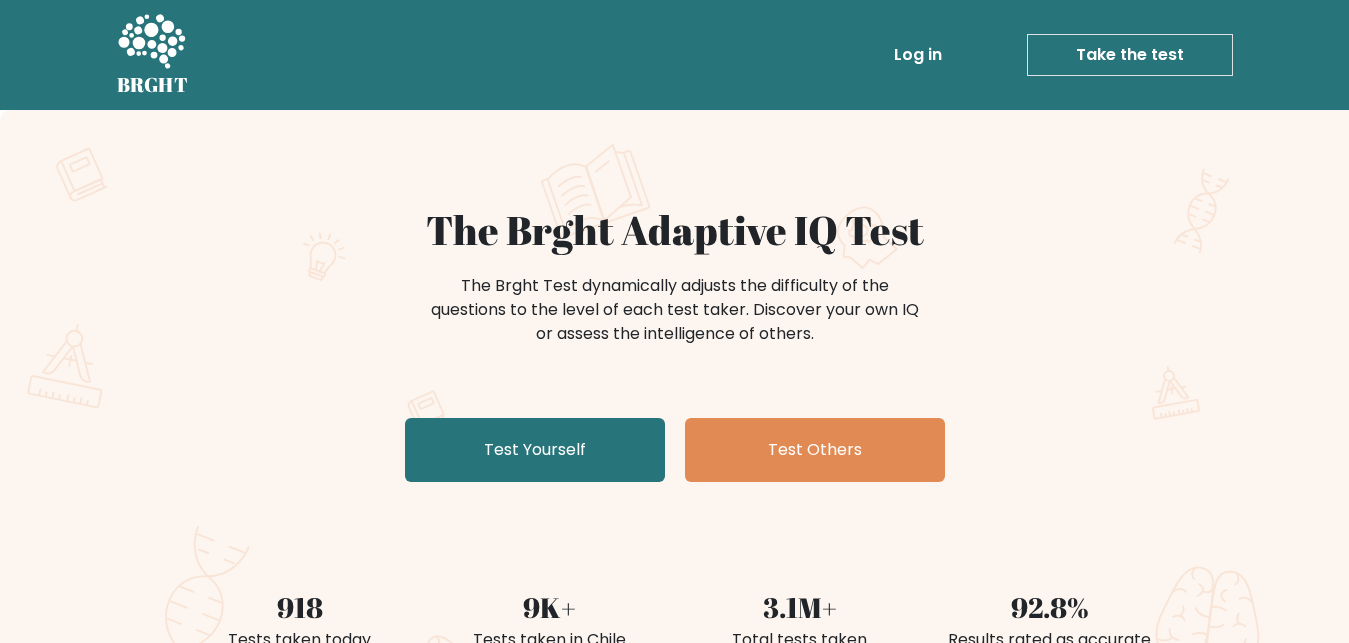 scroll, scrollTop: 0, scrollLeft: 0, axis: both 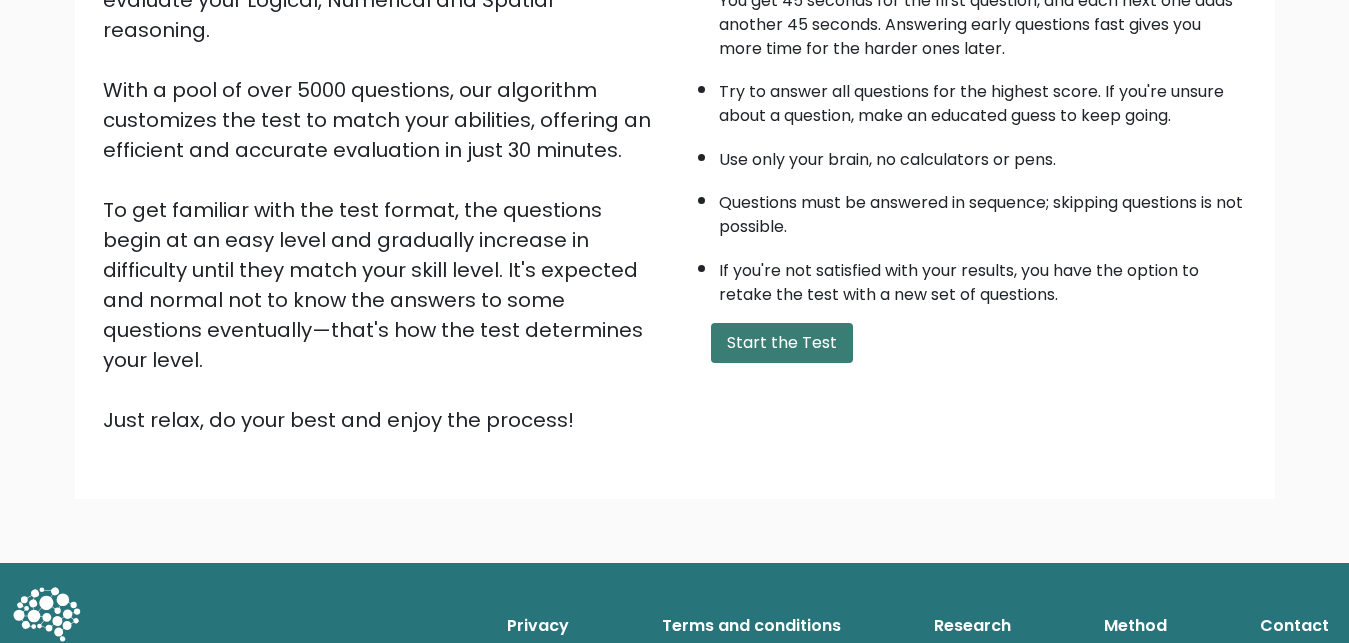 click on "Start the Test" at bounding box center [782, 343] 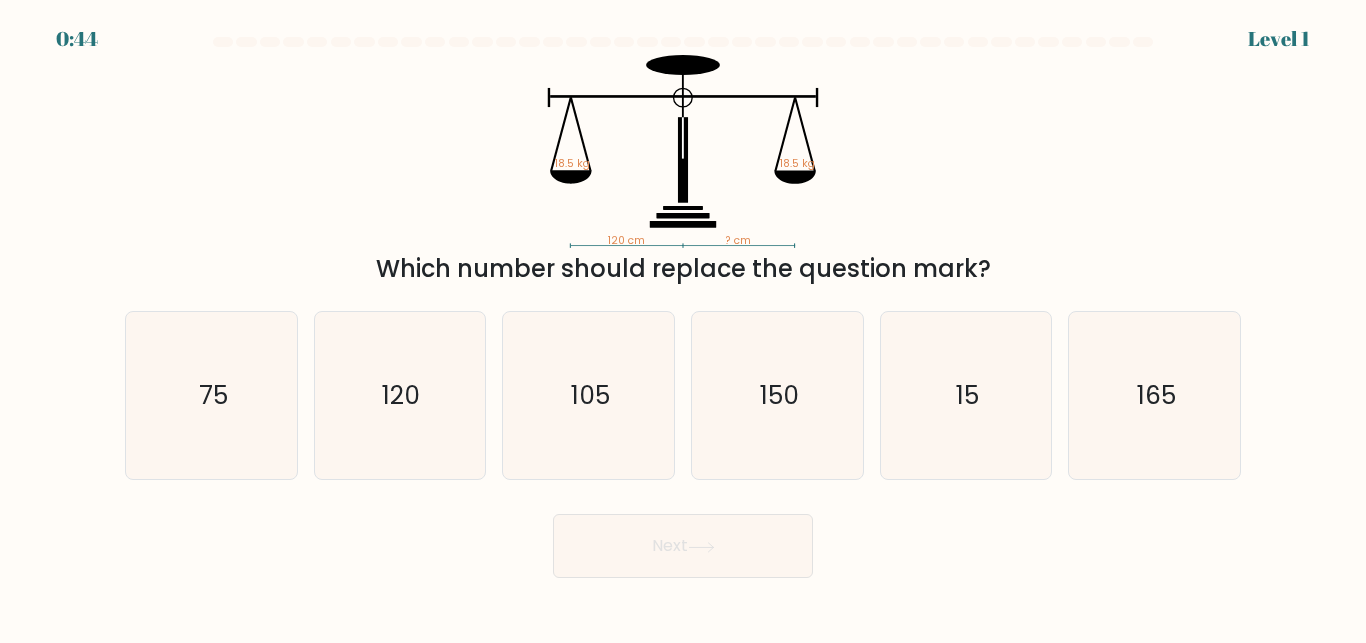 scroll, scrollTop: 0, scrollLeft: 0, axis: both 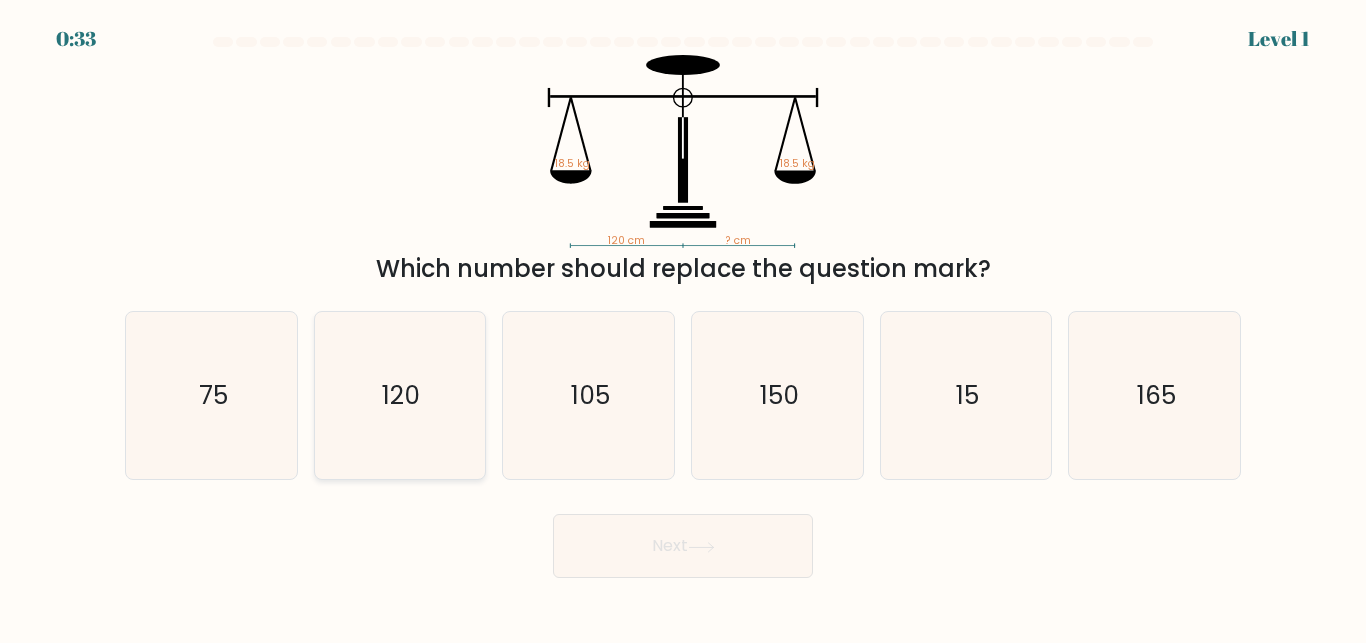 click on "120" 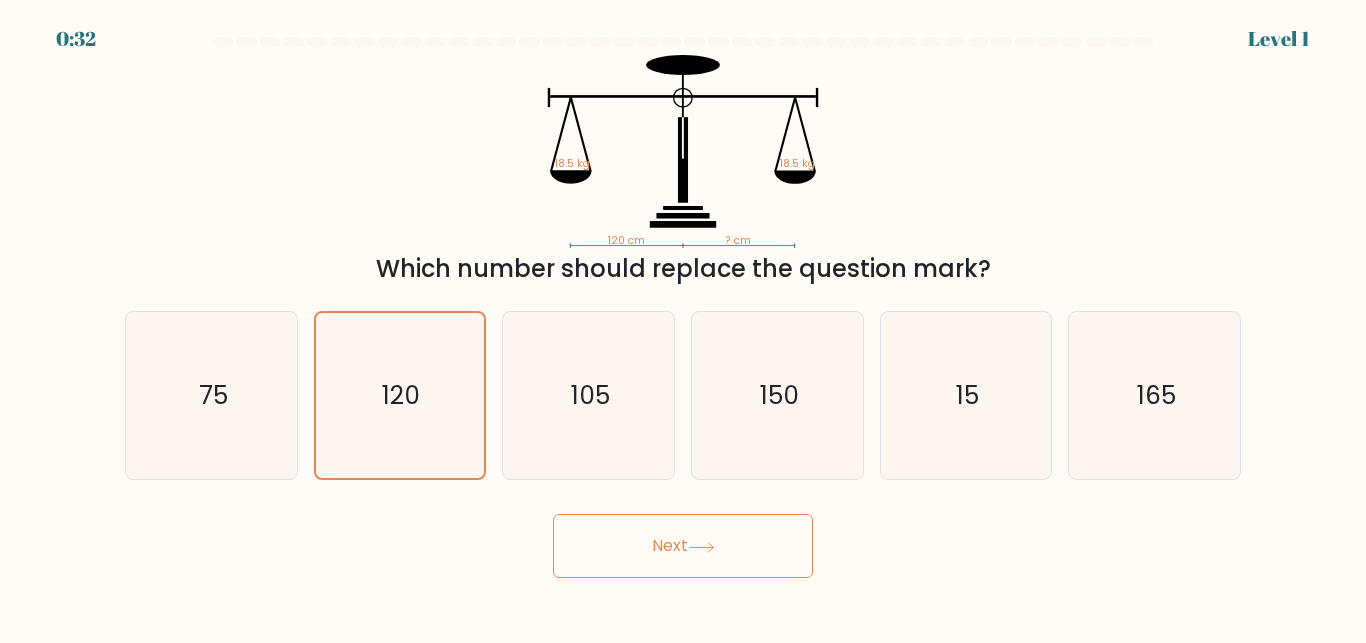 click on "Next" at bounding box center [683, 546] 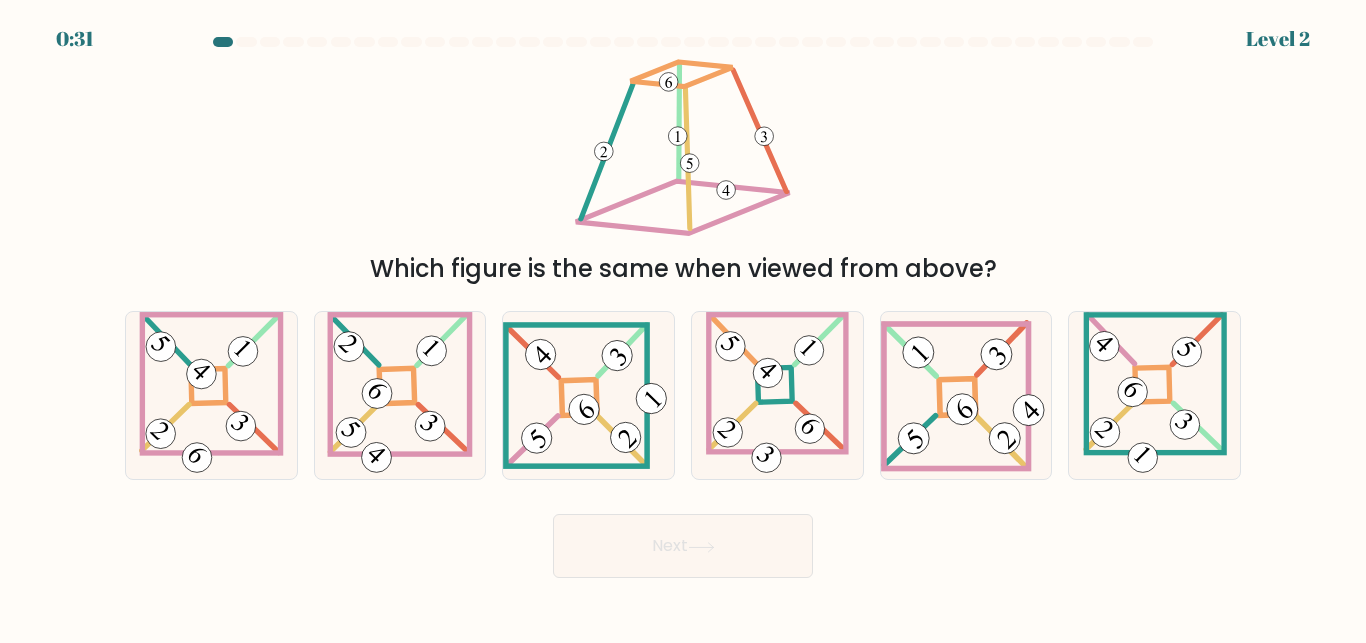 click on "Next" at bounding box center (683, 546) 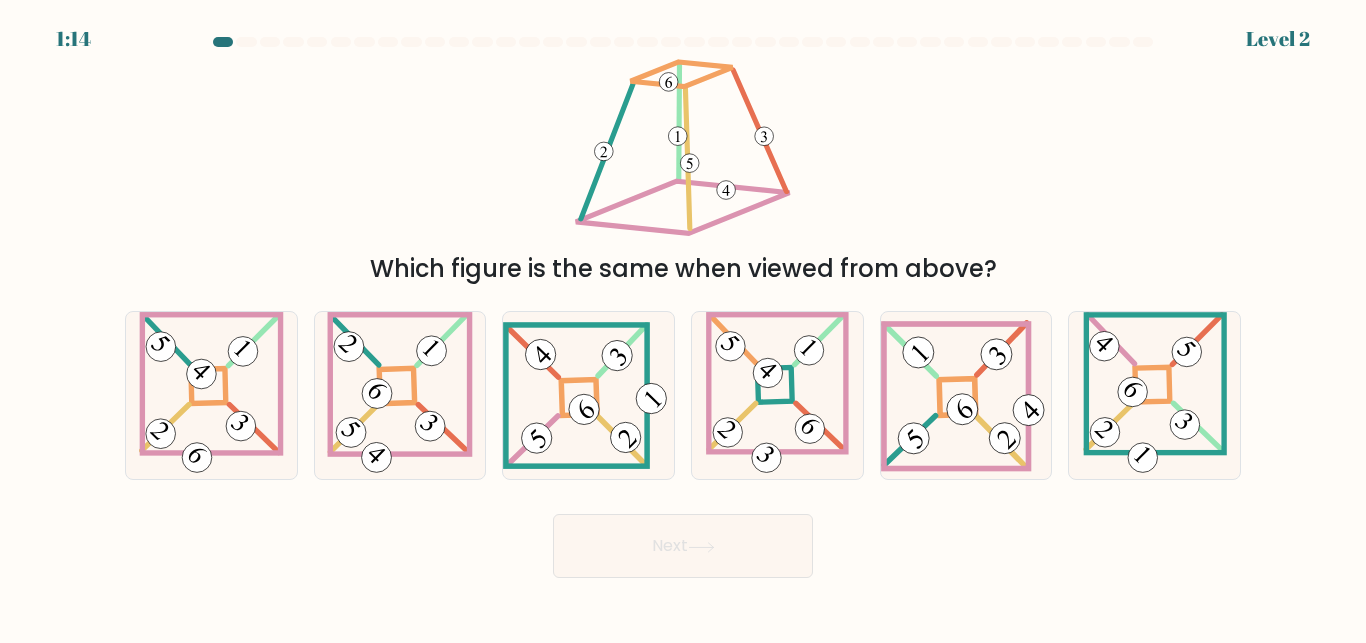 click 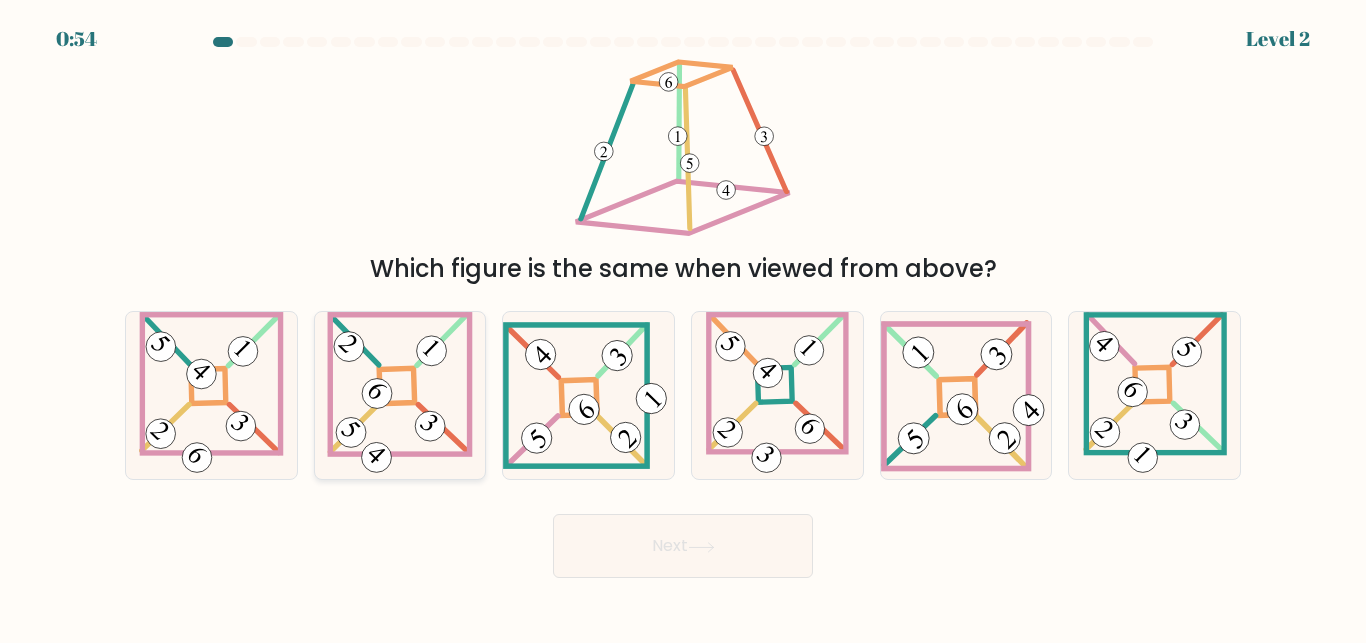 click 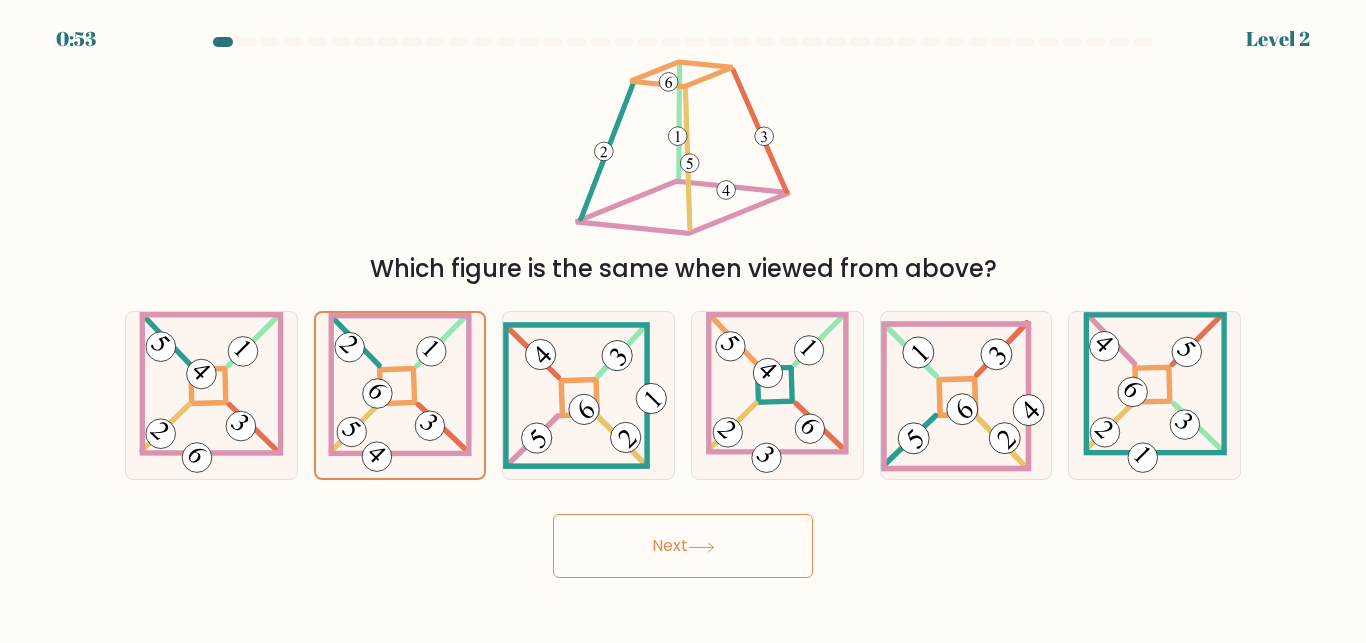 click on "Next" at bounding box center [683, 546] 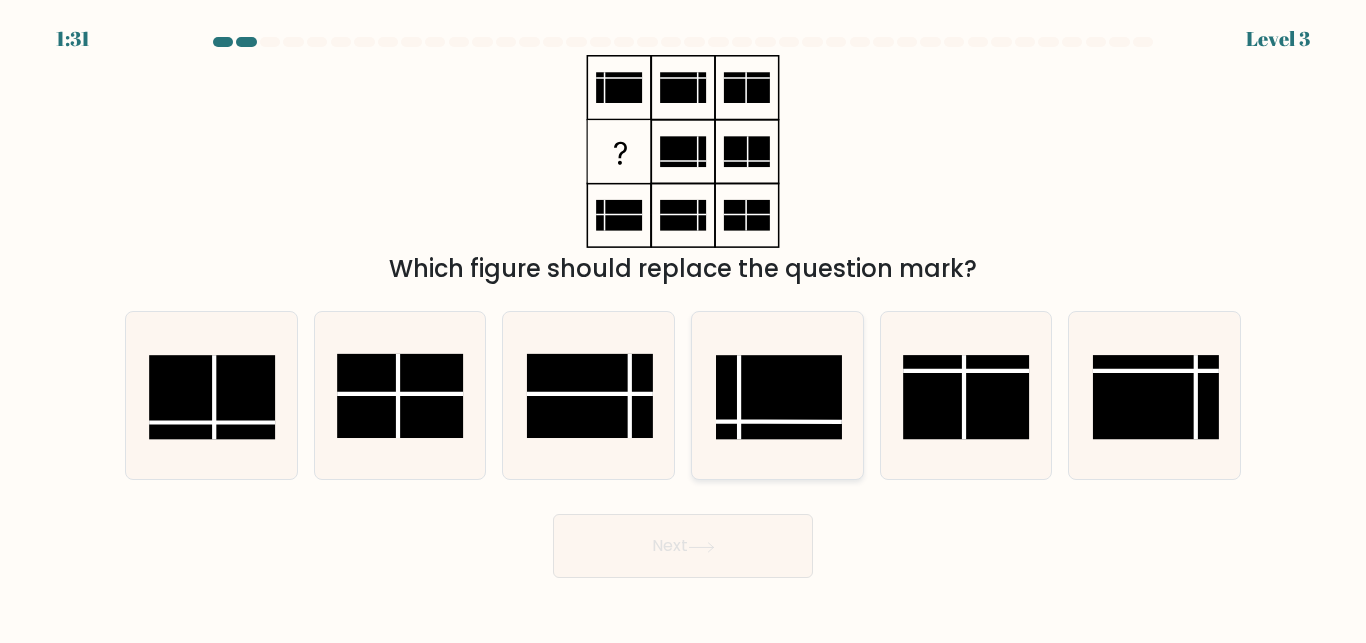 click 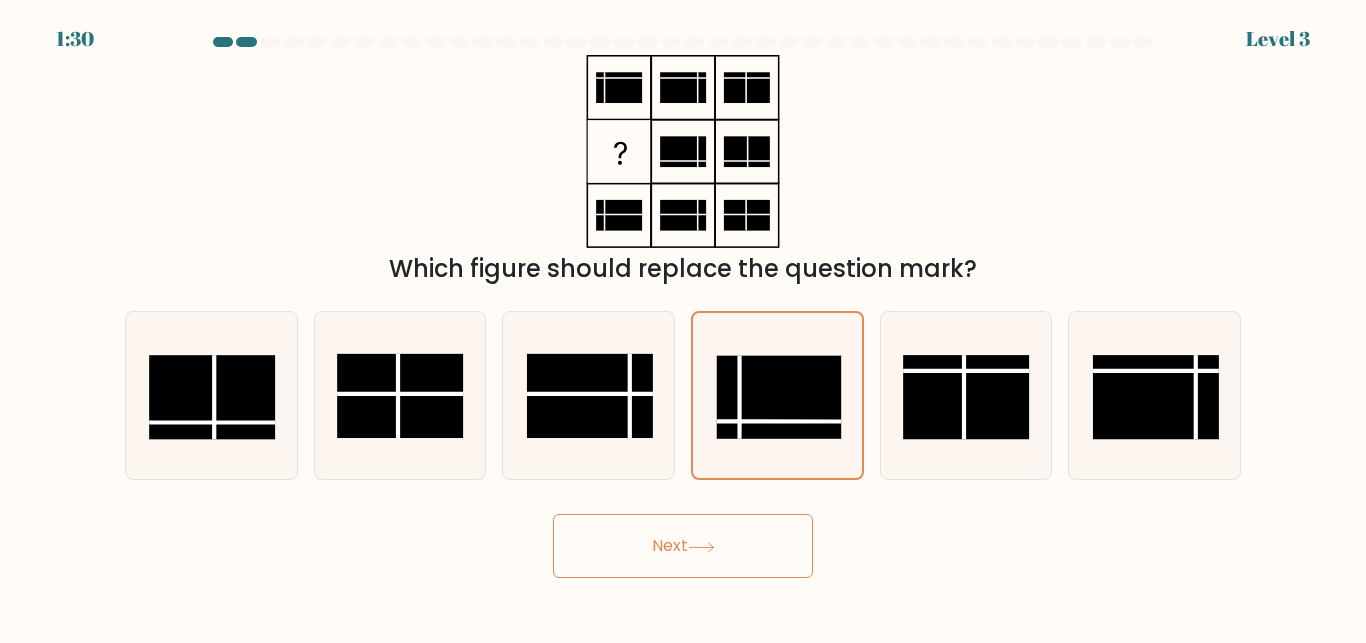 click on "Next" at bounding box center [683, 546] 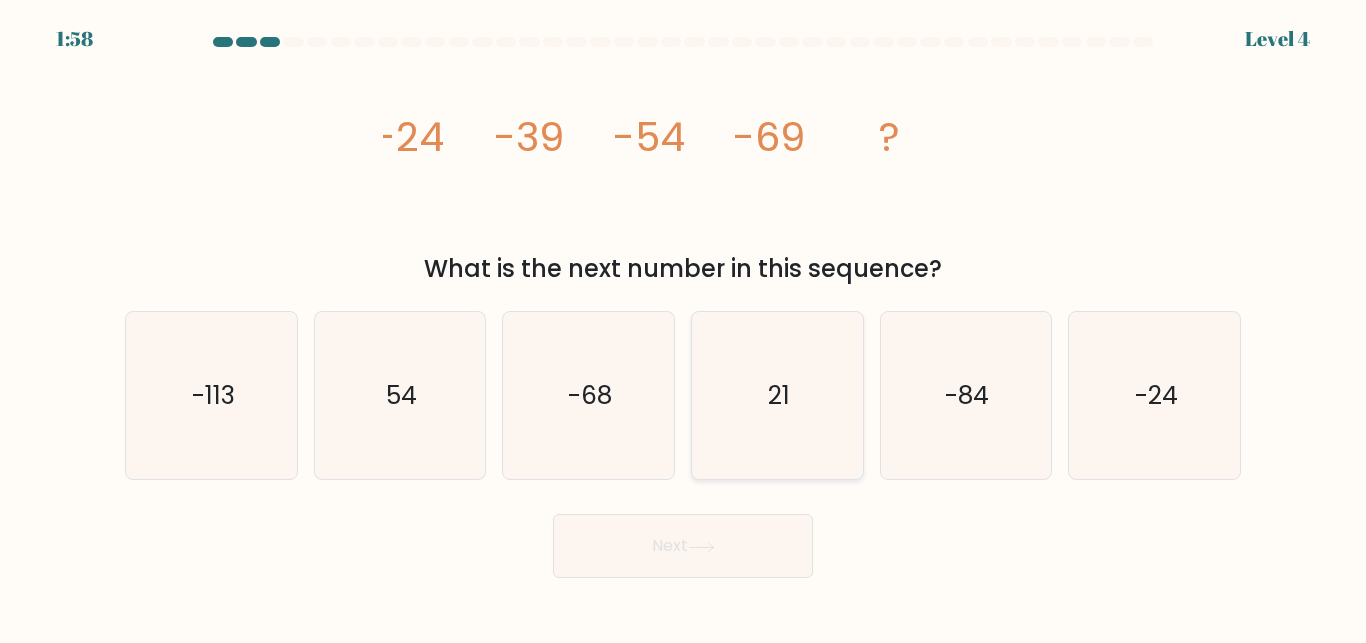 click on "21" 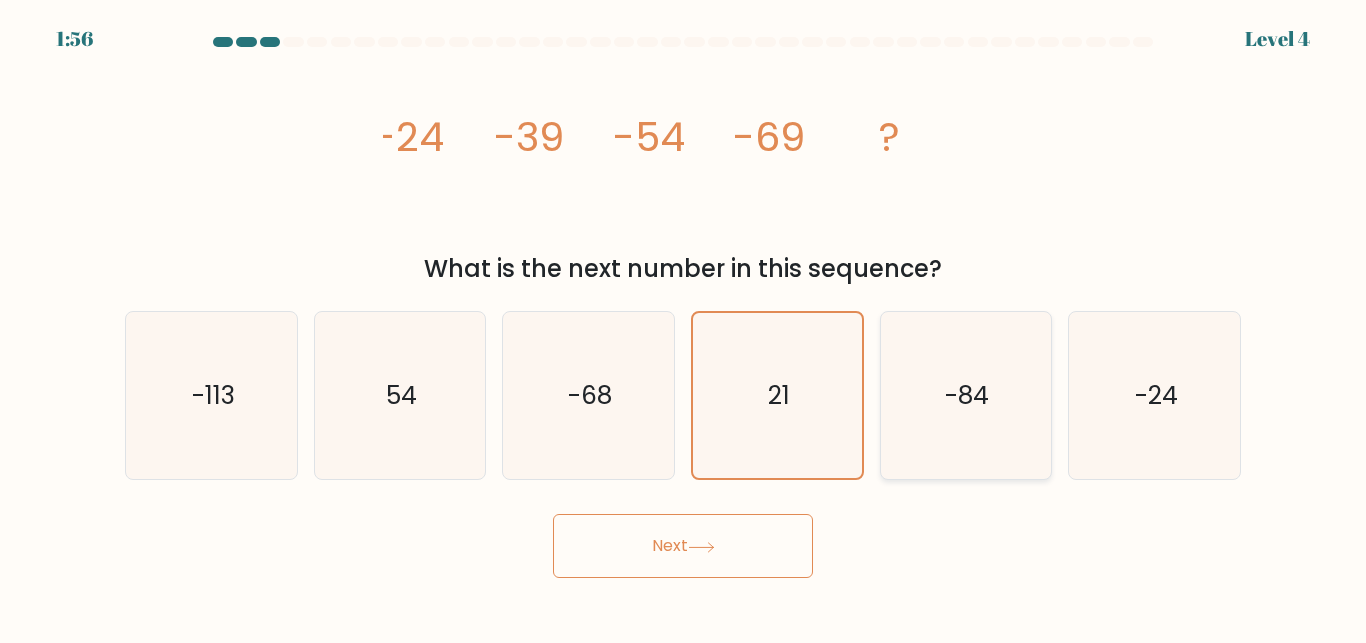 click on "-84" 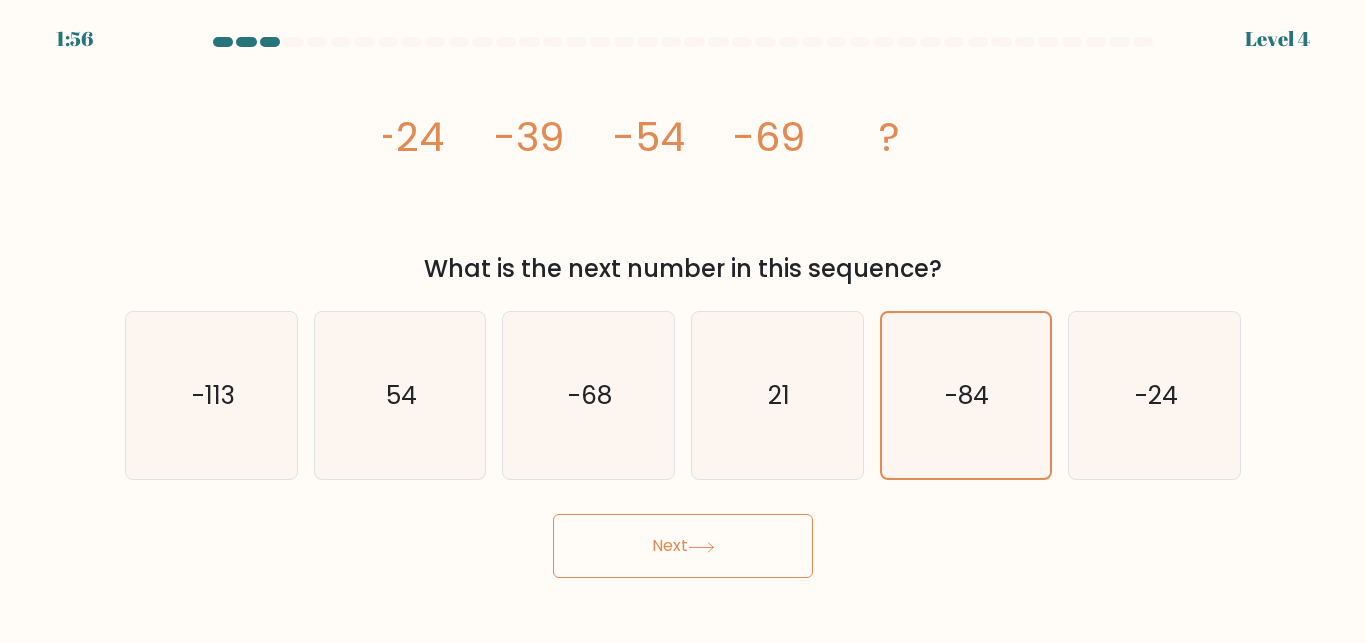 click on "Next" at bounding box center [683, 546] 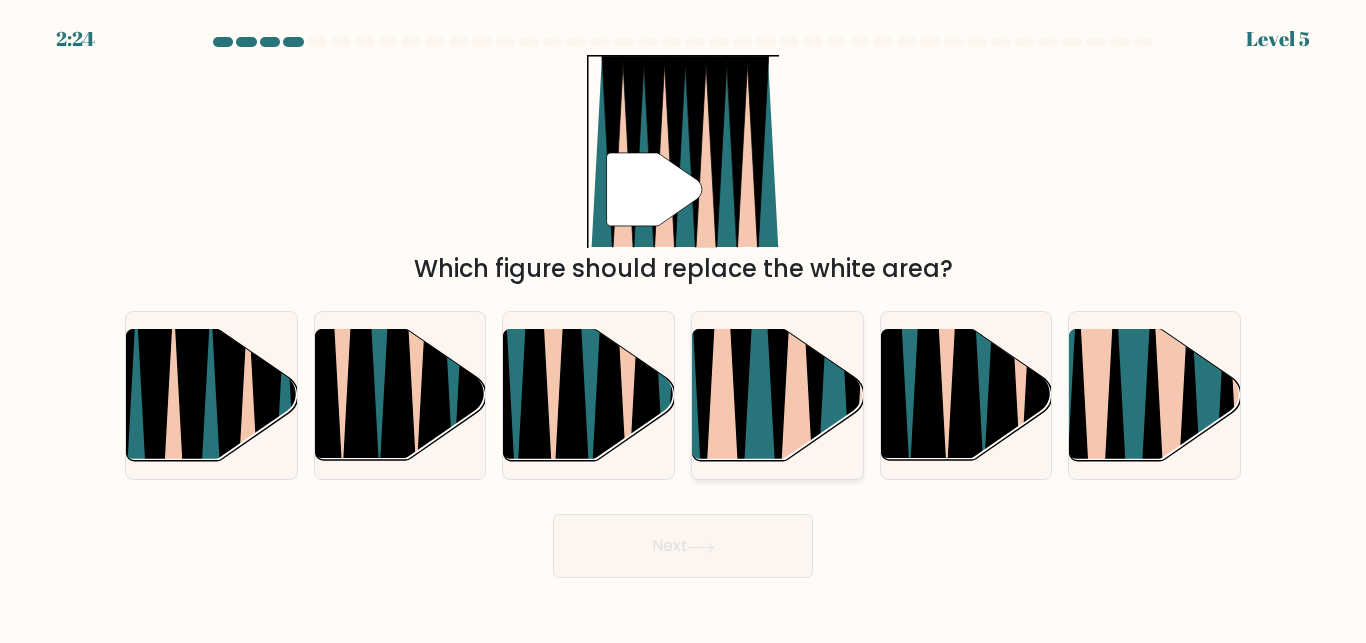 click 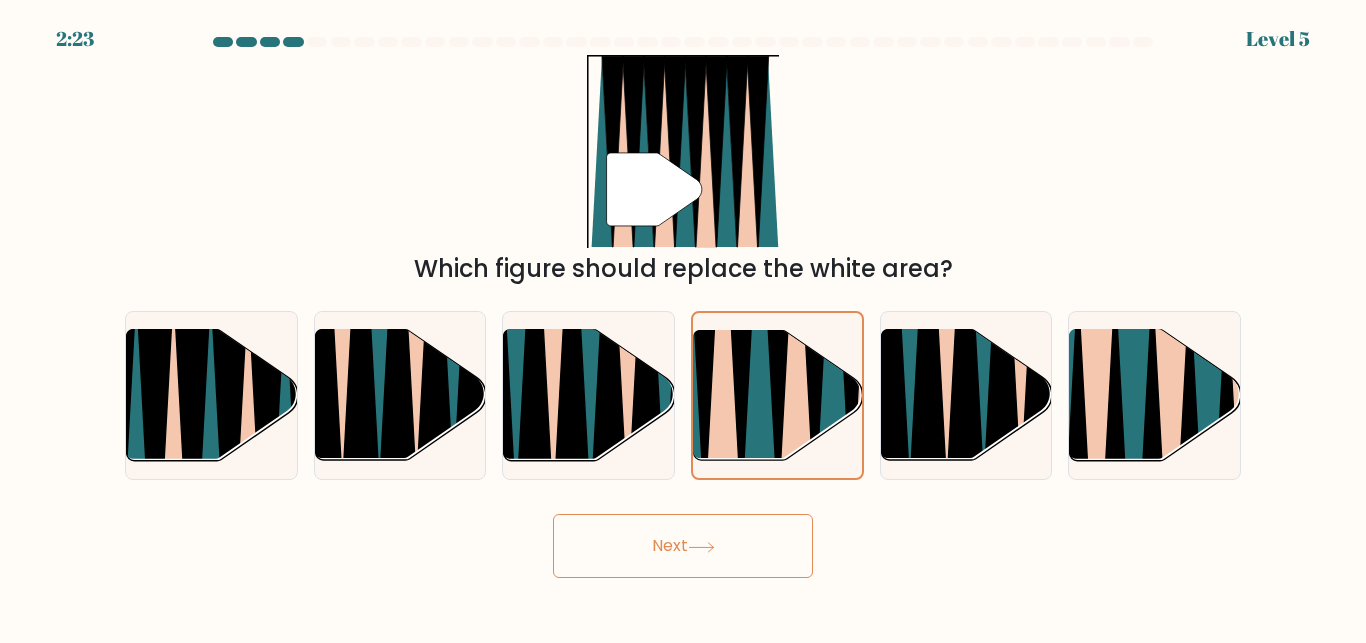 click 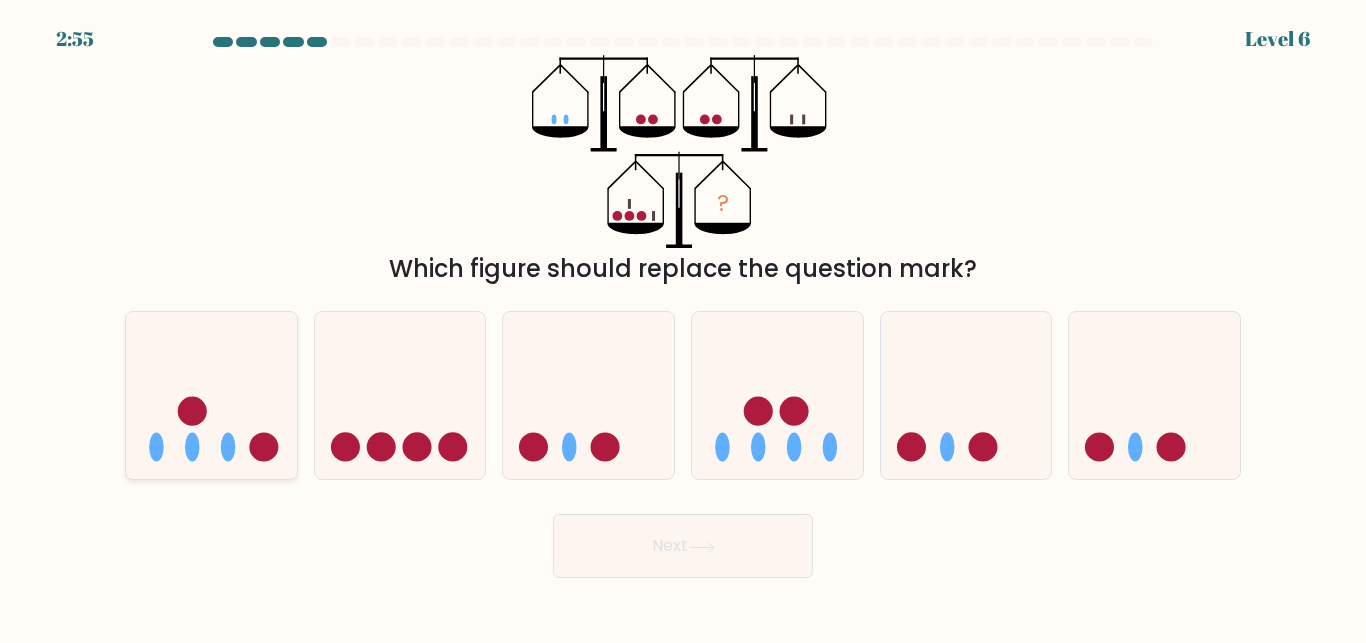 click 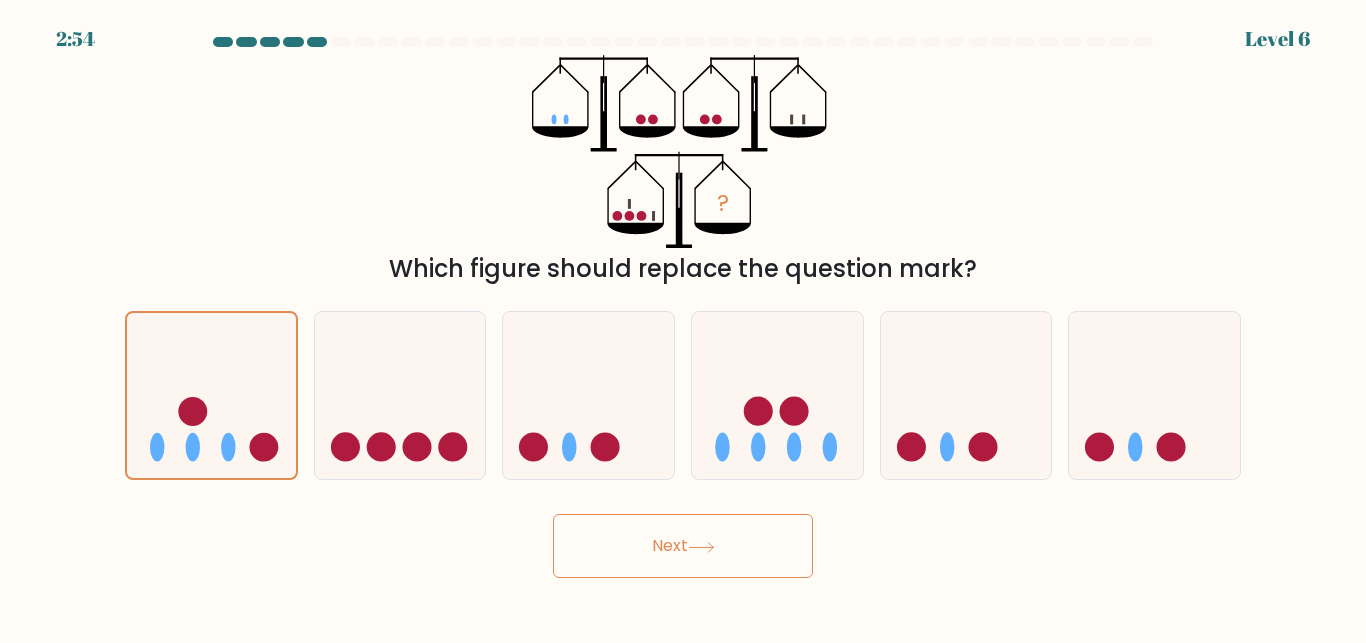 click on "Next" at bounding box center [683, 546] 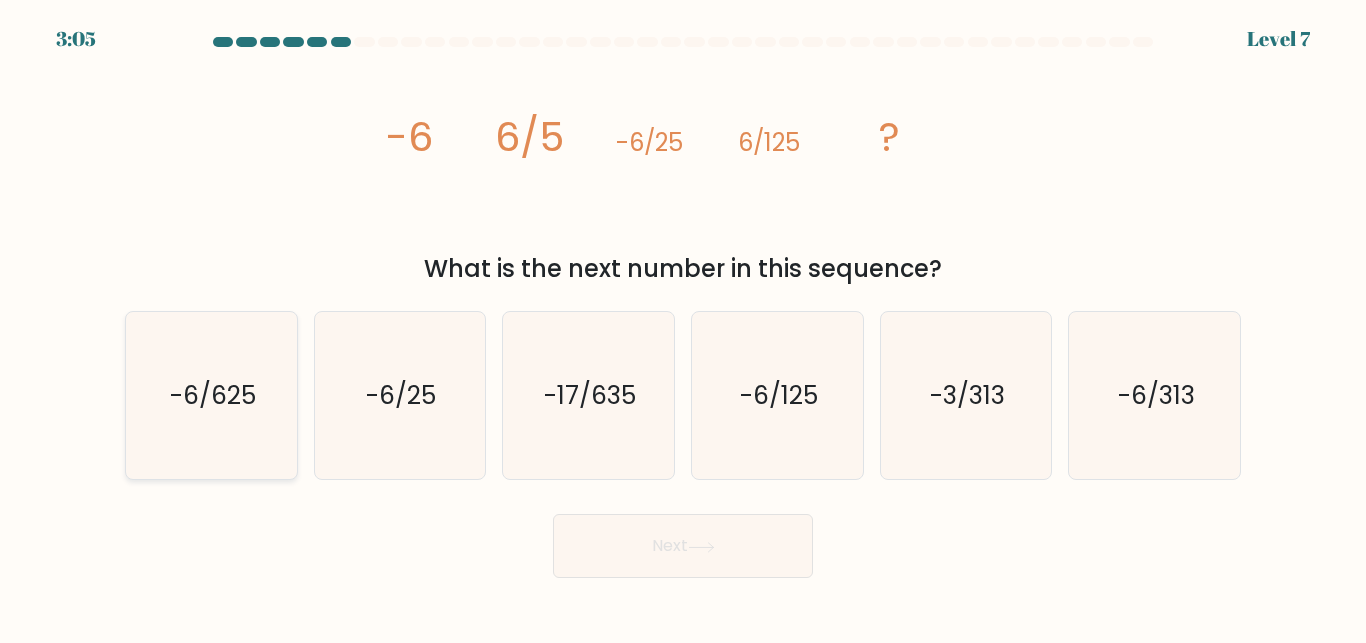 click on "-6/625" 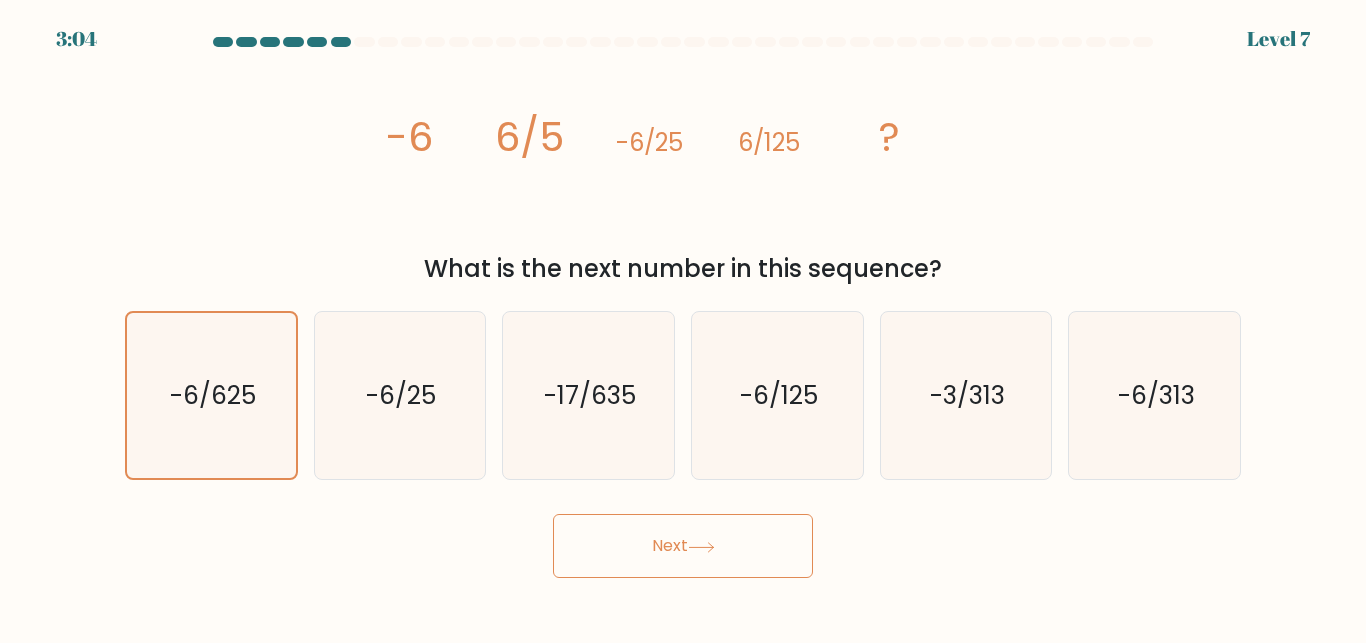 click on "Next" at bounding box center (683, 546) 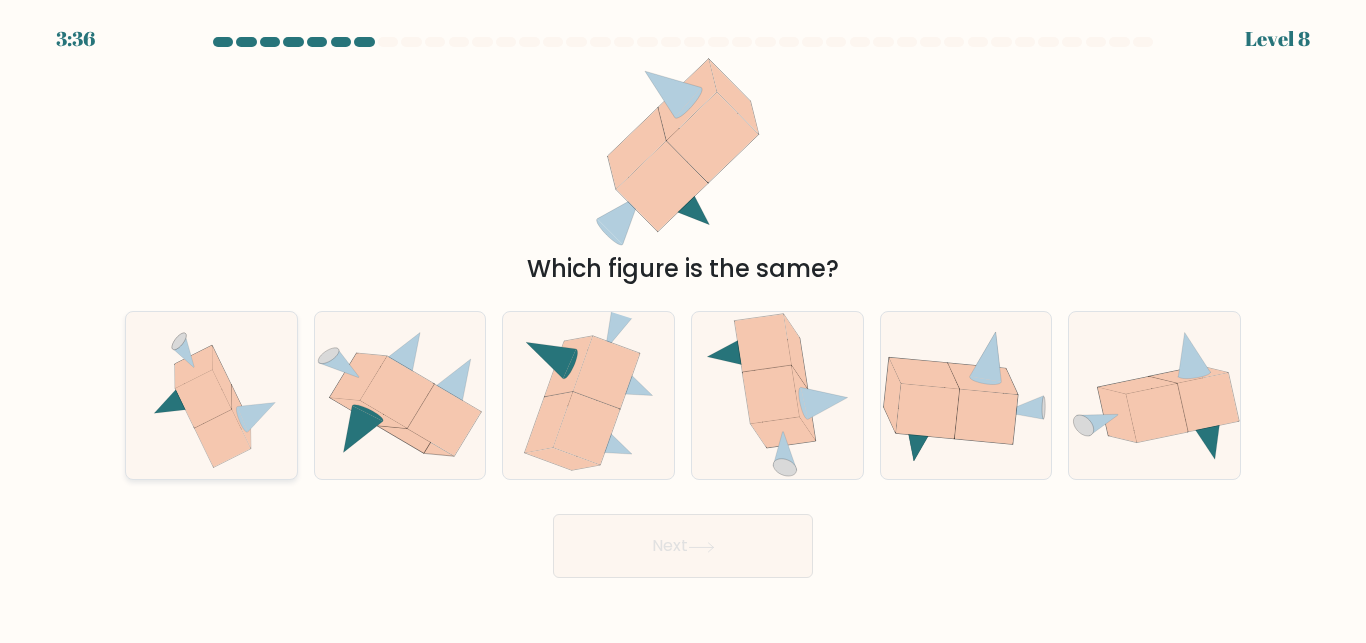 click 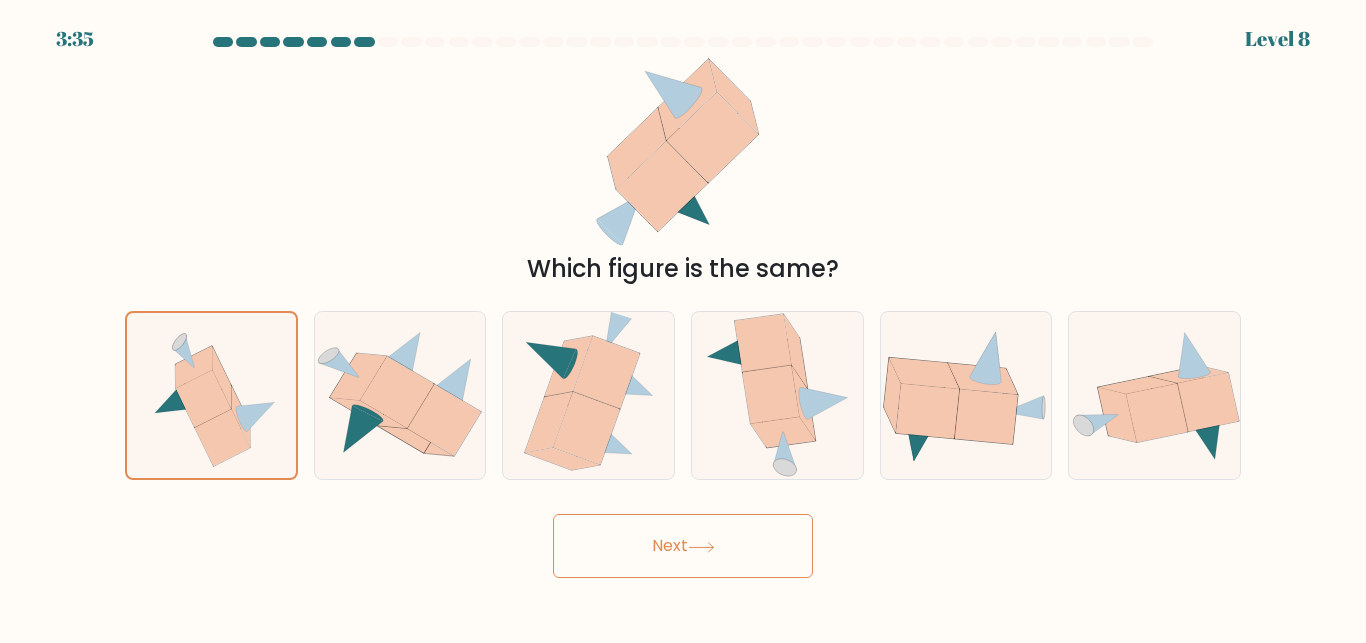 click on "Next" at bounding box center (683, 546) 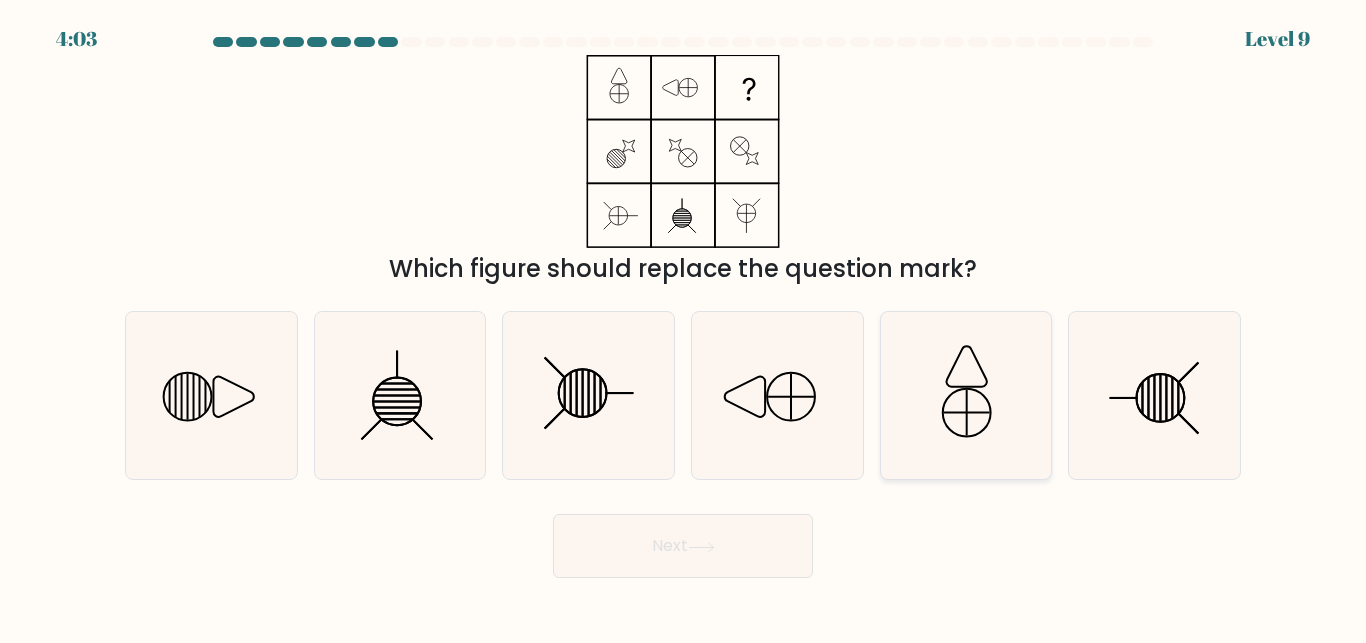 click 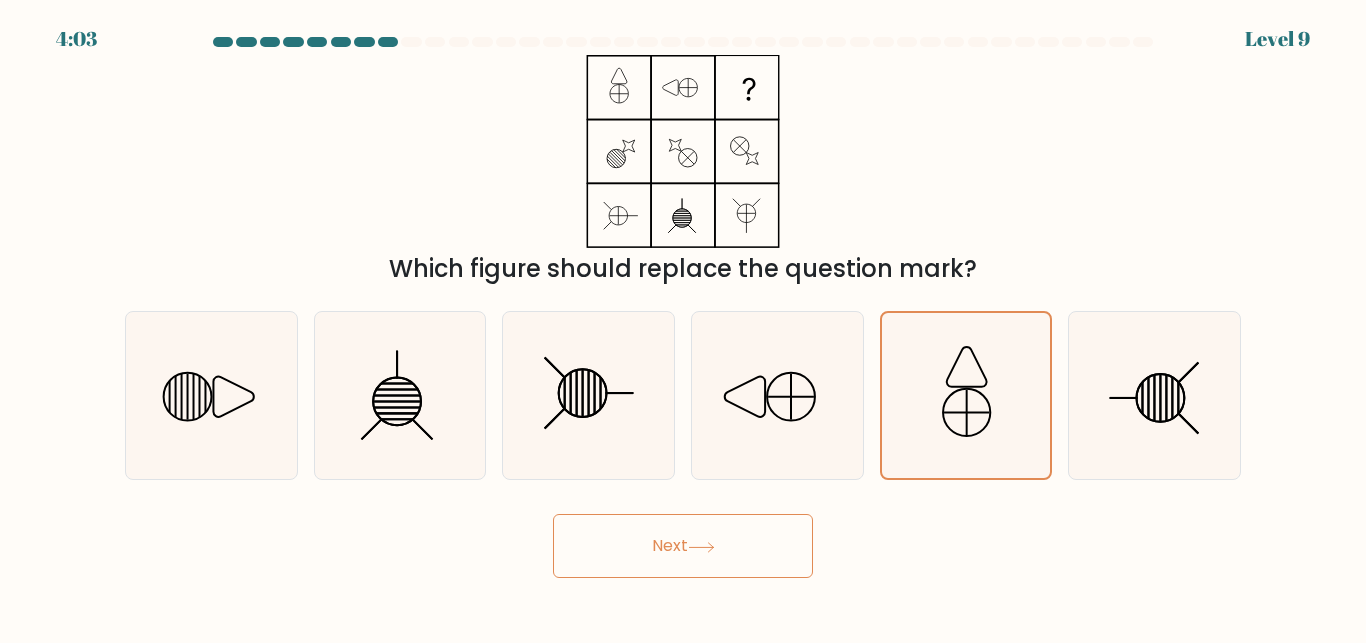 click on "Next" at bounding box center (683, 546) 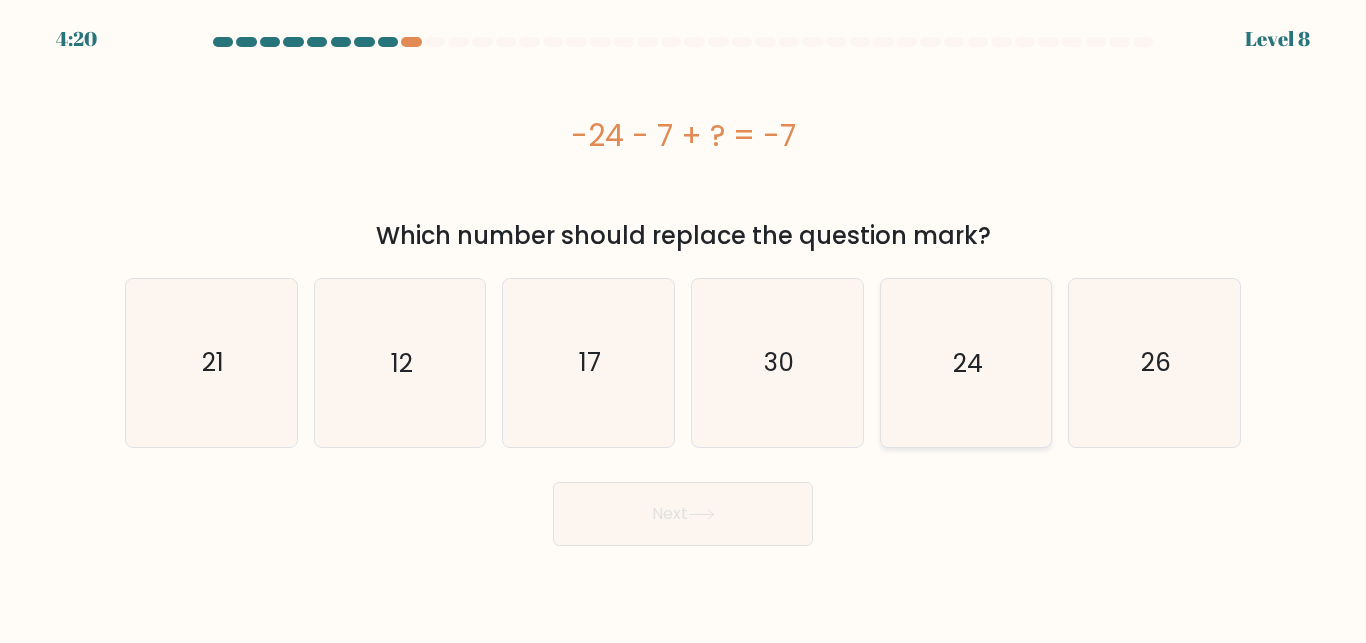 click on "24" 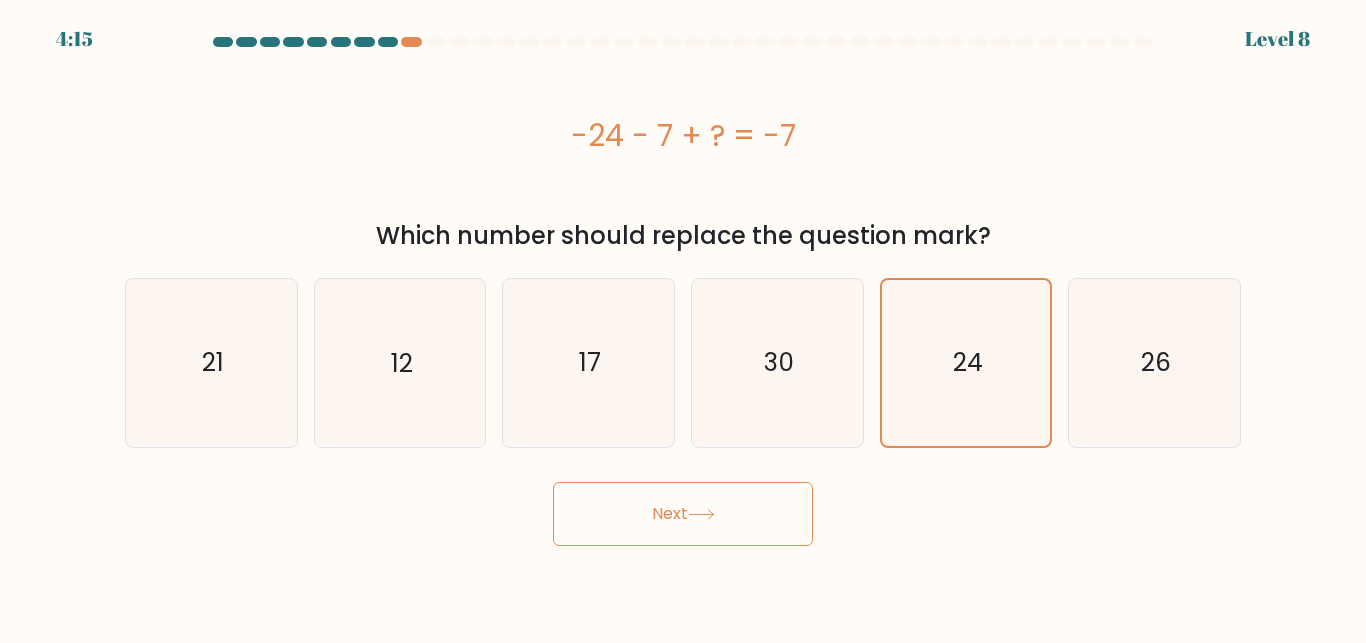 click on "Next" at bounding box center [683, 514] 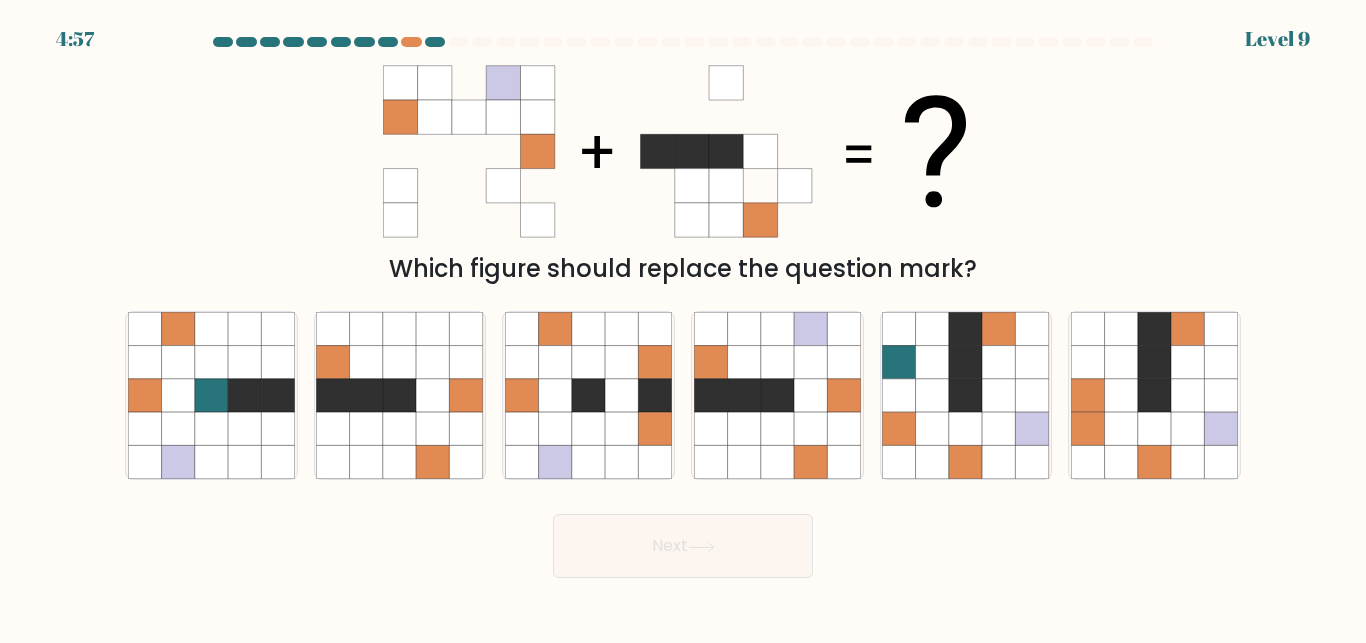 drag, startPoint x: 98, startPoint y: 34, endPoint x: 14, endPoint y: 21, distance: 85 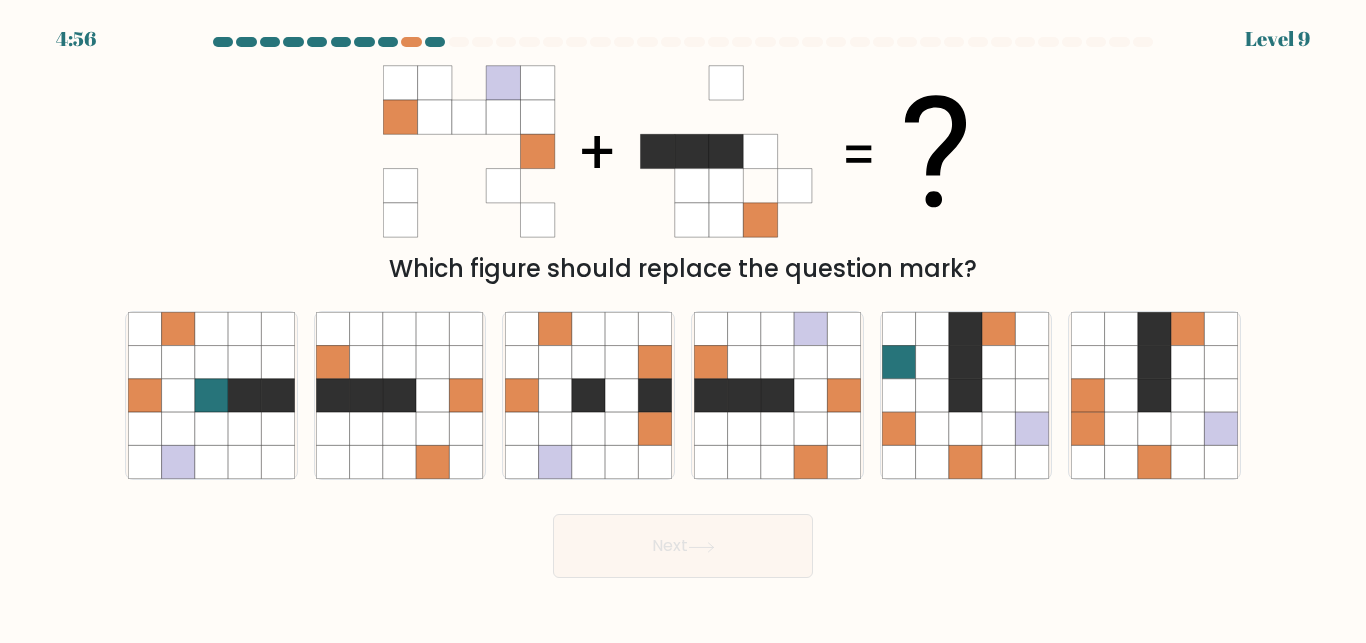 click on "Which figure should replace the question mark?" at bounding box center (683, 171) 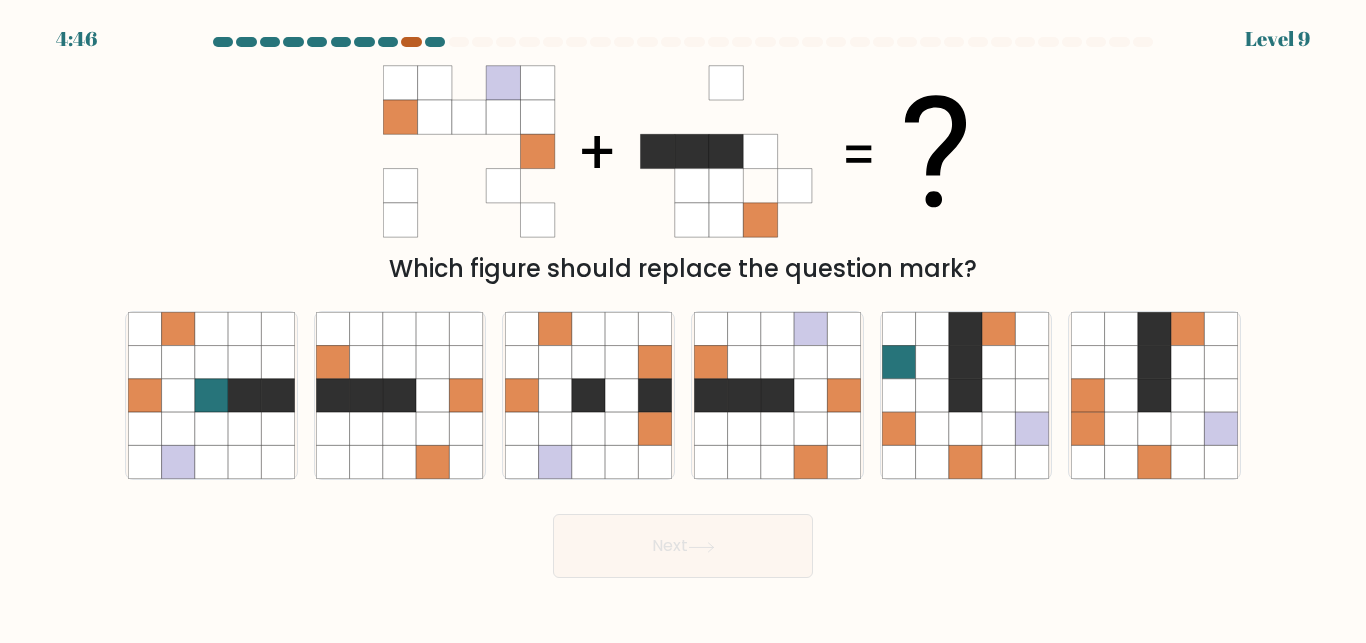 click at bounding box center [411, 42] 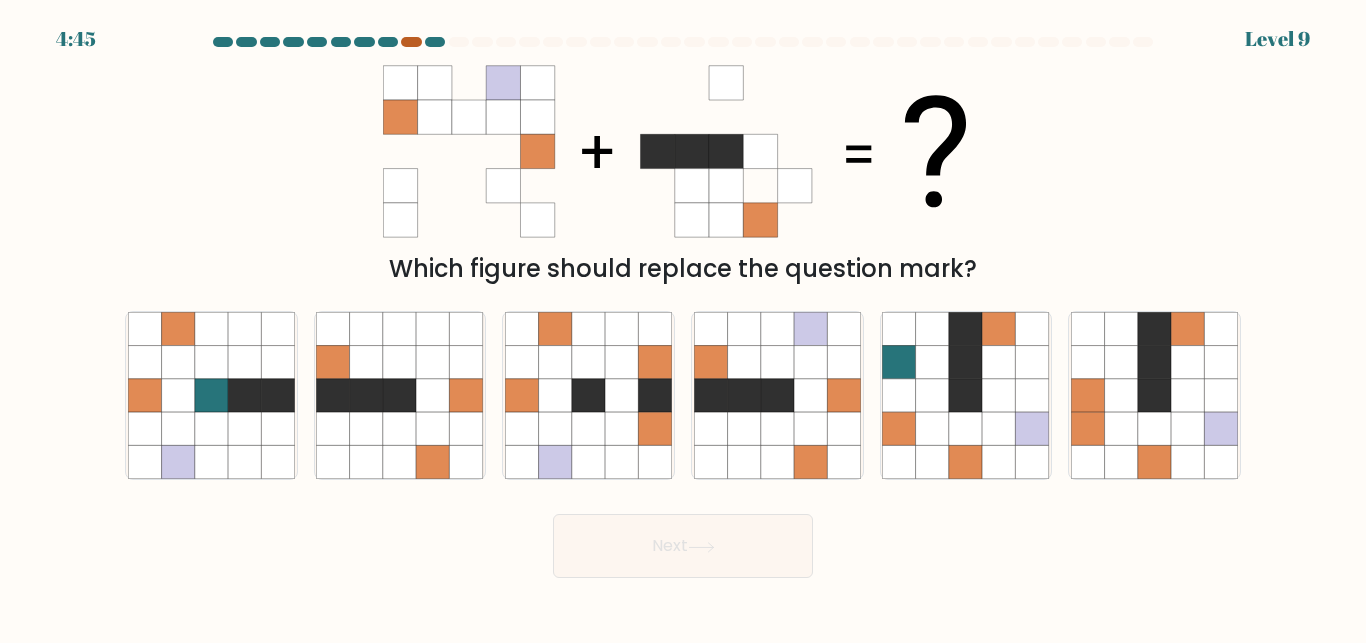 click at bounding box center [411, 42] 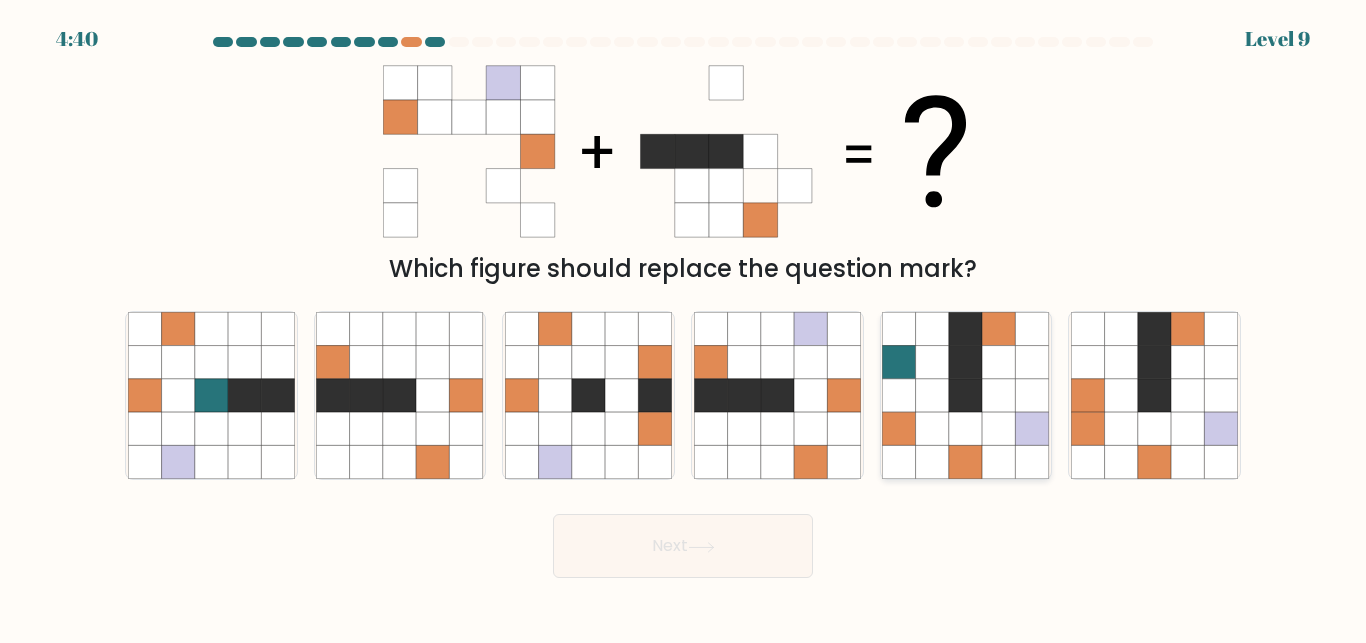 click 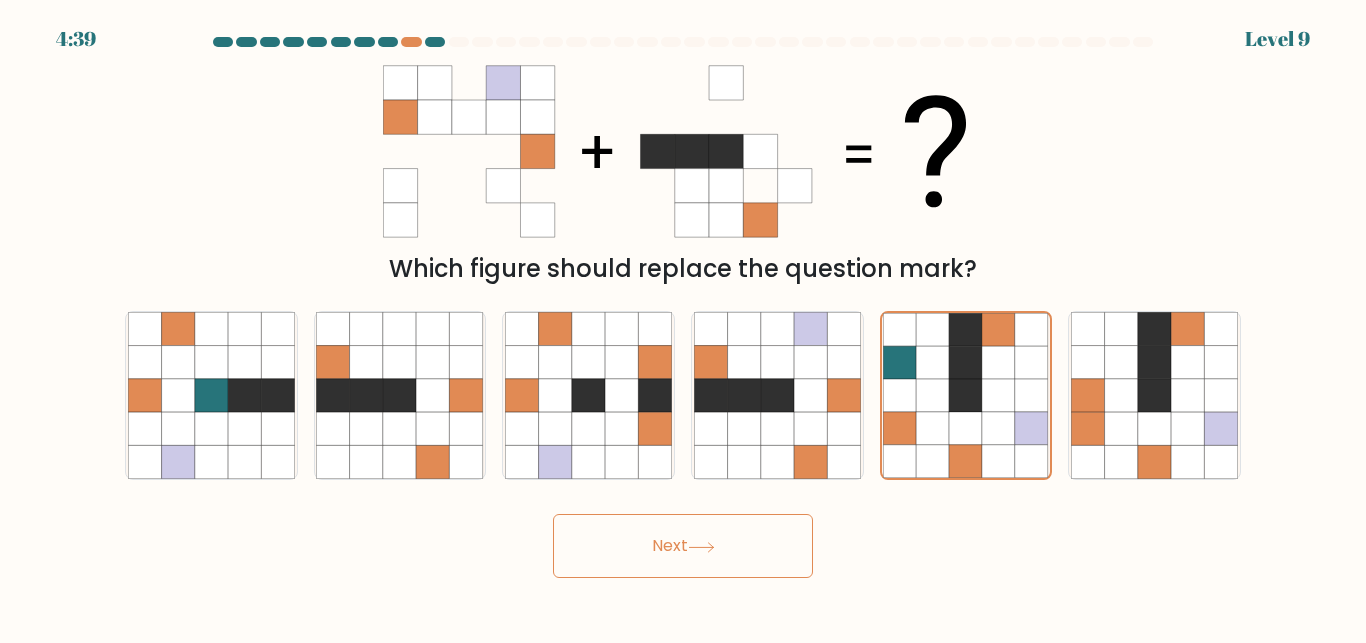 click on "Next" at bounding box center [683, 546] 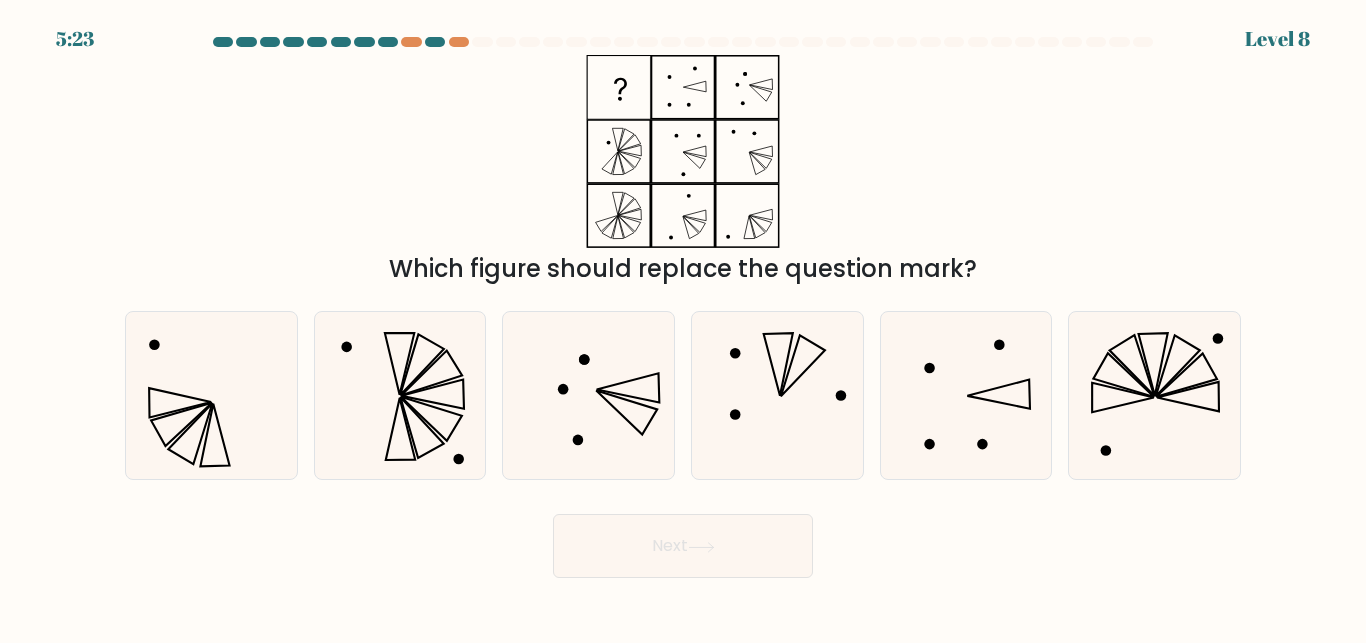 drag, startPoint x: 358, startPoint y: 400, endPoint x: 645, endPoint y: 516, distance: 309.55612 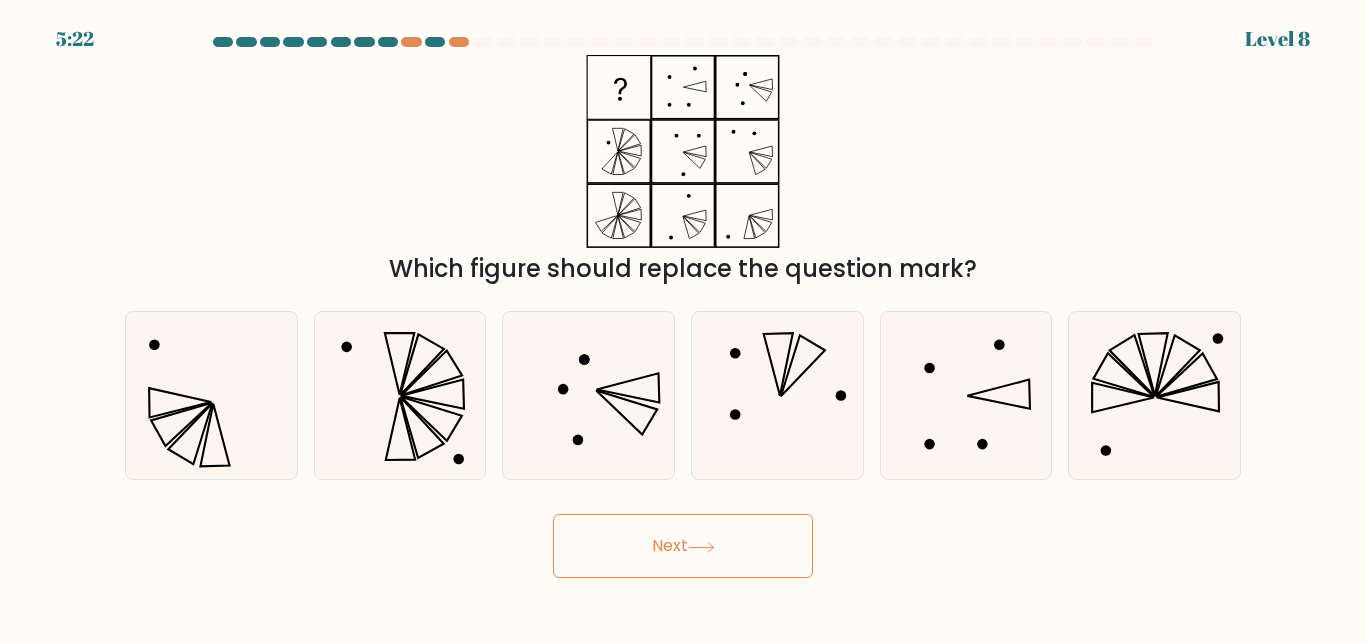 click on "Next" at bounding box center [683, 546] 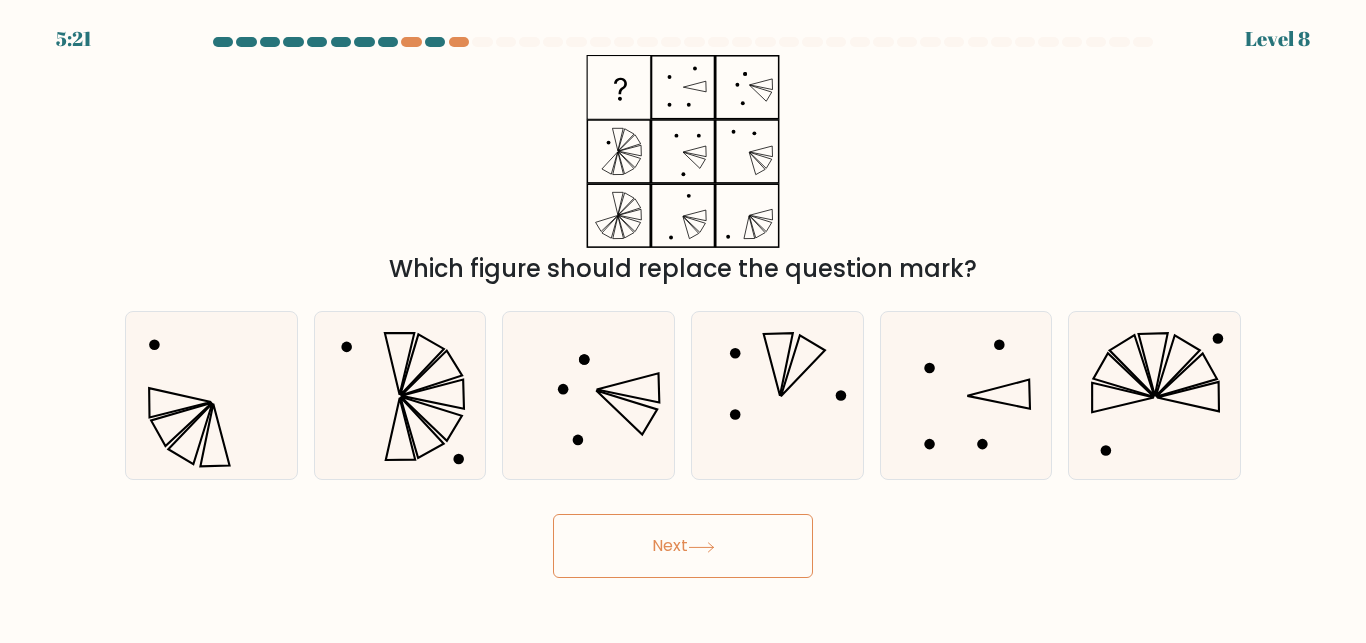 click on "a.
b.
c." at bounding box center (683, 387) 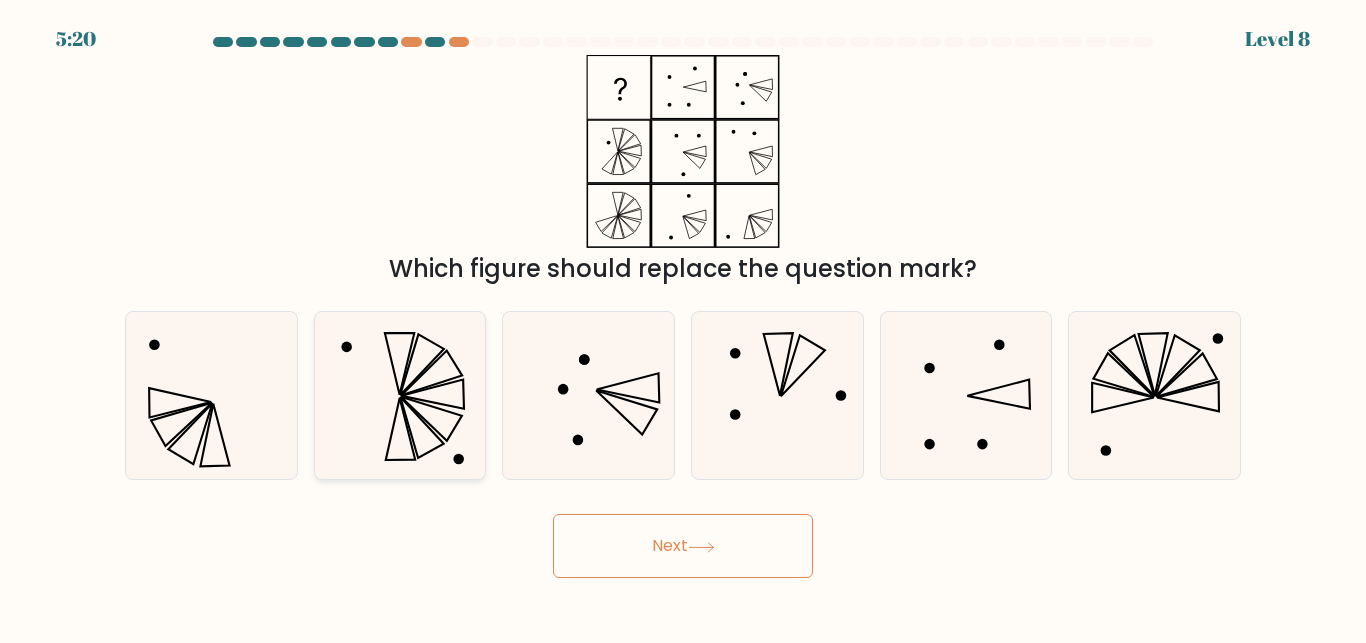 click 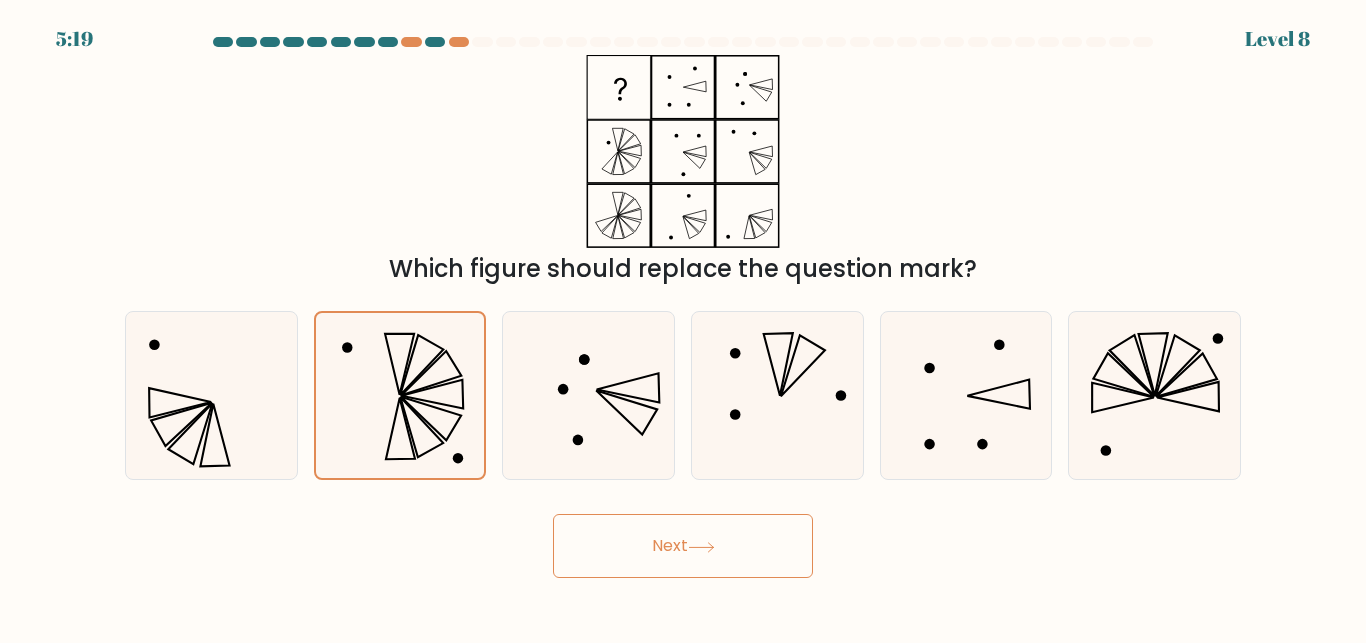 click on "Next" at bounding box center (683, 546) 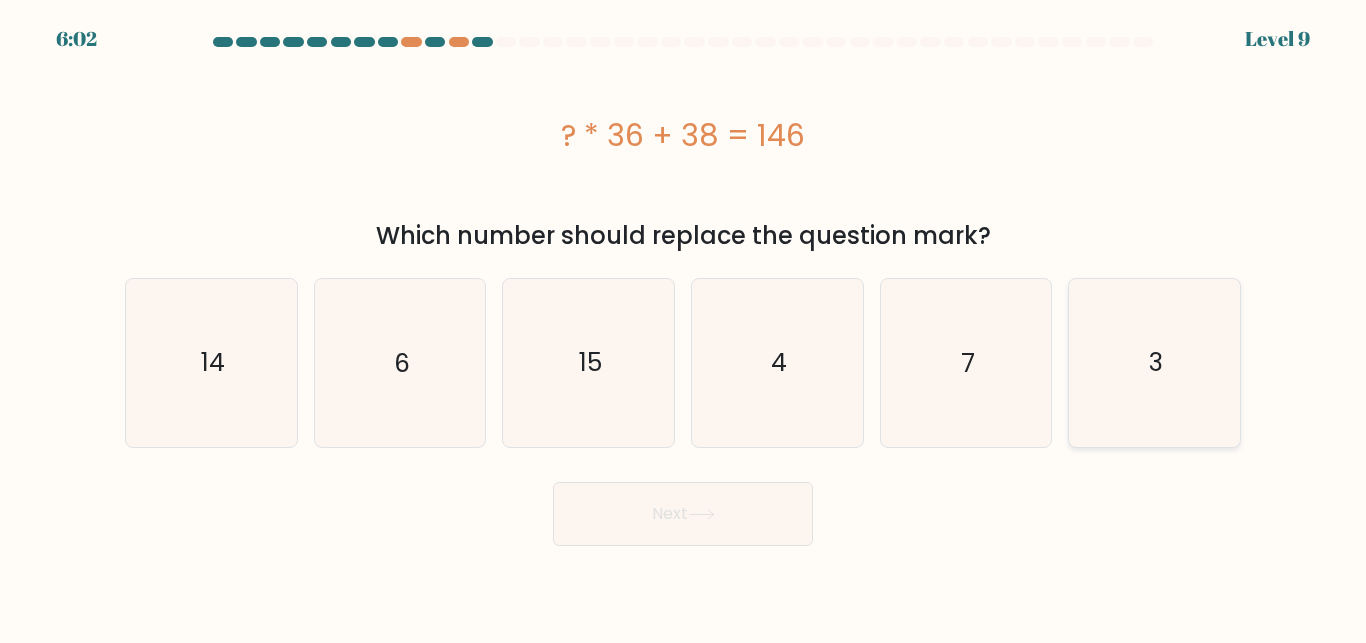 click on "3" 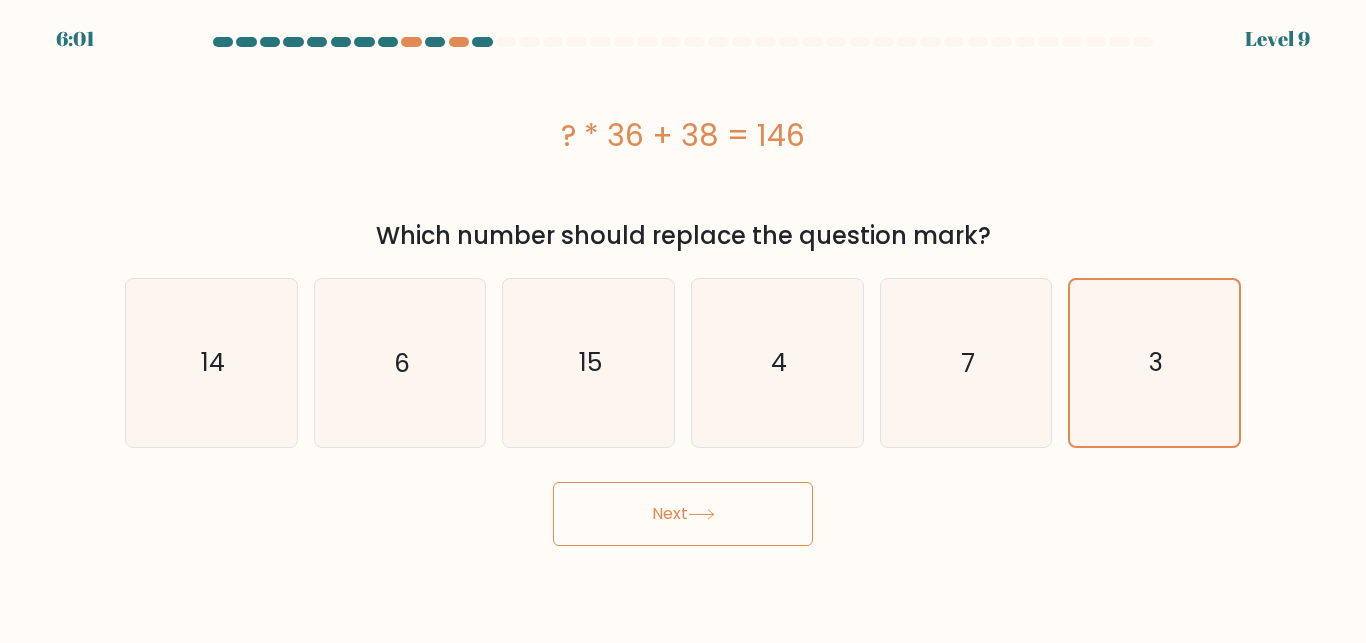 click on "Next" at bounding box center (683, 514) 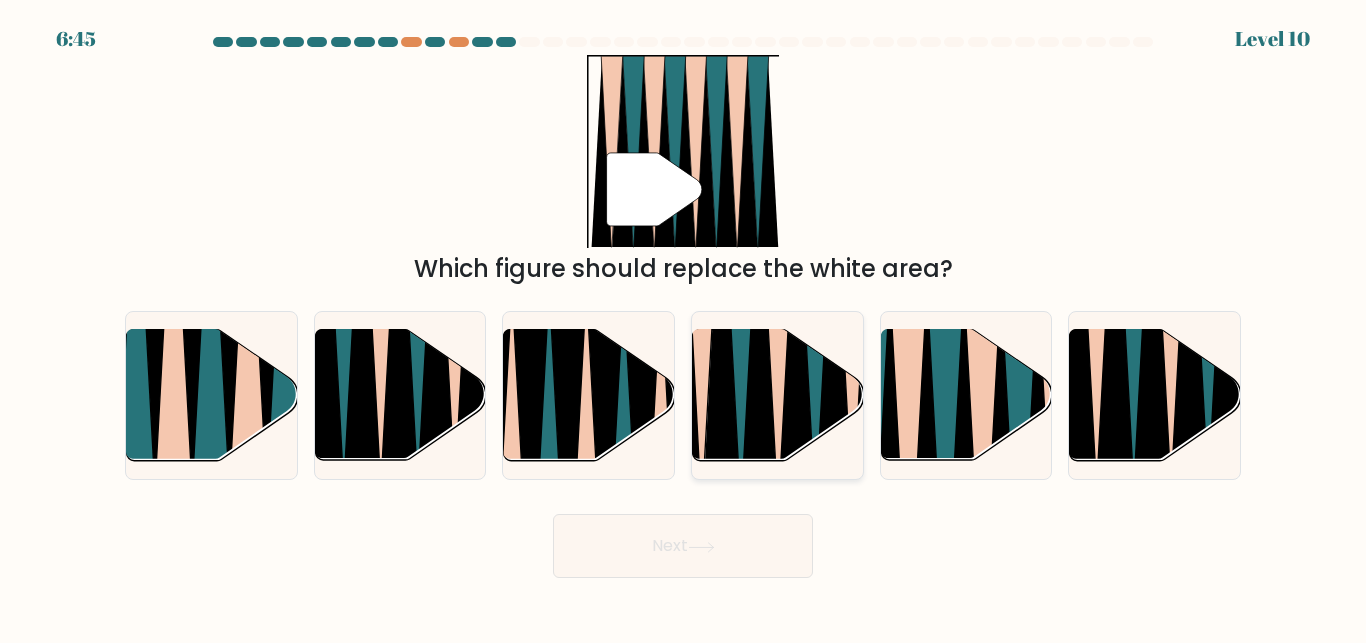 click 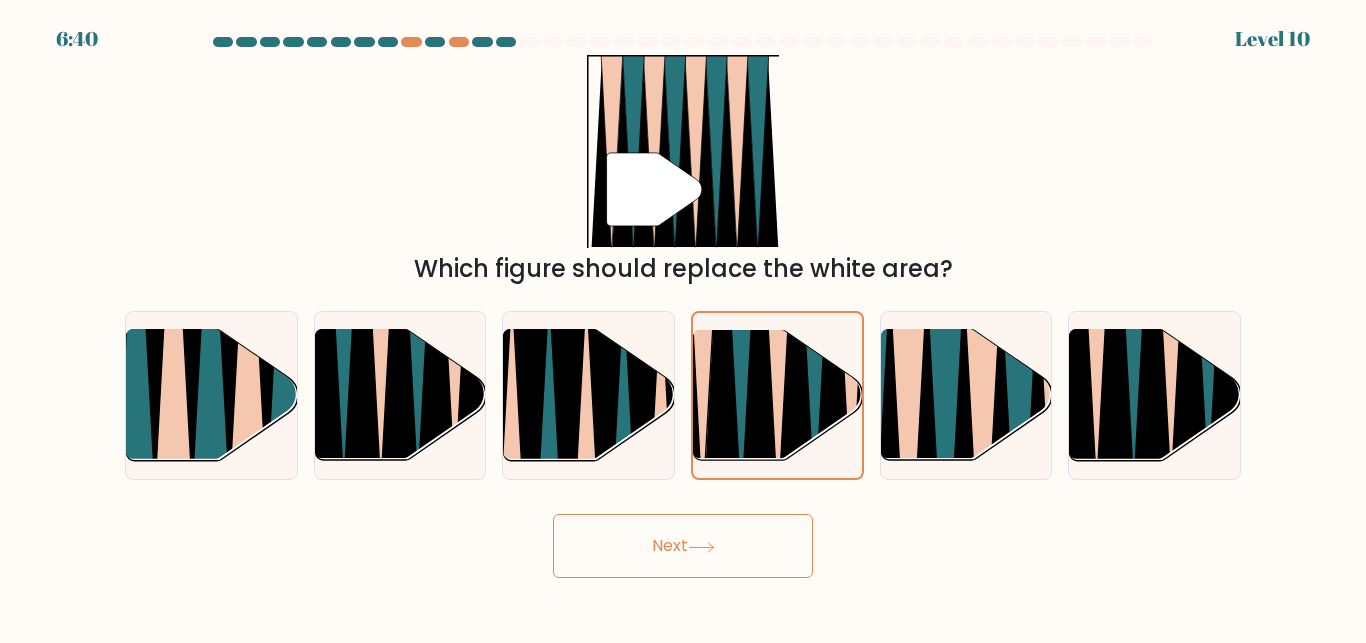 click on "Next" at bounding box center [683, 546] 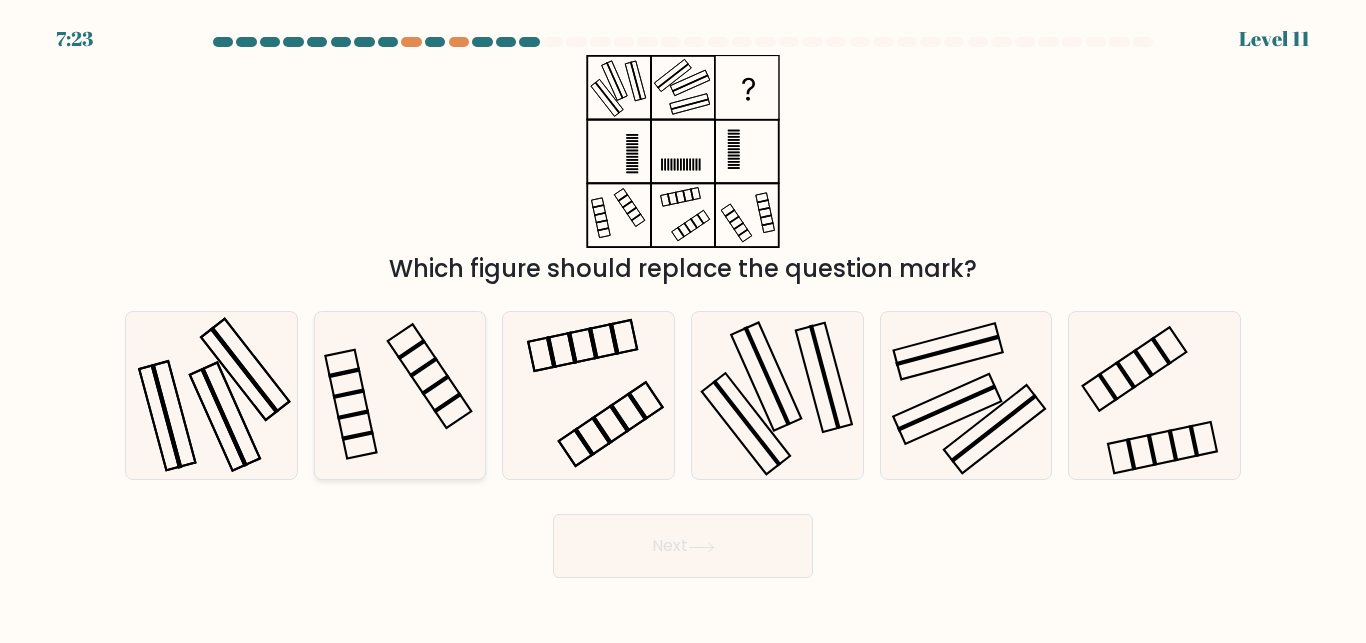 click 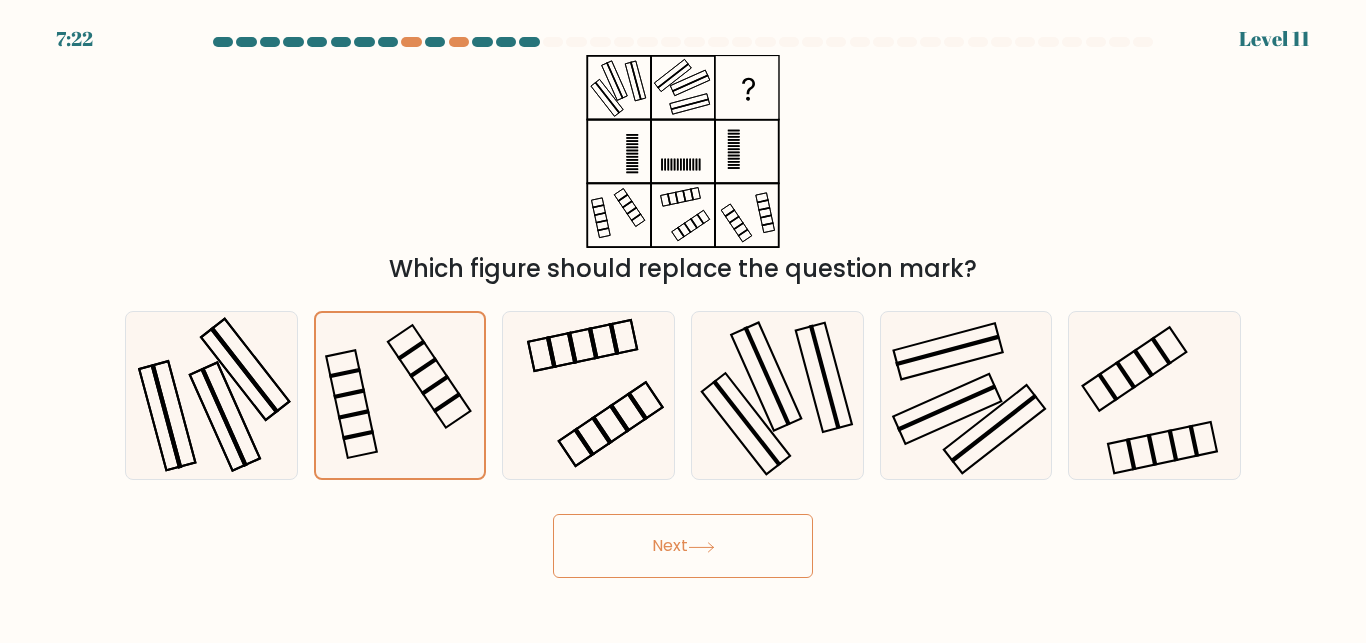 click on "Next" at bounding box center [683, 546] 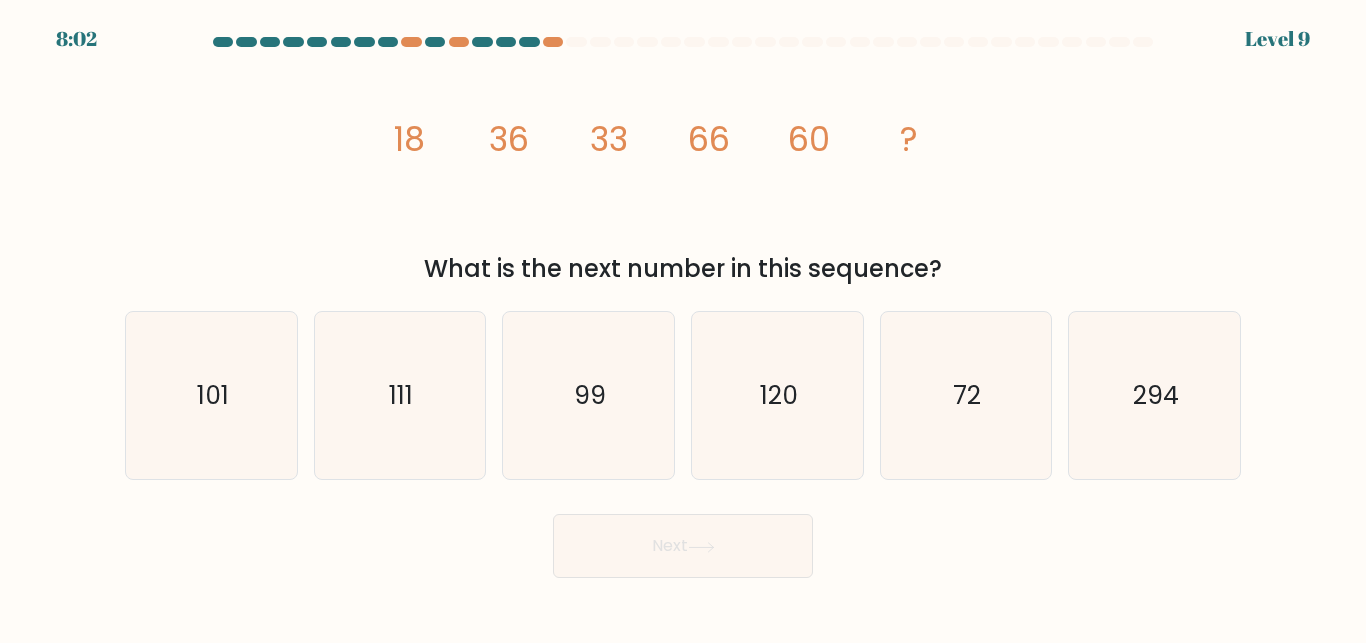 drag, startPoint x: 401, startPoint y: 139, endPoint x: 418, endPoint y: 136, distance: 17.262676 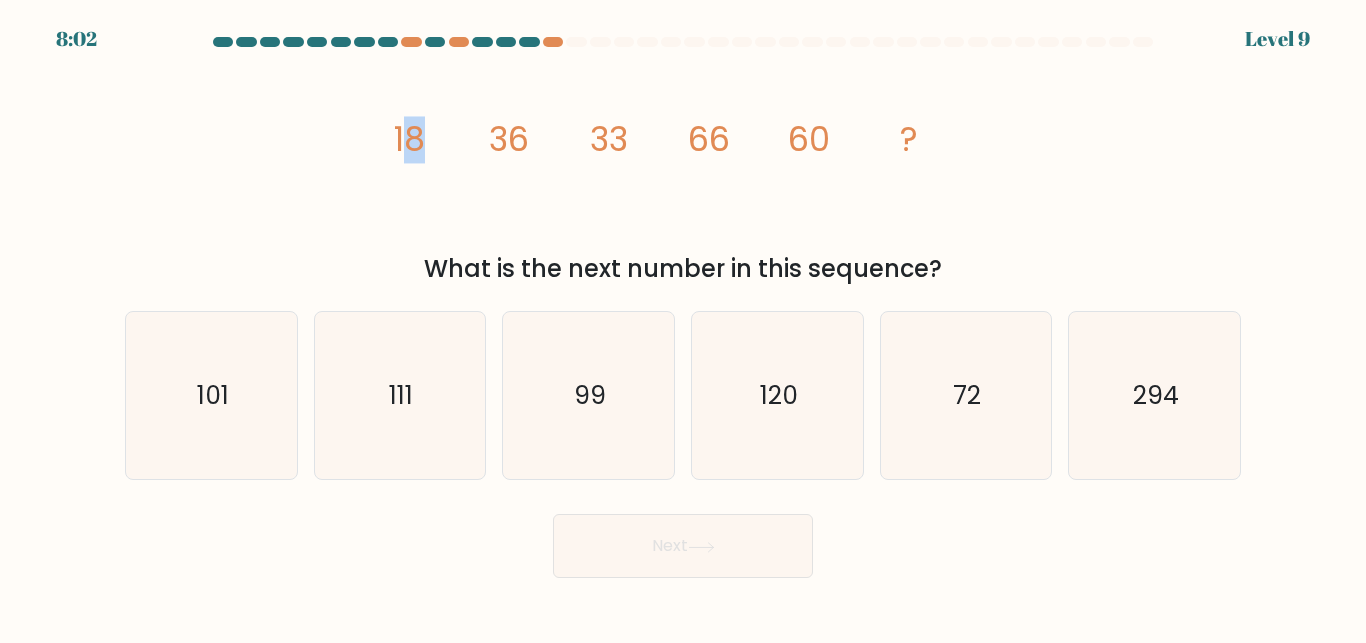 click on "18" 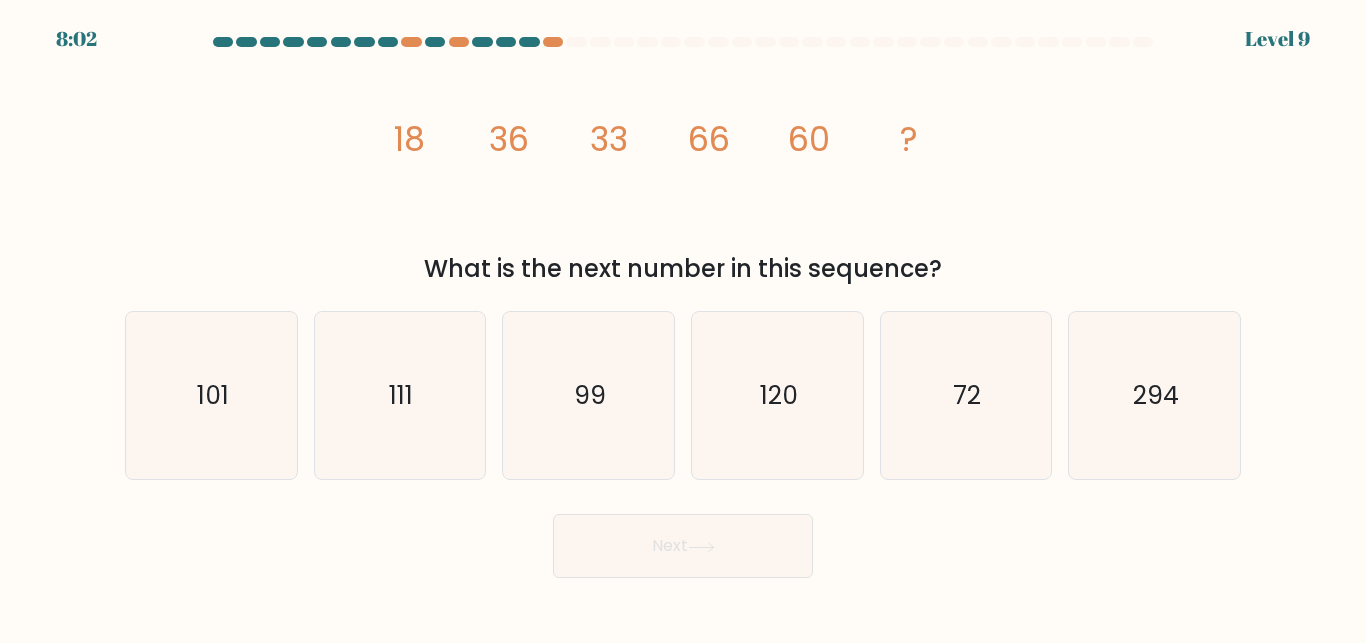 click on "image/svg+xml
18
36
33
66
60
?" 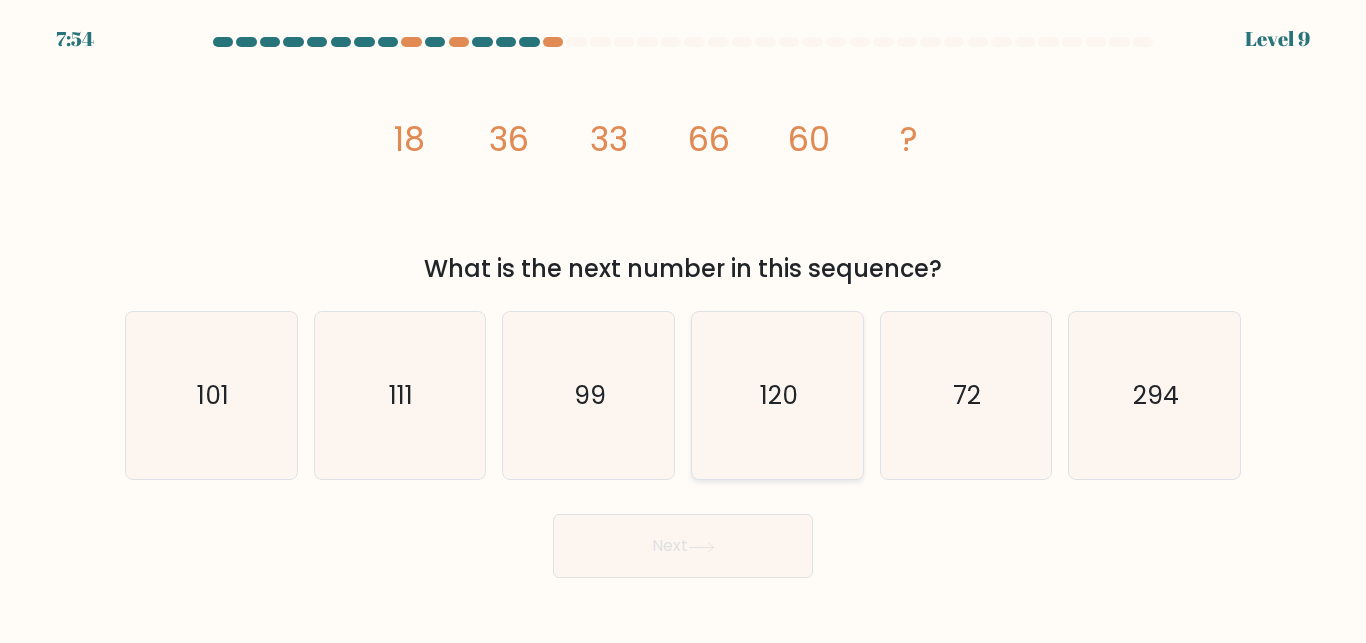 click on "120" 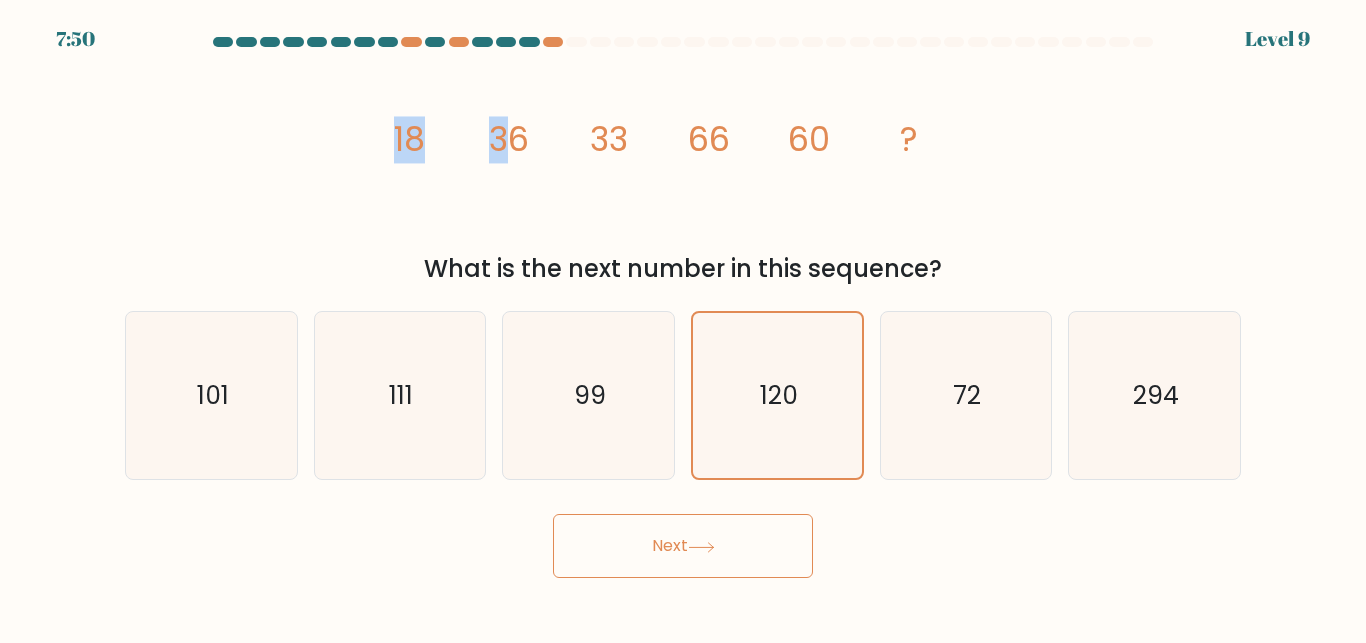 drag, startPoint x: 501, startPoint y: 146, endPoint x: 541, endPoint y: 146, distance: 40 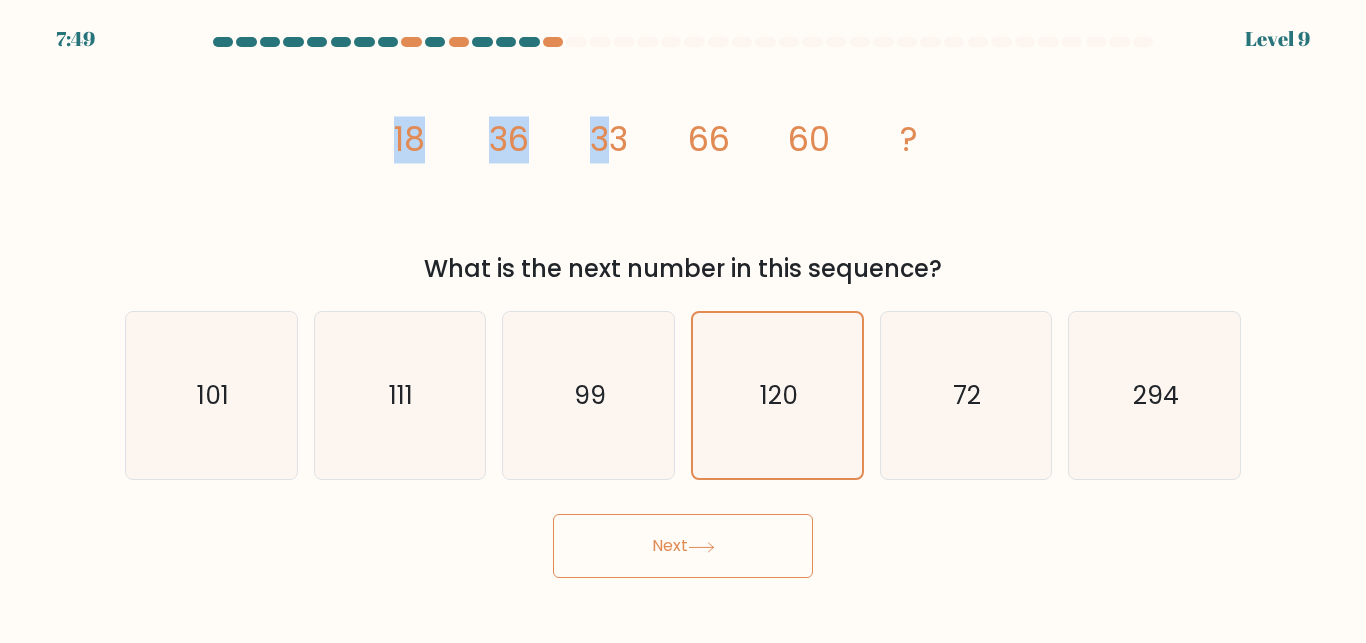 drag, startPoint x: 561, startPoint y: 144, endPoint x: 619, endPoint y: 131, distance: 59.439045 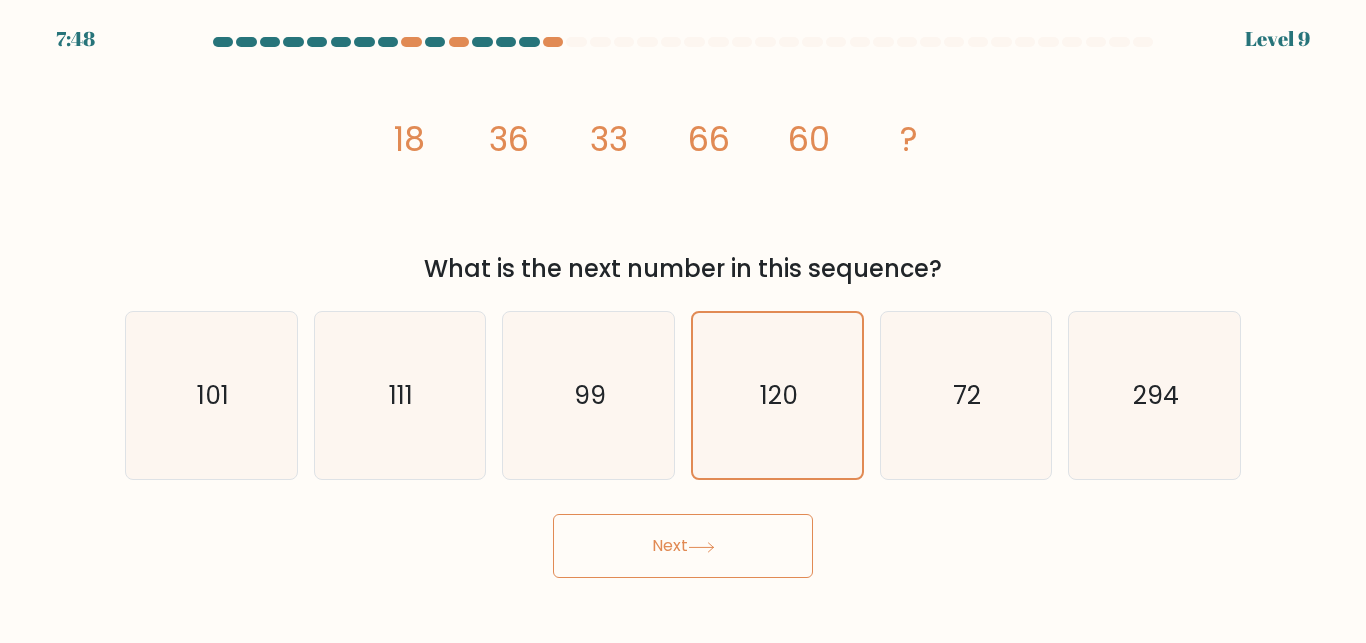 drag, startPoint x: 669, startPoint y: 134, endPoint x: 767, endPoint y: 137, distance: 98.045906 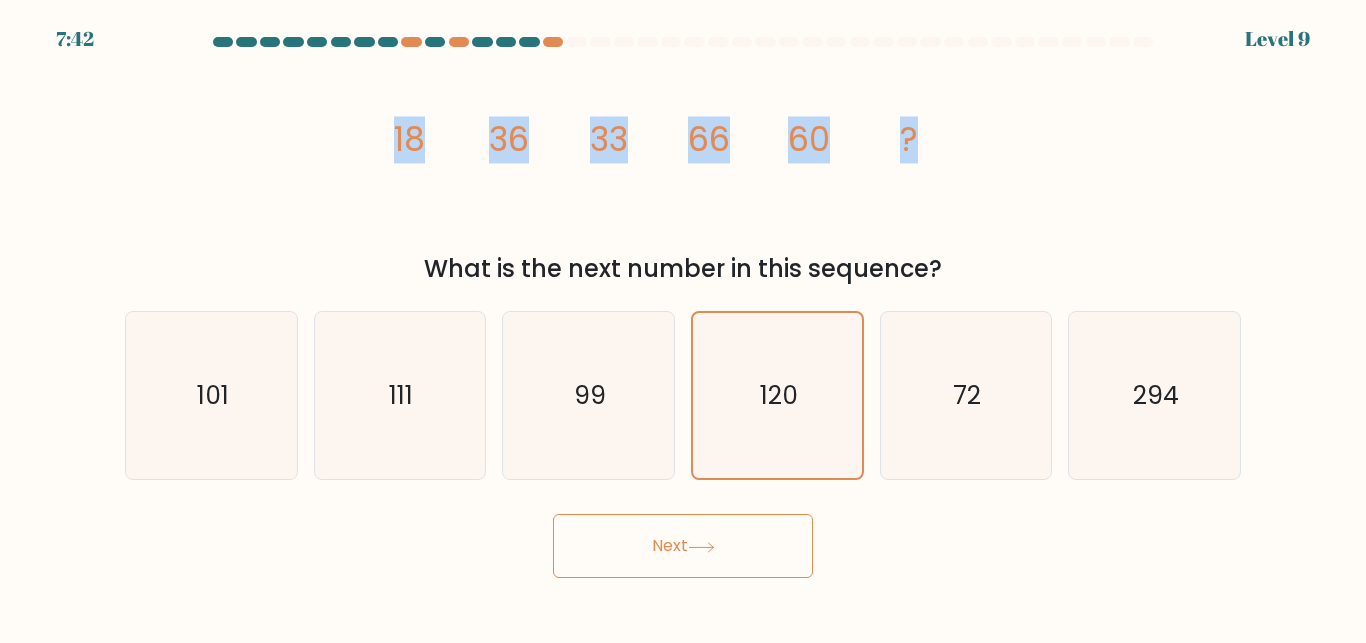 drag, startPoint x: 891, startPoint y: 124, endPoint x: 950, endPoint y: 126, distance: 59.03389 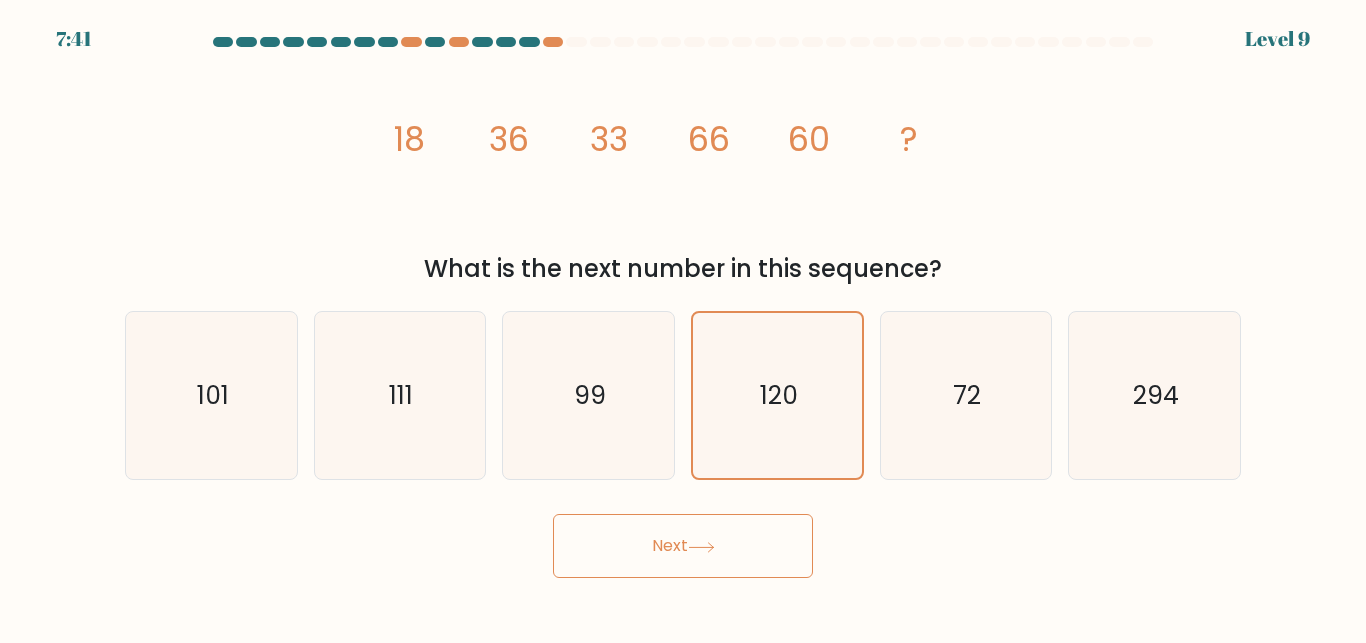 drag, startPoint x: 958, startPoint y: 119, endPoint x: 1041, endPoint y: 148, distance: 87.92042 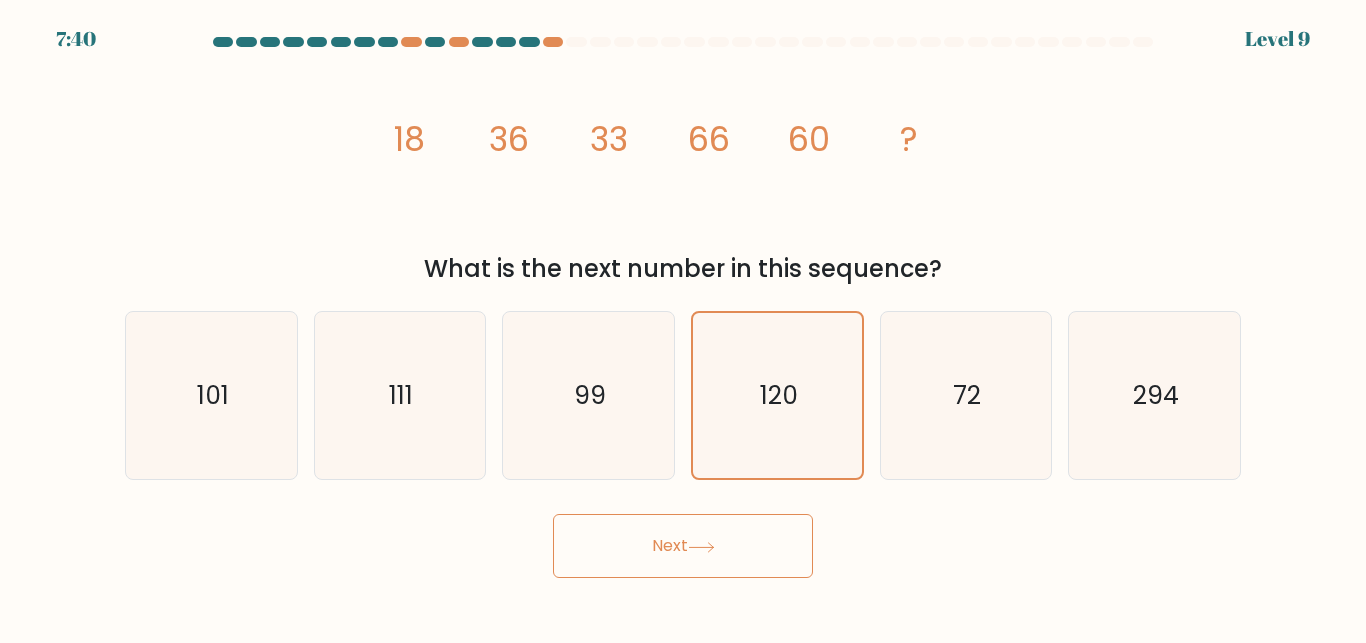 click on "Next" at bounding box center (683, 546) 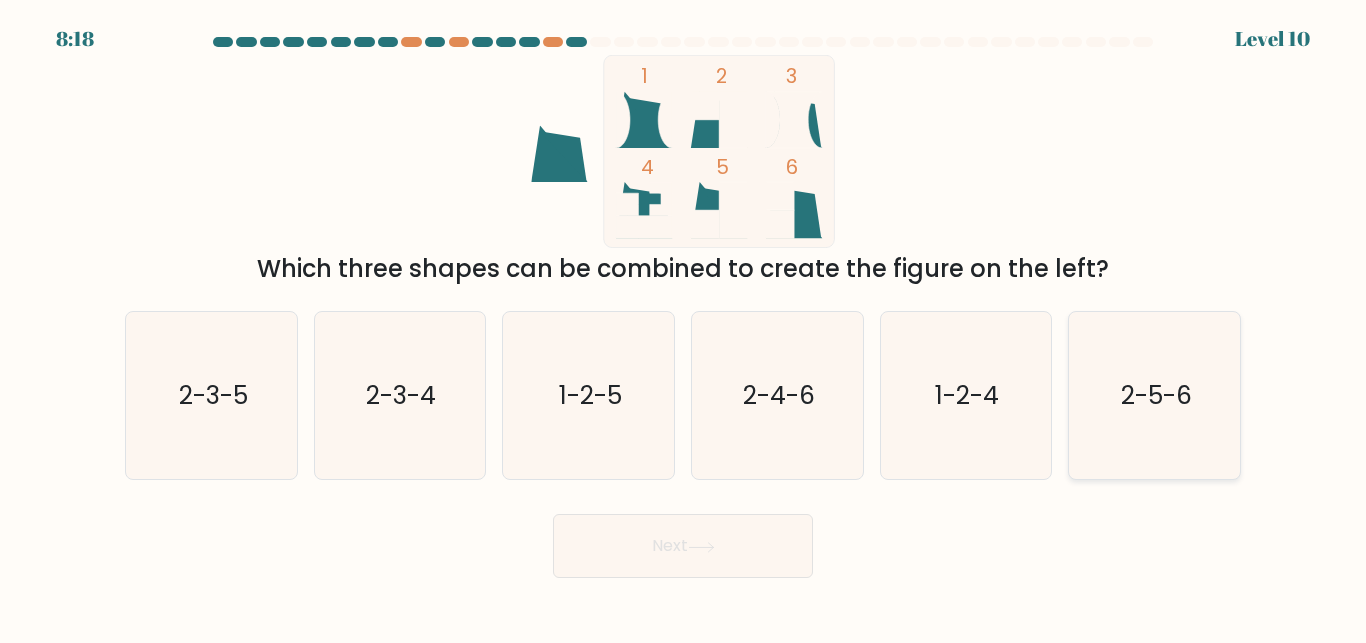 click on "2-5-6" 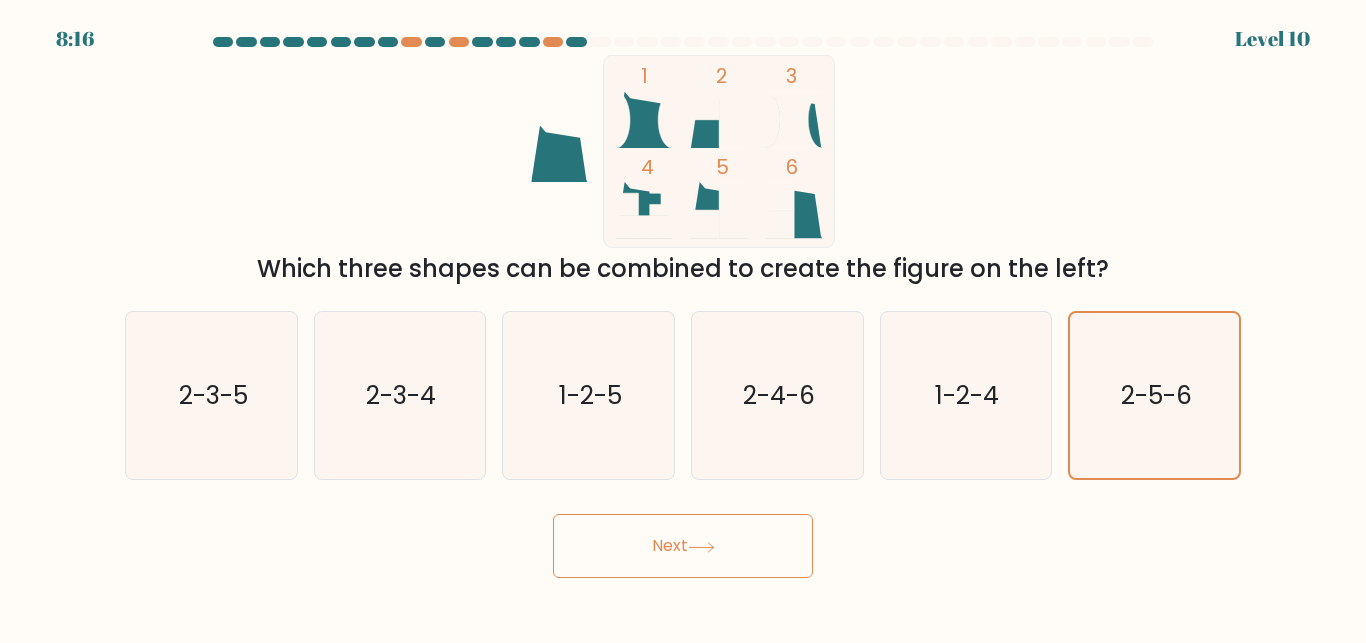 click on "Next" at bounding box center [683, 546] 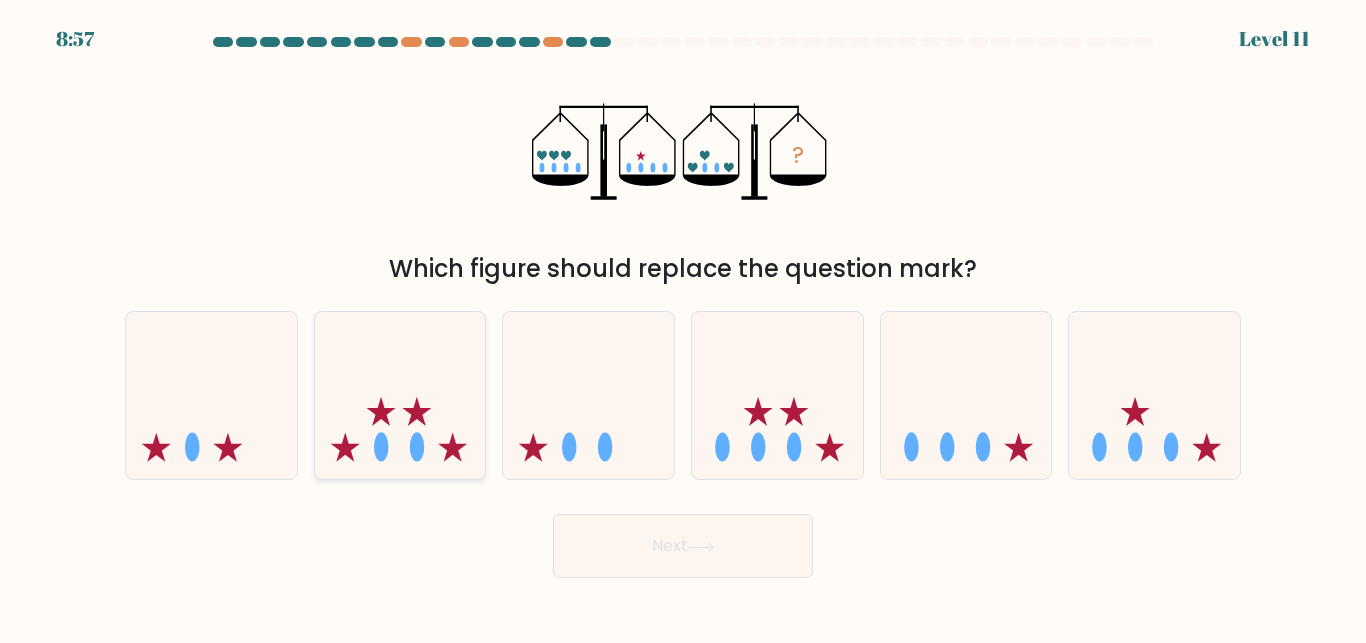 click 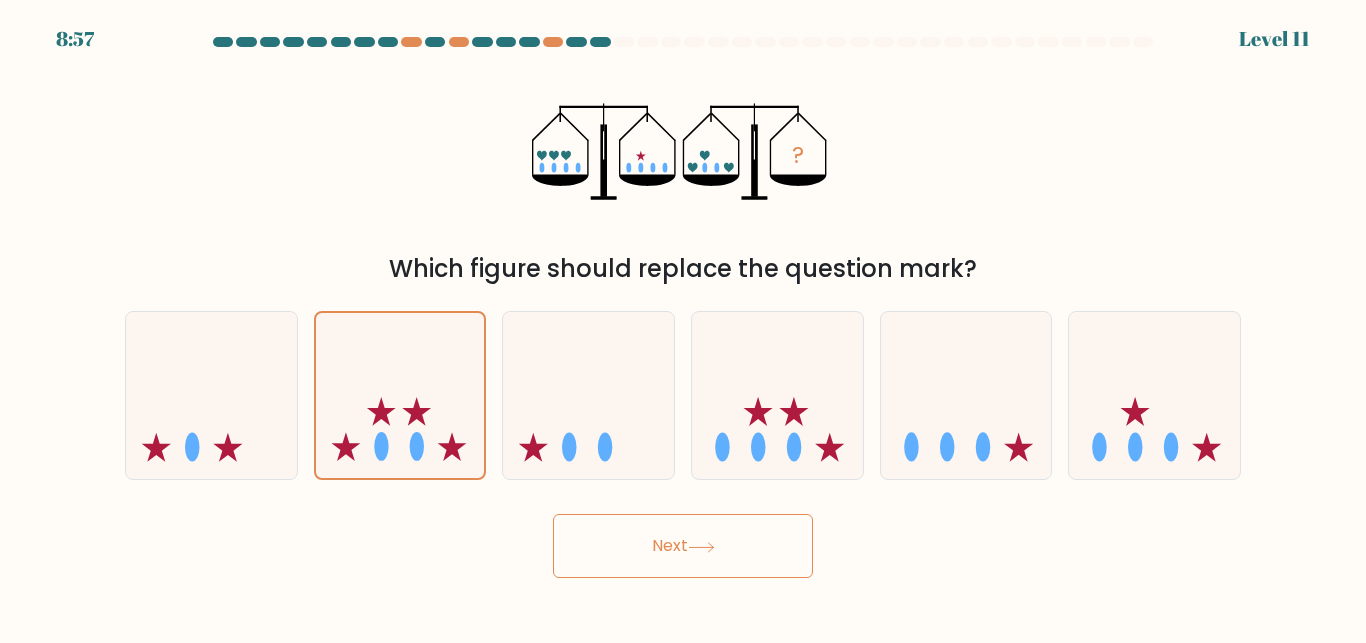 click on "Next" at bounding box center [683, 546] 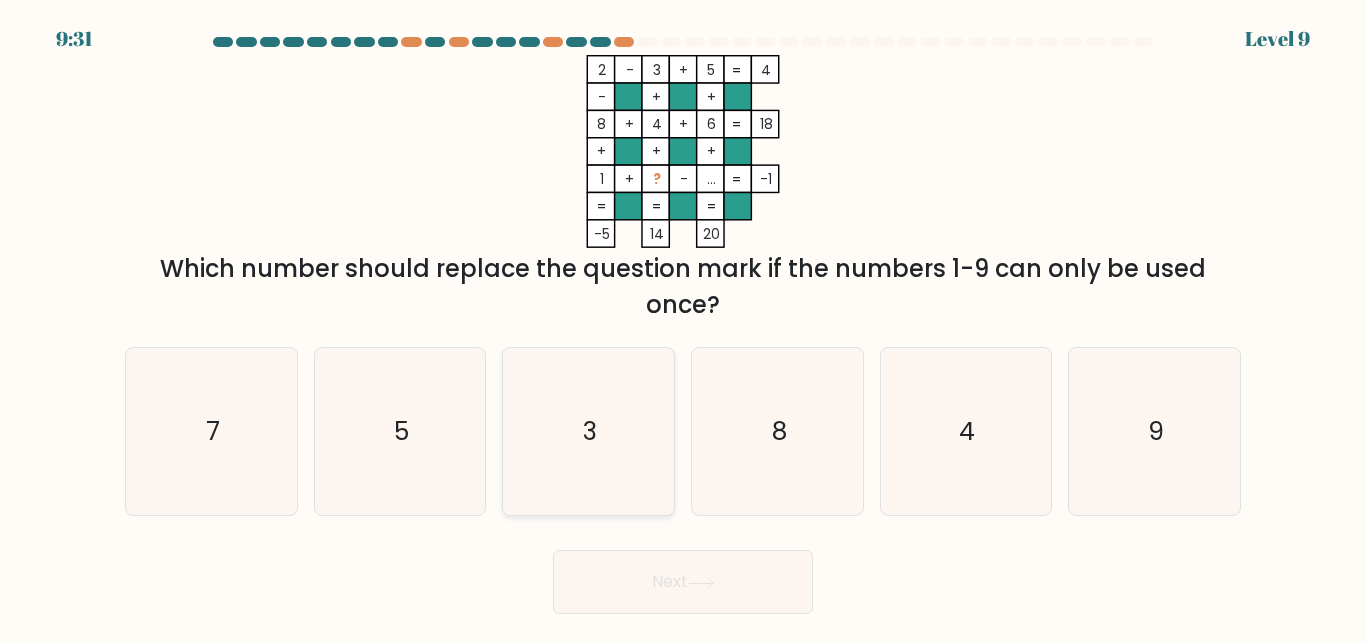 click on "3" 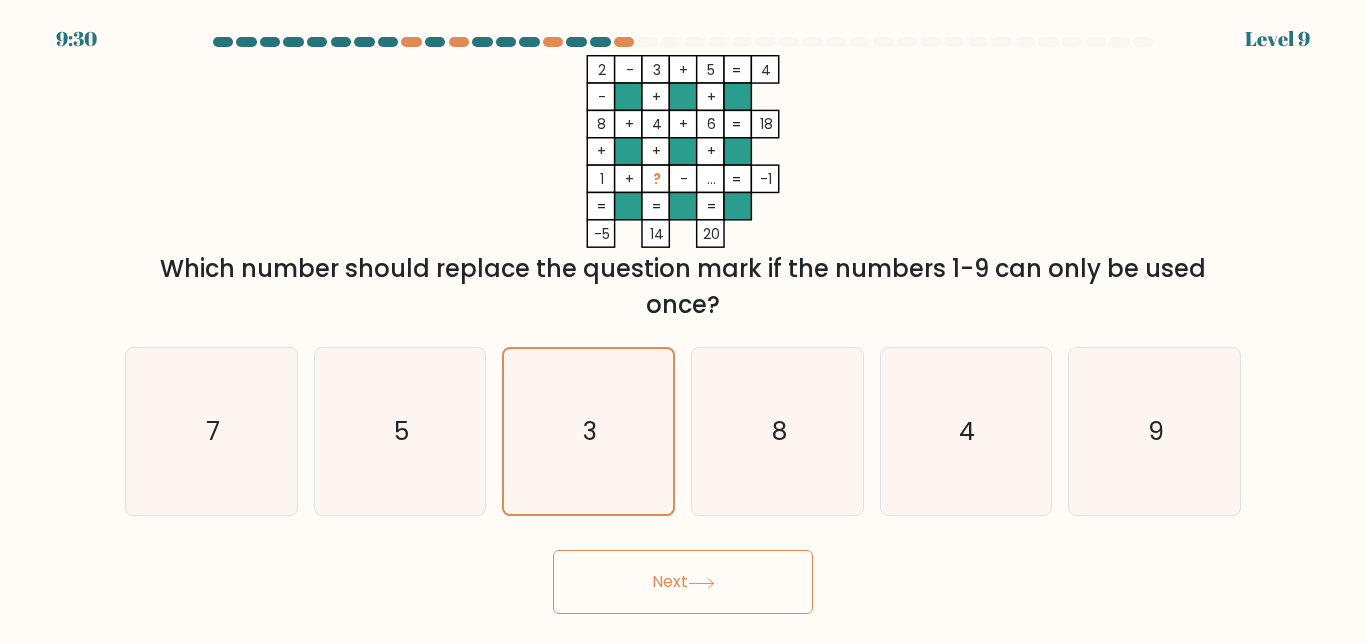 click on "Next" at bounding box center (683, 582) 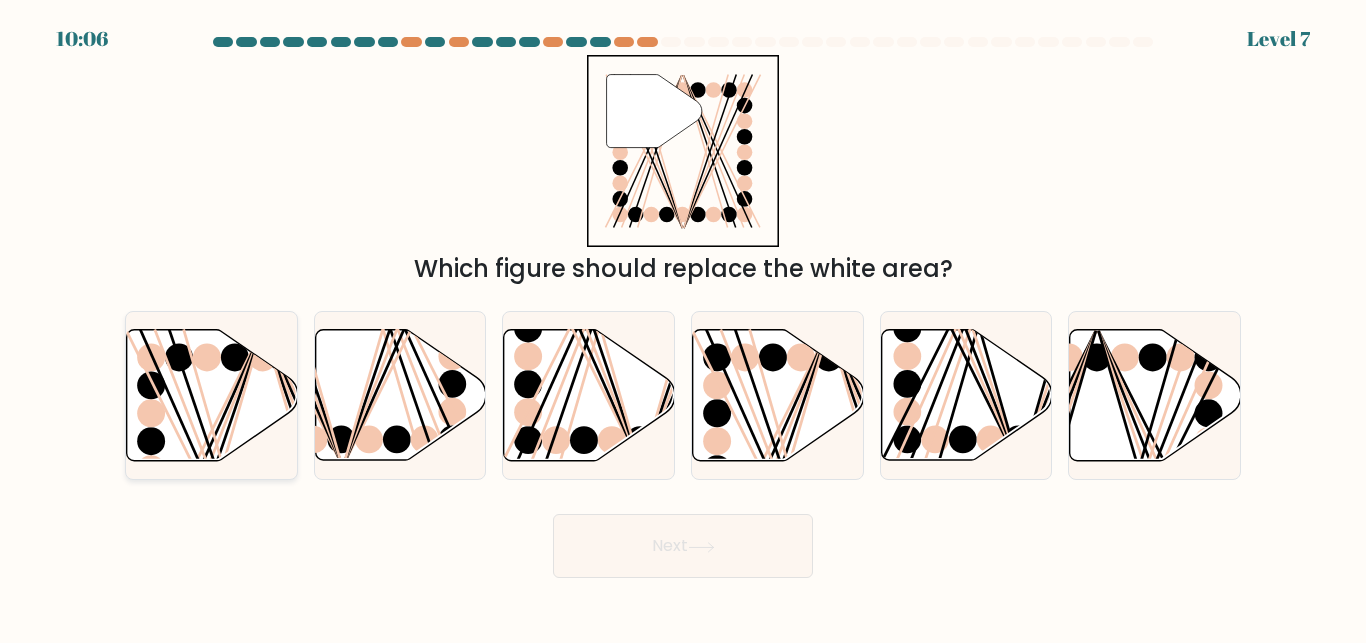 click 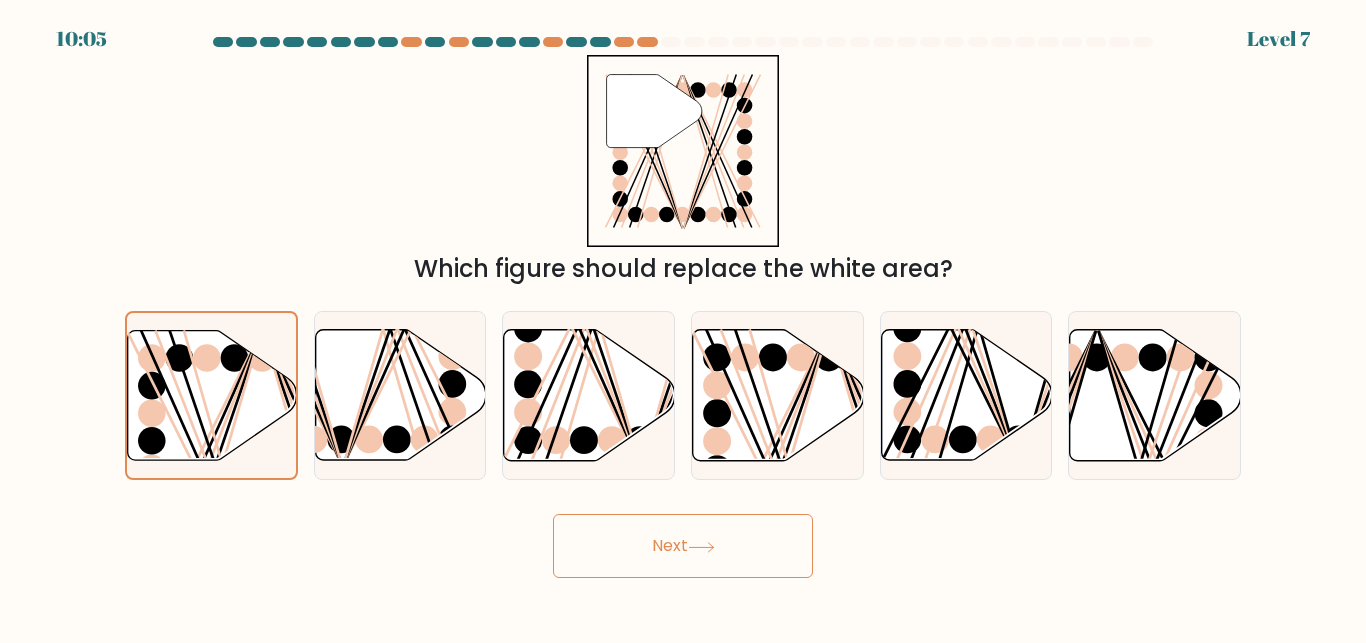 click on "Next" at bounding box center [683, 546] 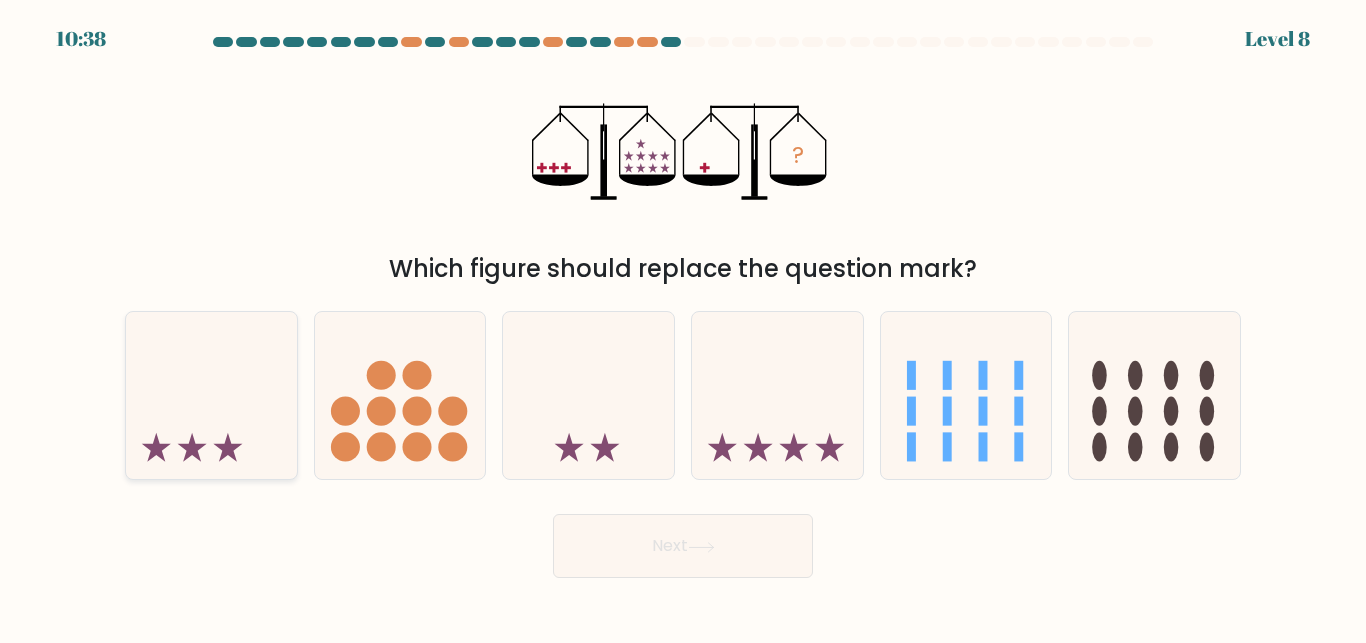 click 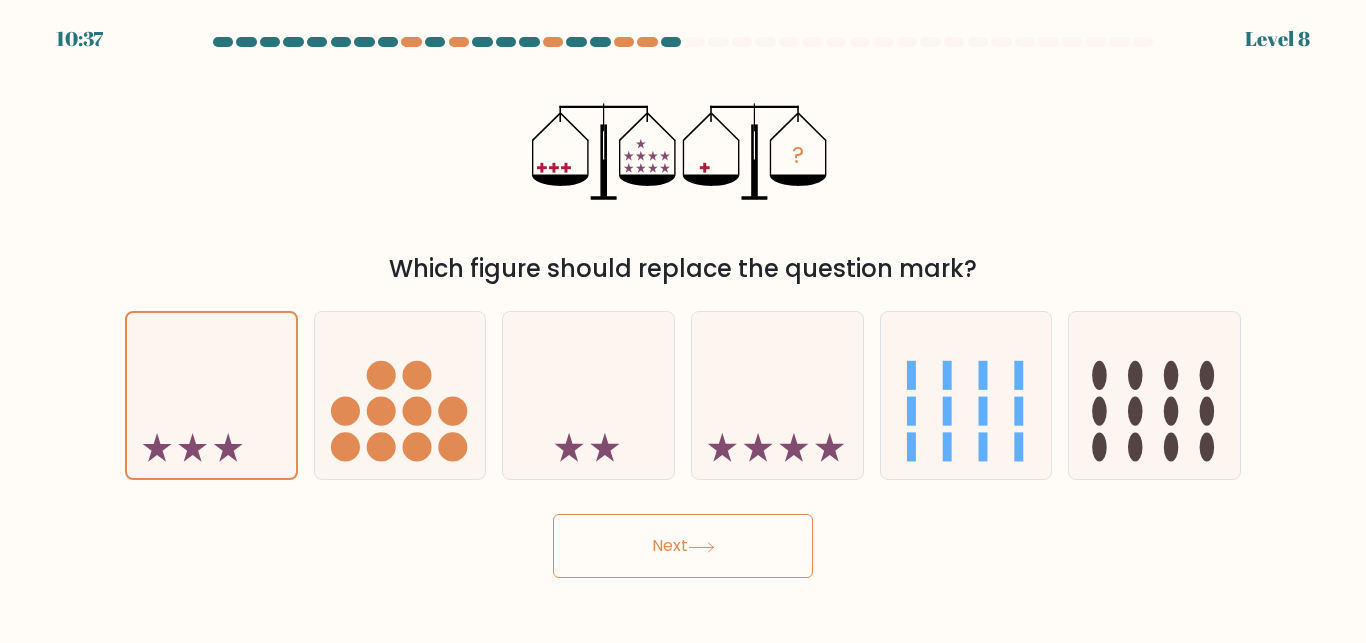 click on "Next" at bounding box center [683, 546] 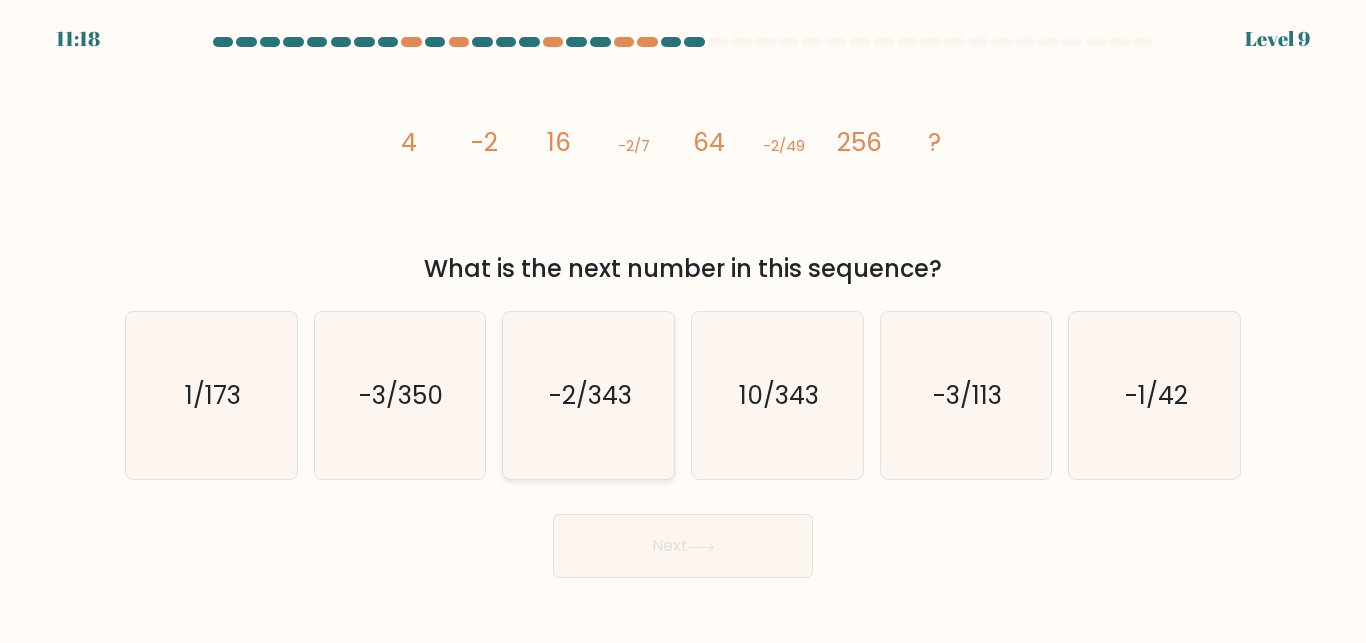 click on "-2/343" 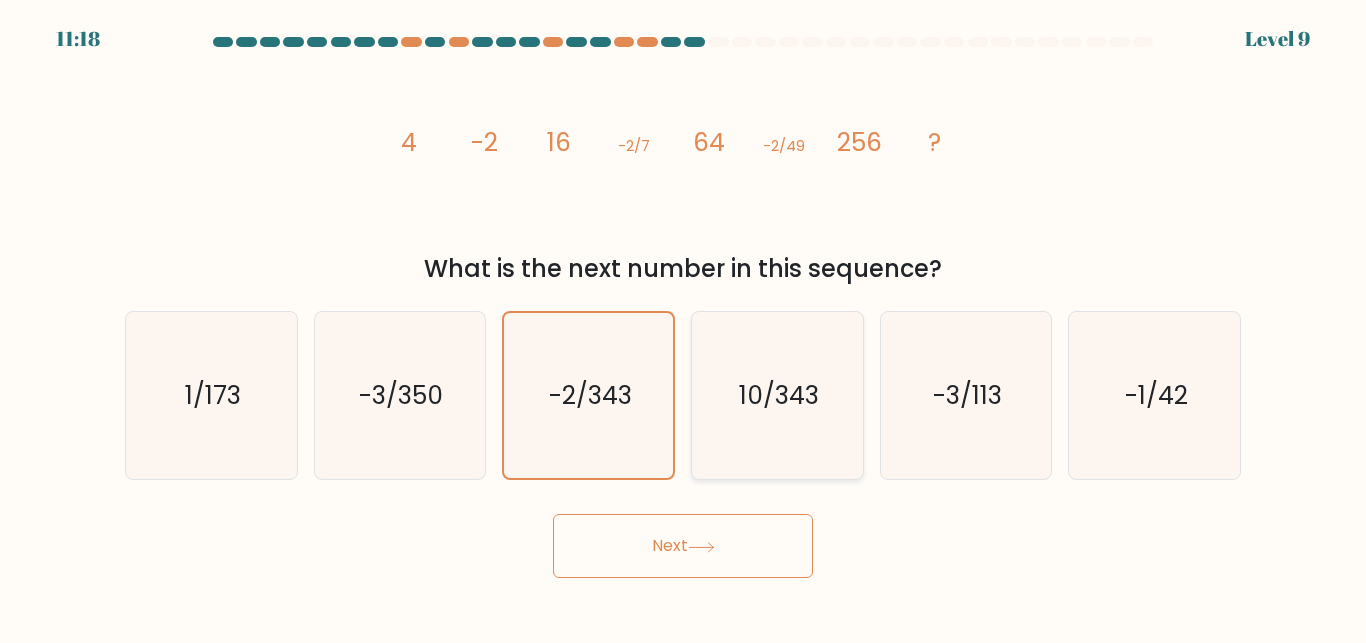 click on "10/343" 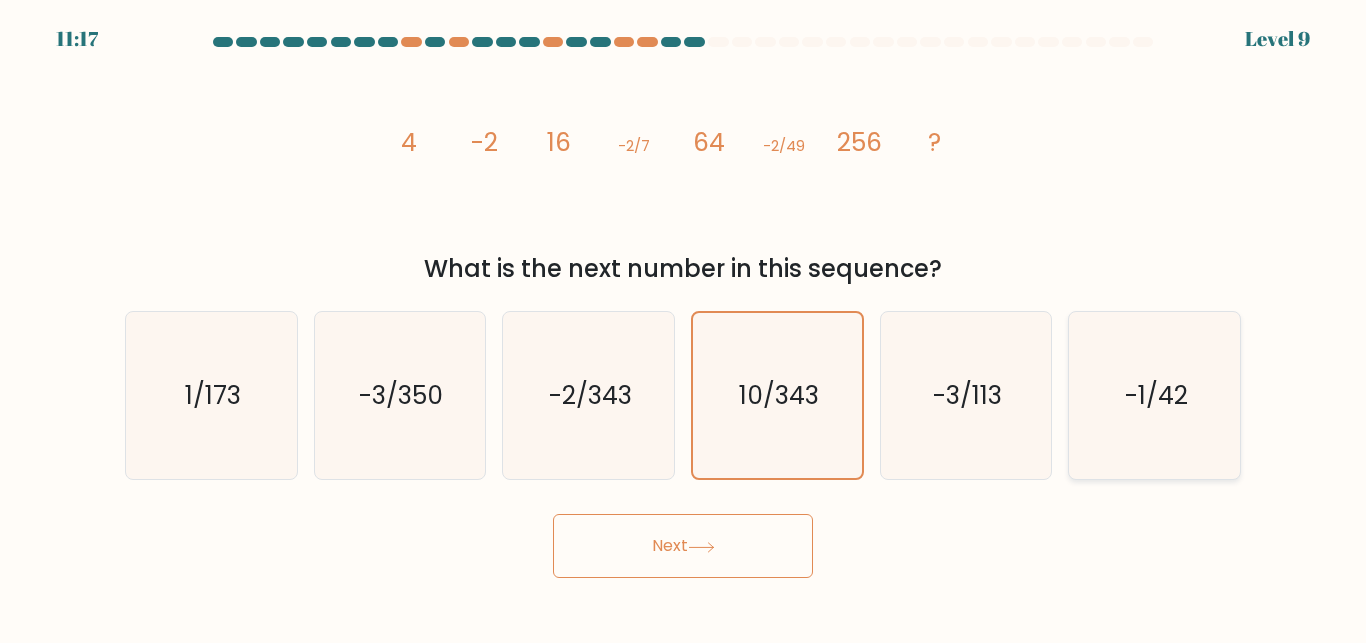click on "-1/42" 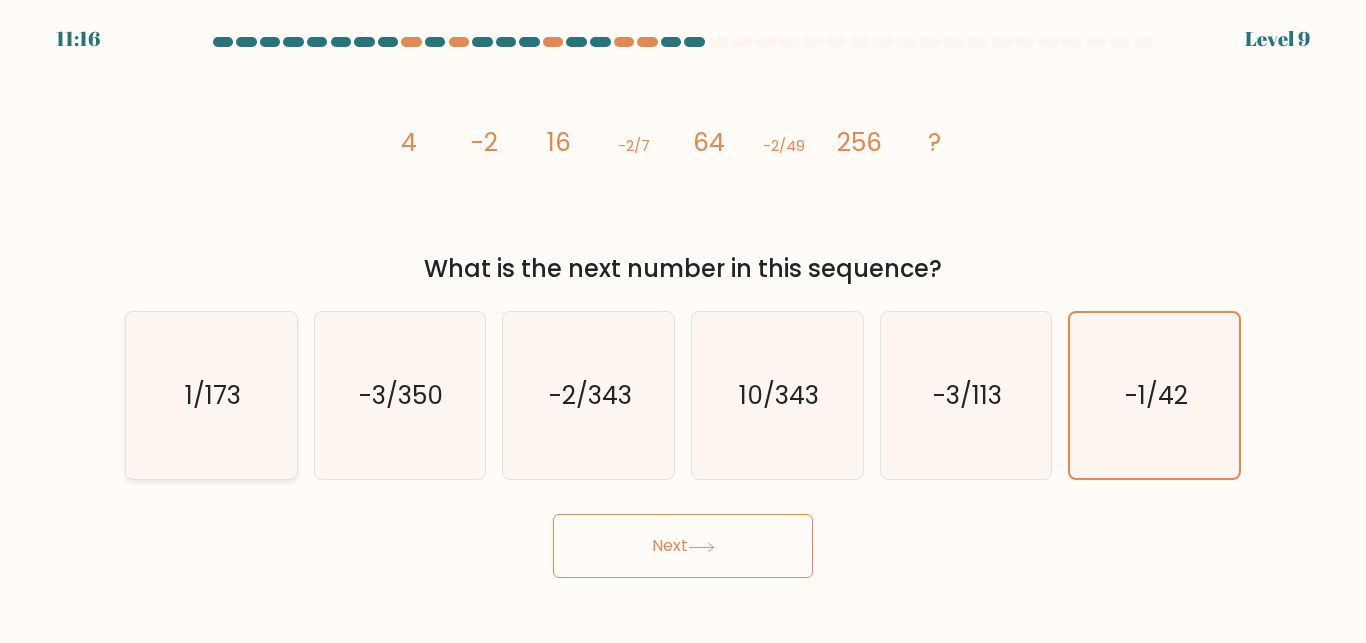 click on "1/173" 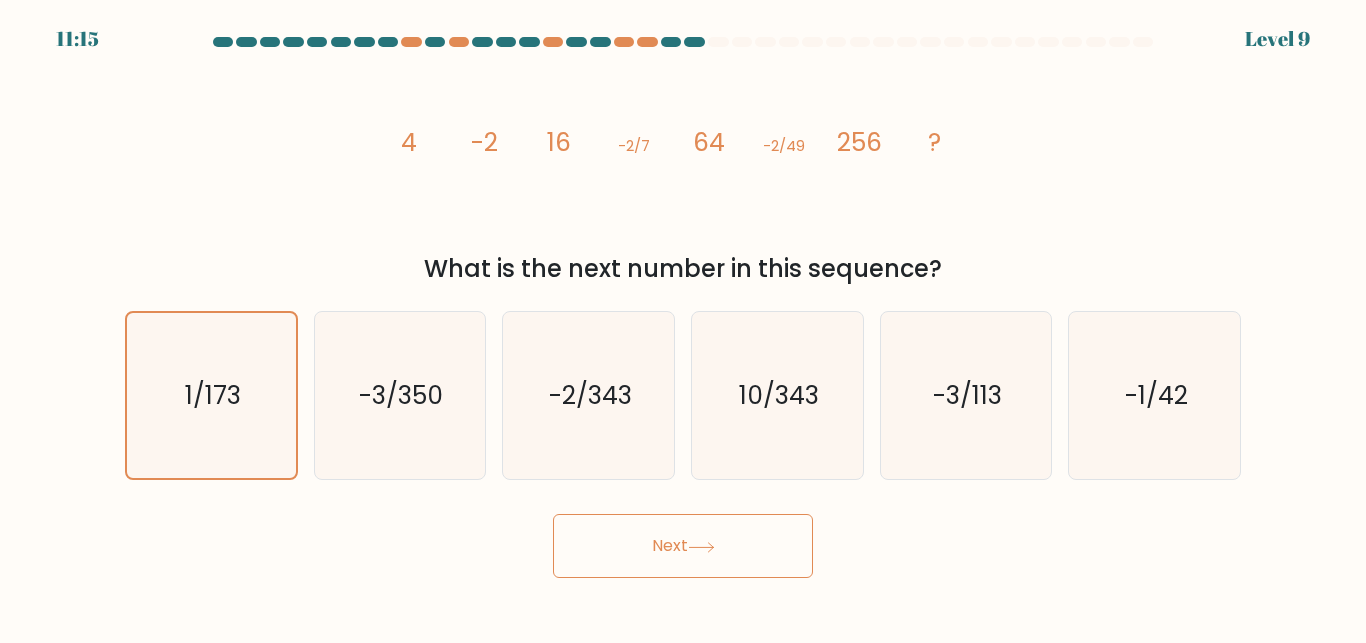 click on "Next" at bounding box center [683, 546] 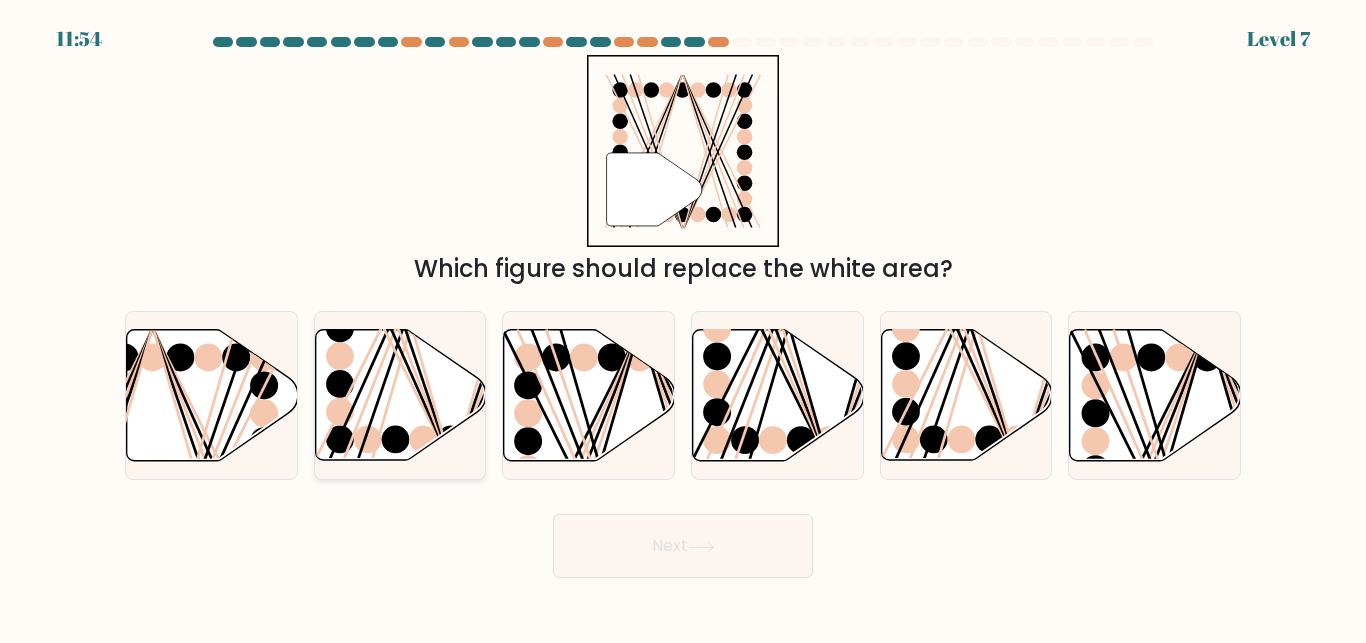click 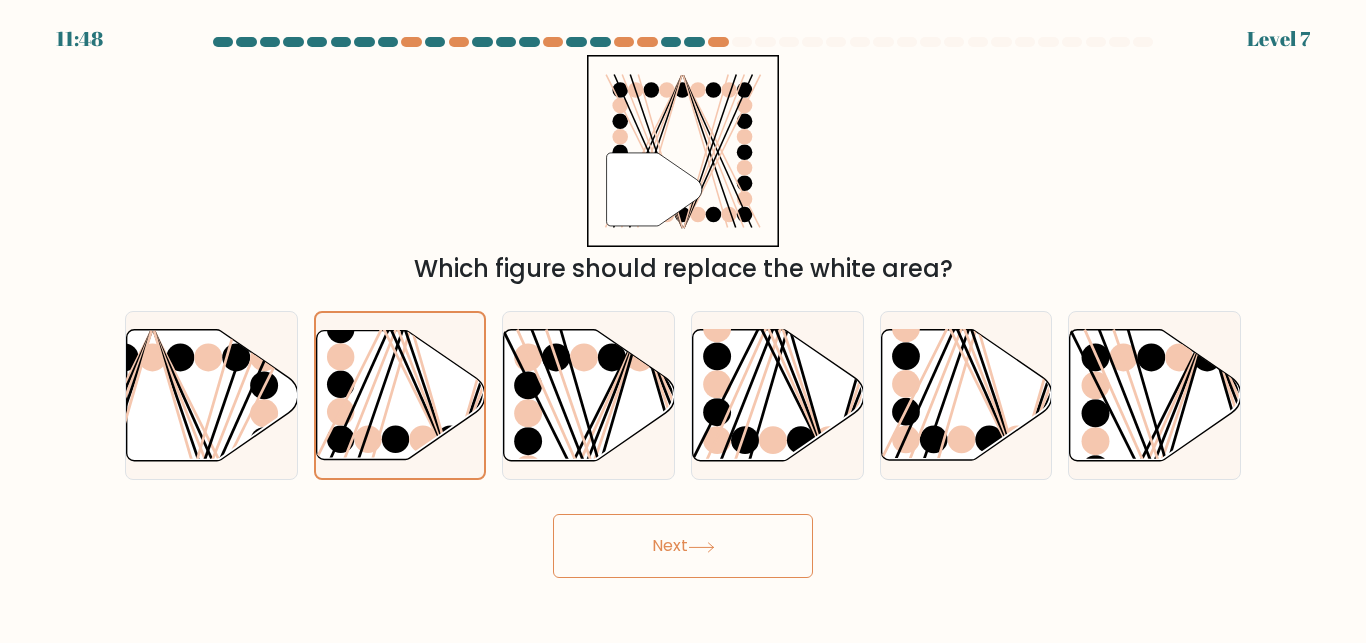 click on "Next" at bounding box center (683, 541) 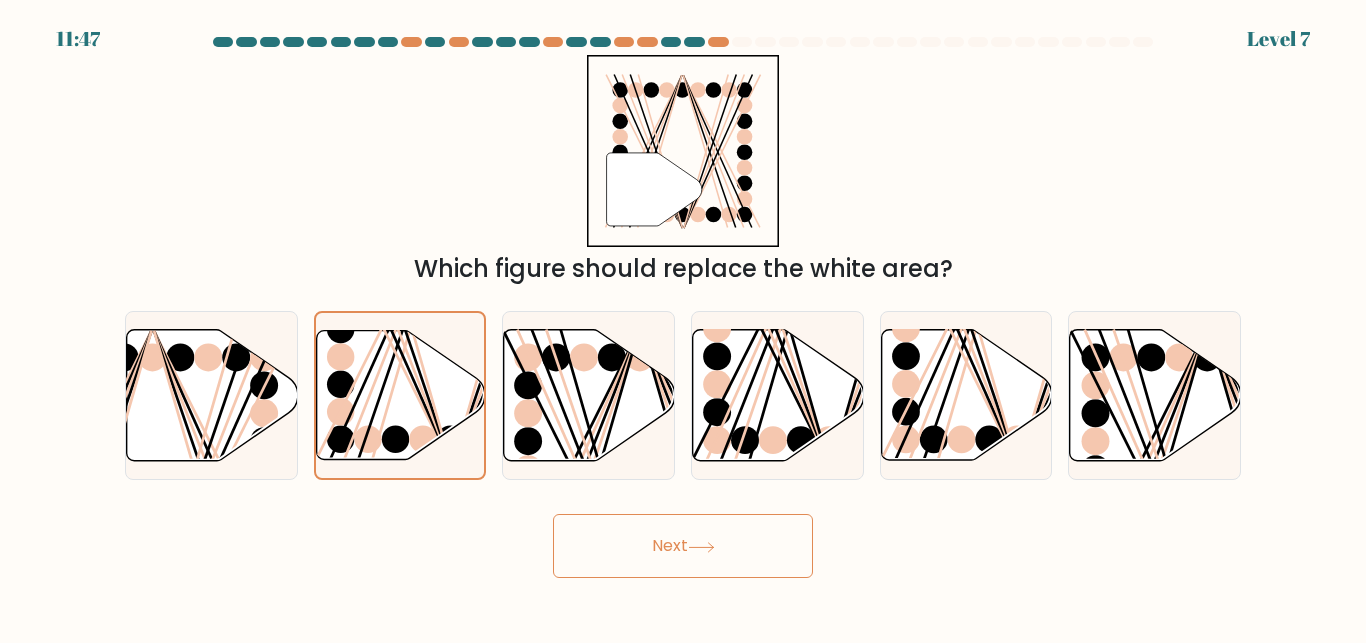 click on "Next" at bounding box center [683, 546] 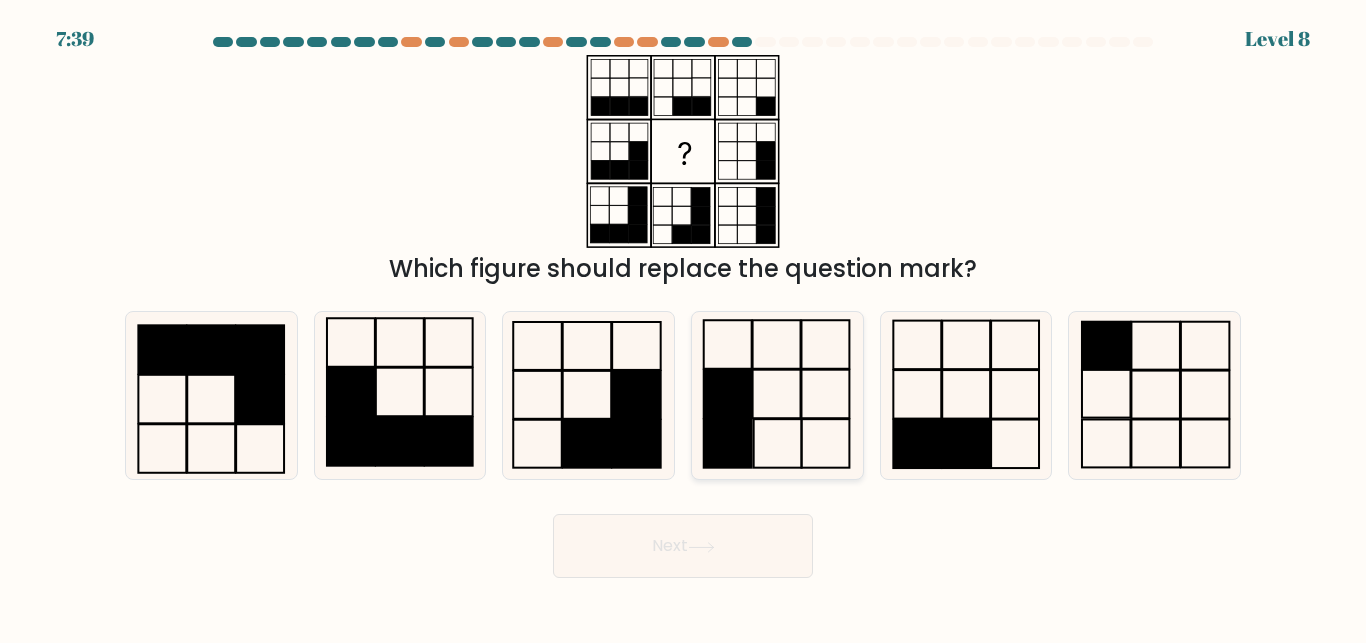 click 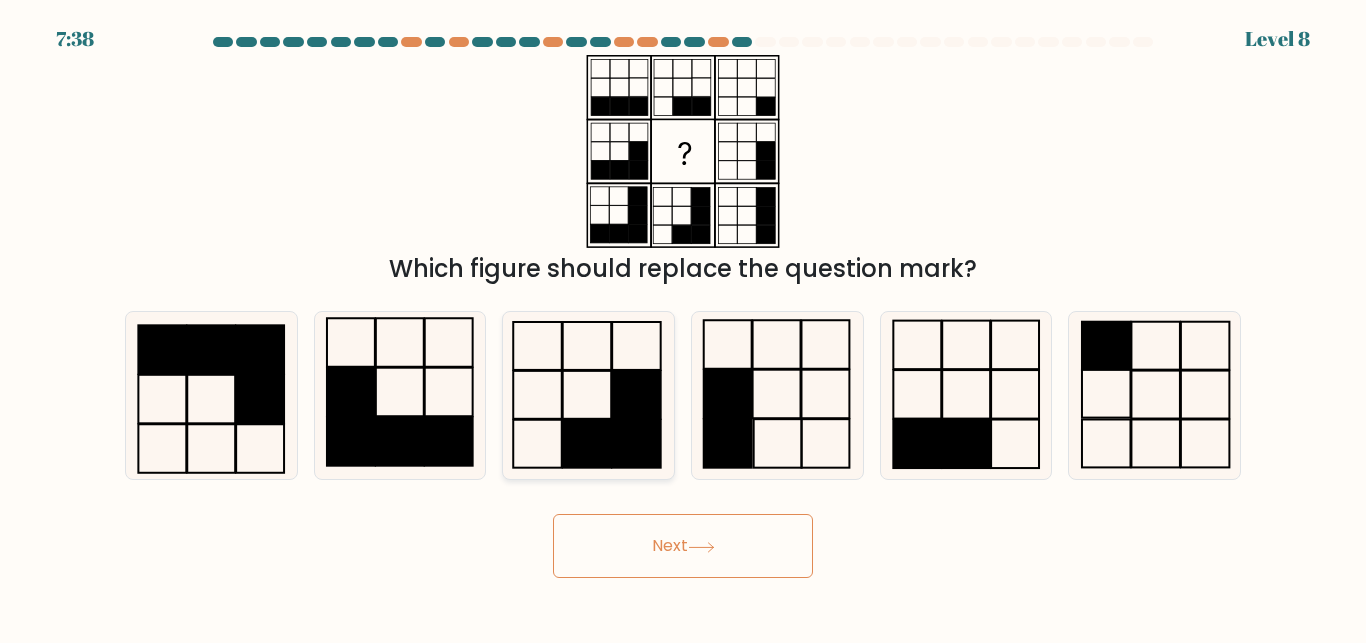 click 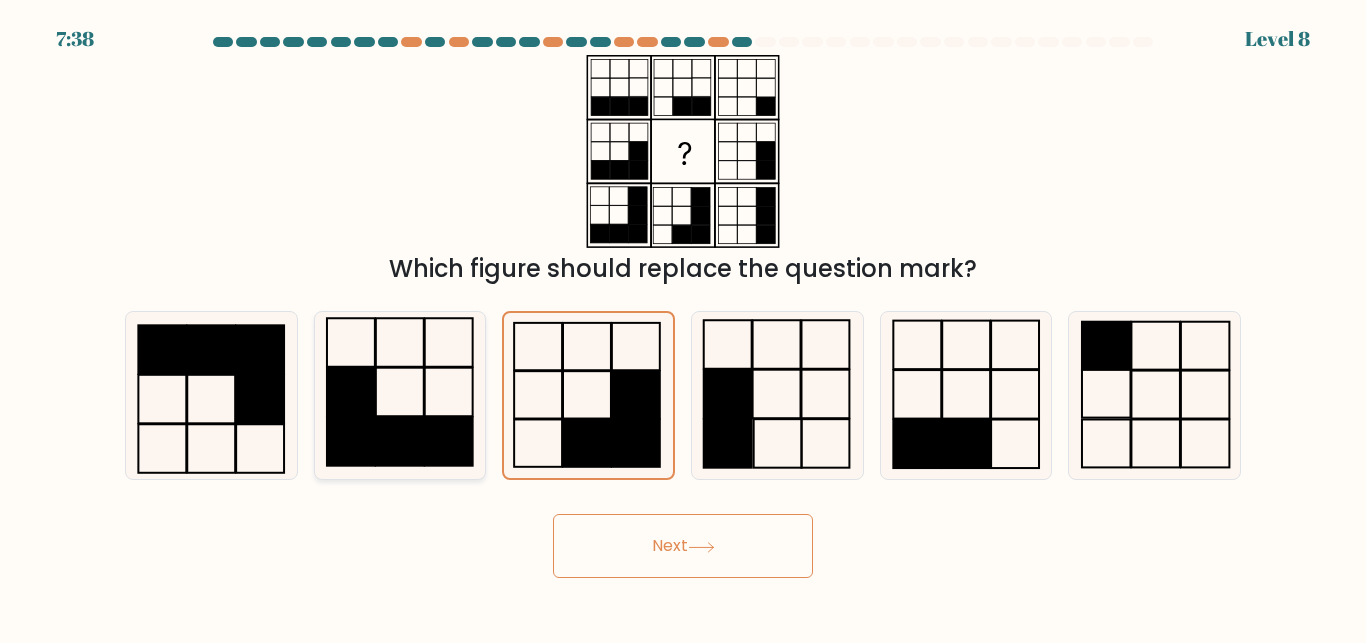 click 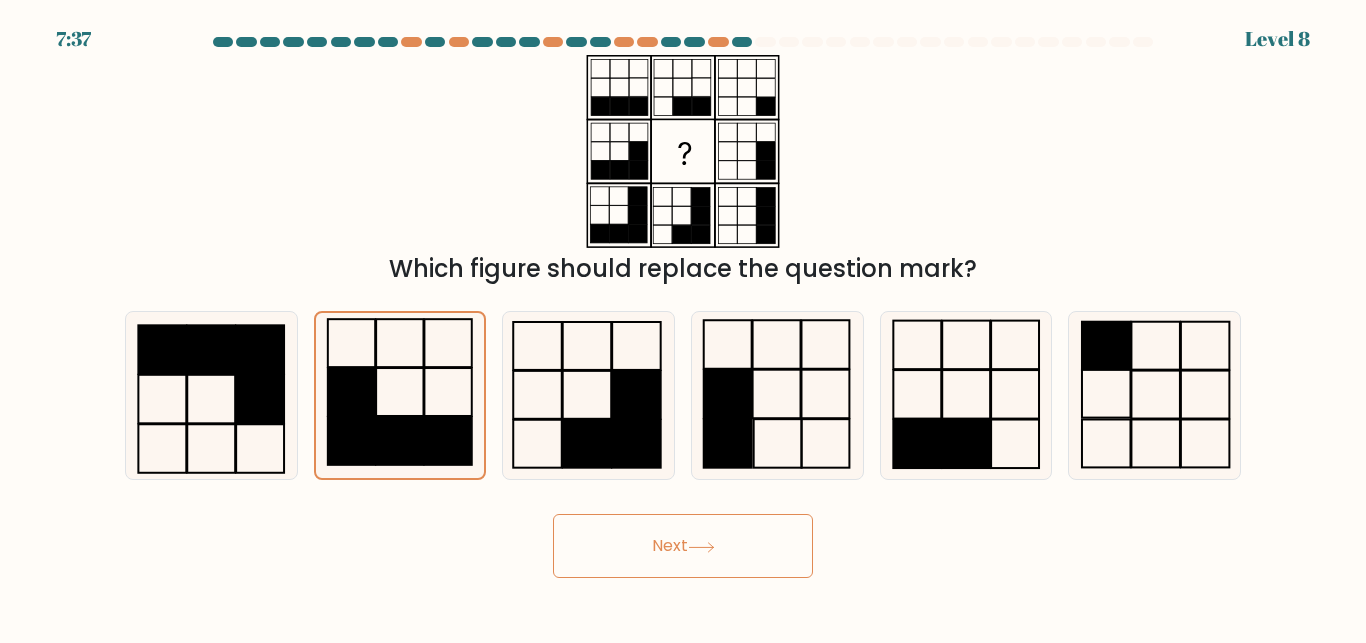 click on "Next" at bounding box center [683, 546] 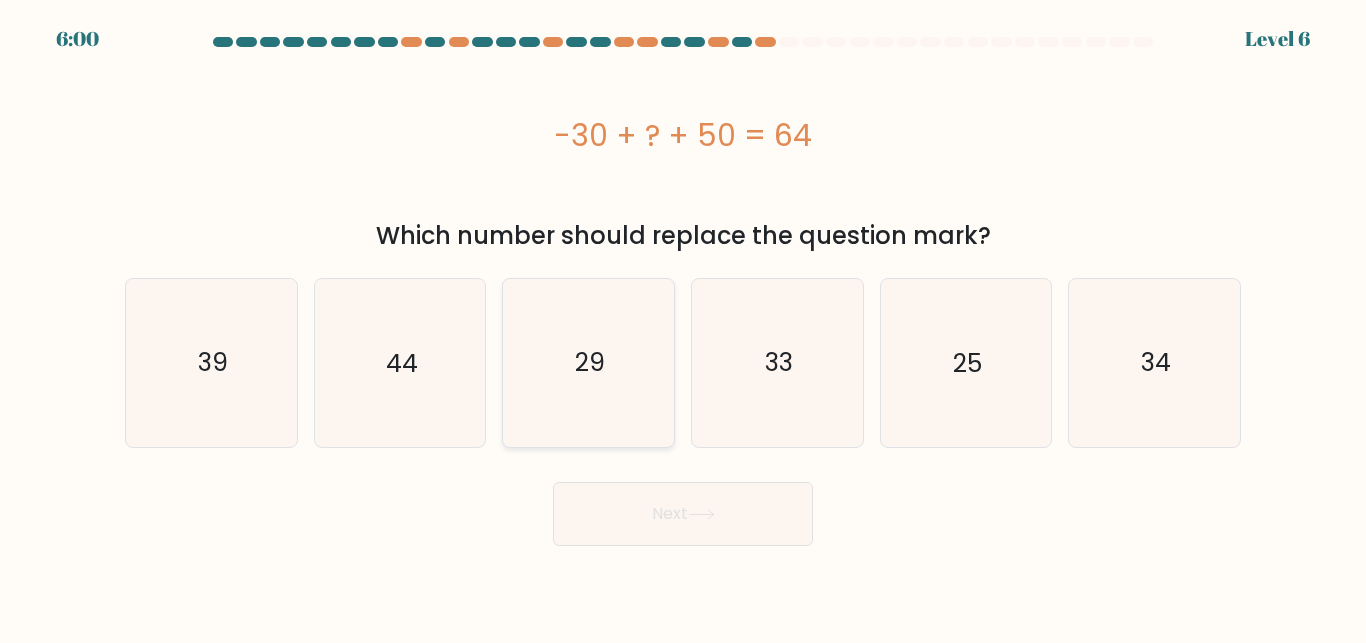click on "29" 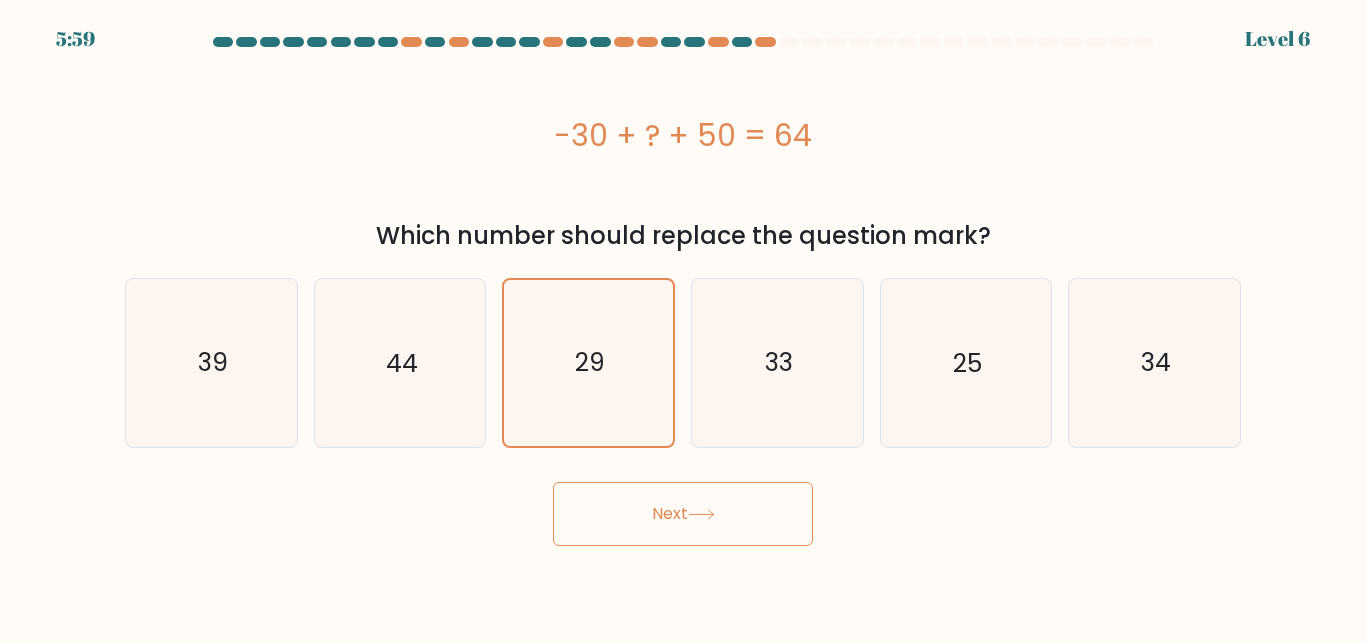 click on "Next" at bounding box center [683, 514] 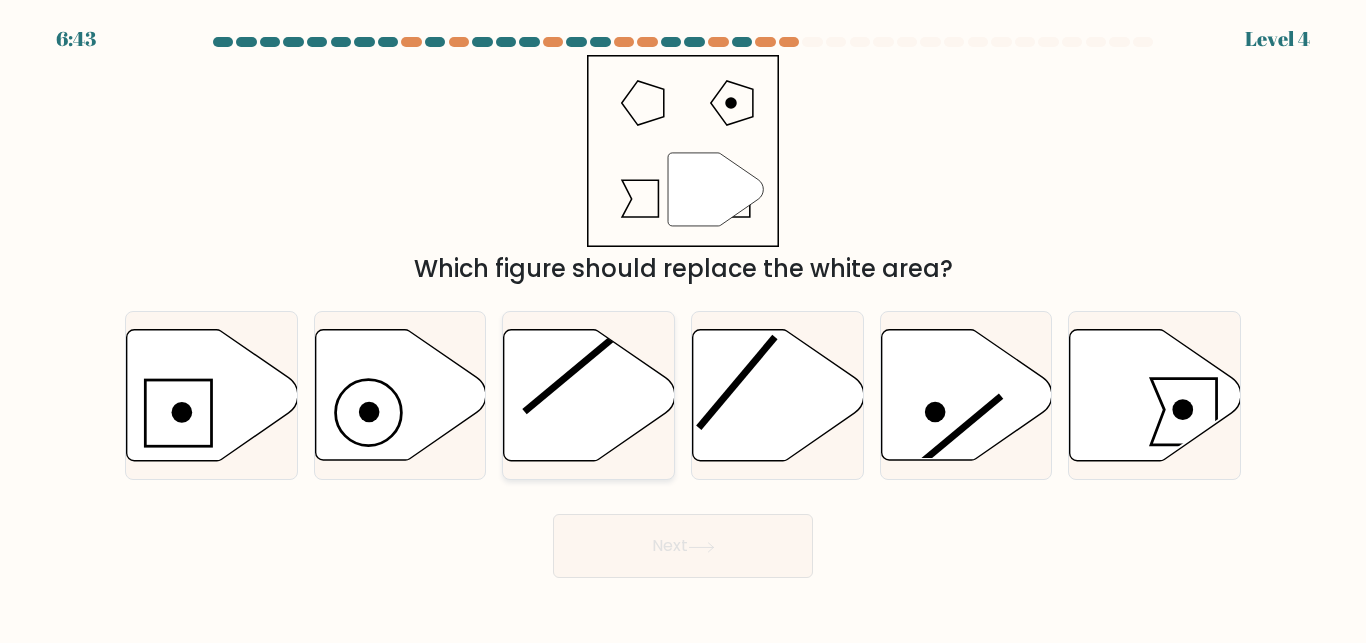 click 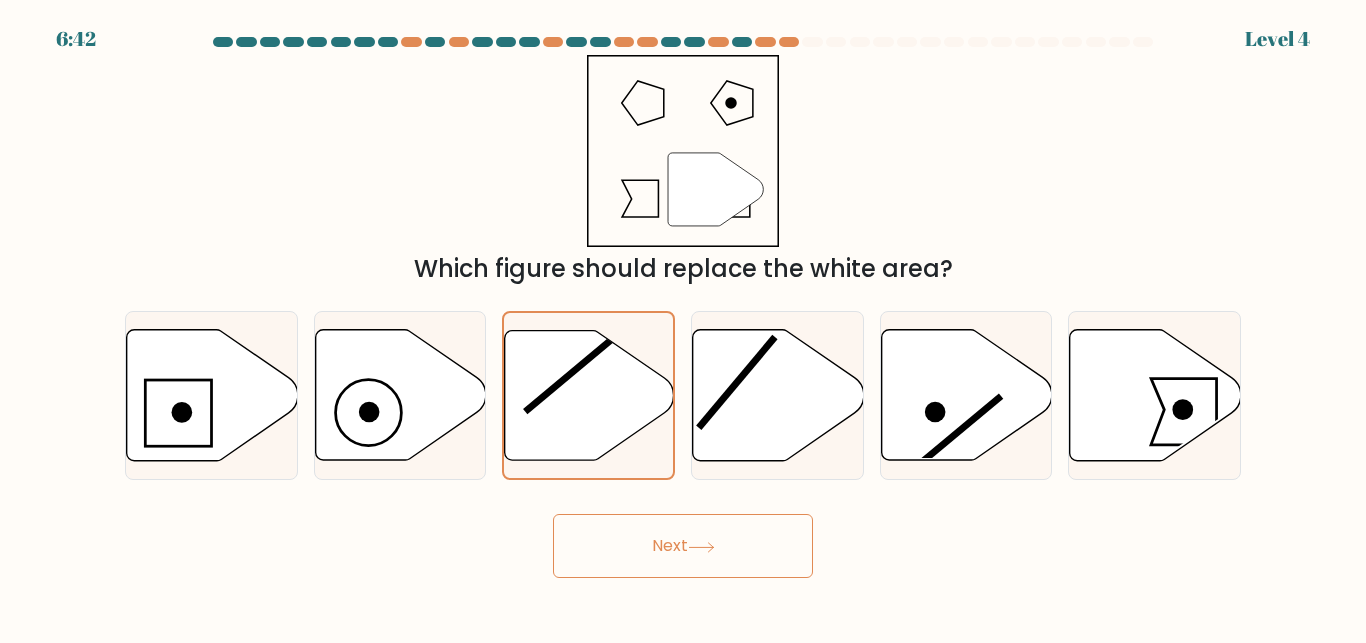 click on "Next" at bounding box center [683, 546] 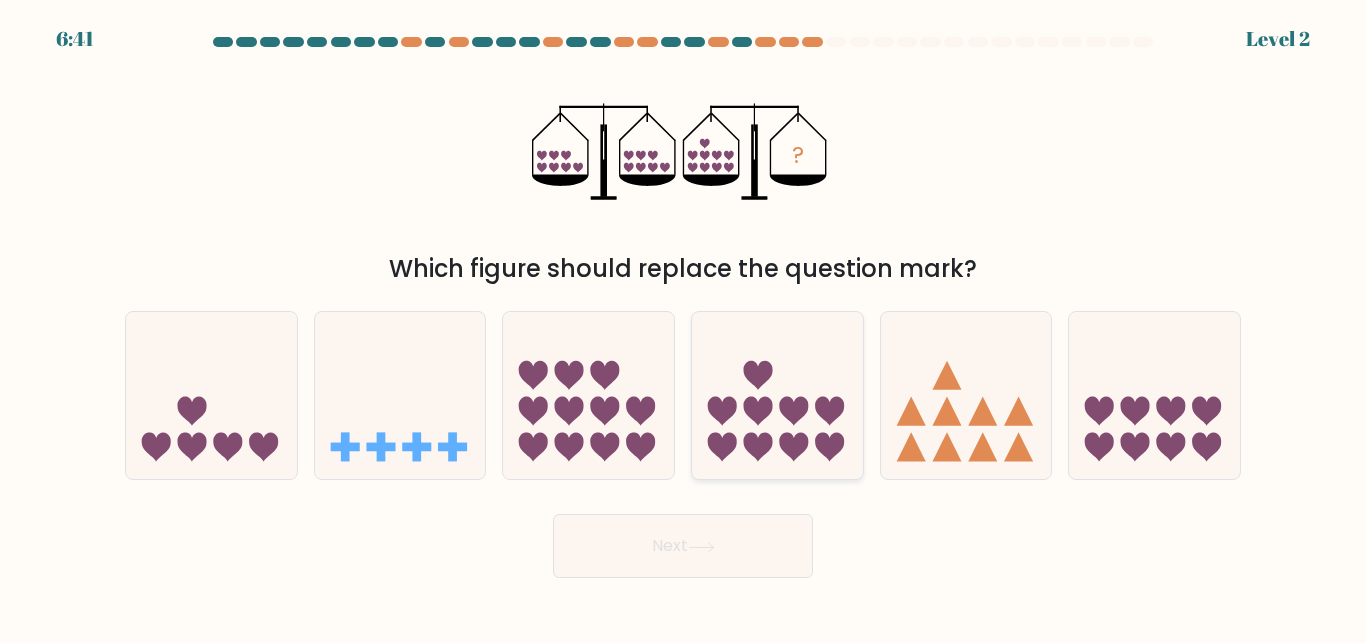 click 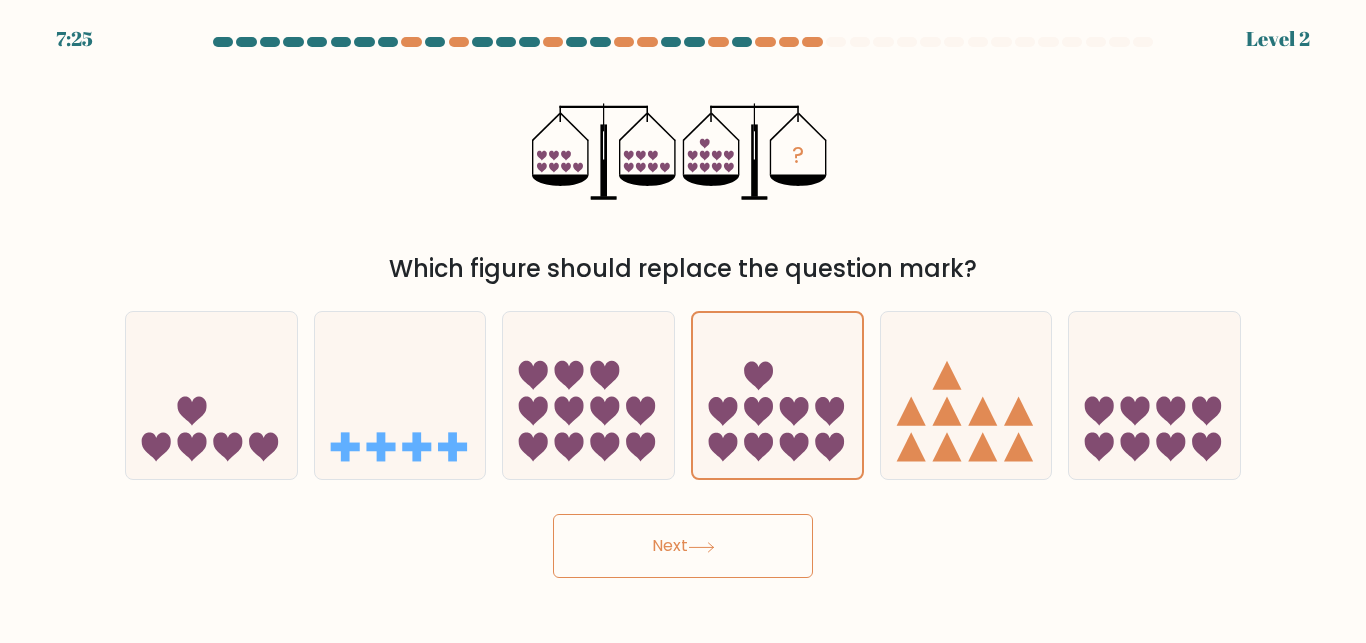 click on "Next" at bounding box center (683, 546) 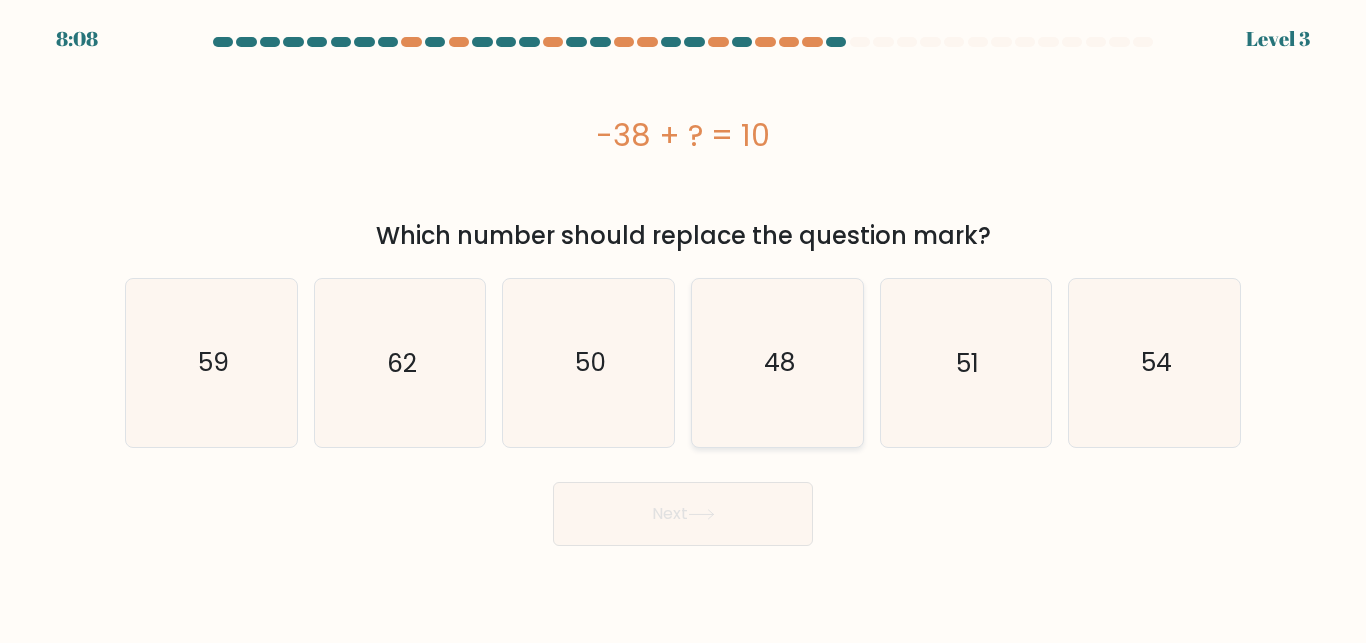 click on "48" 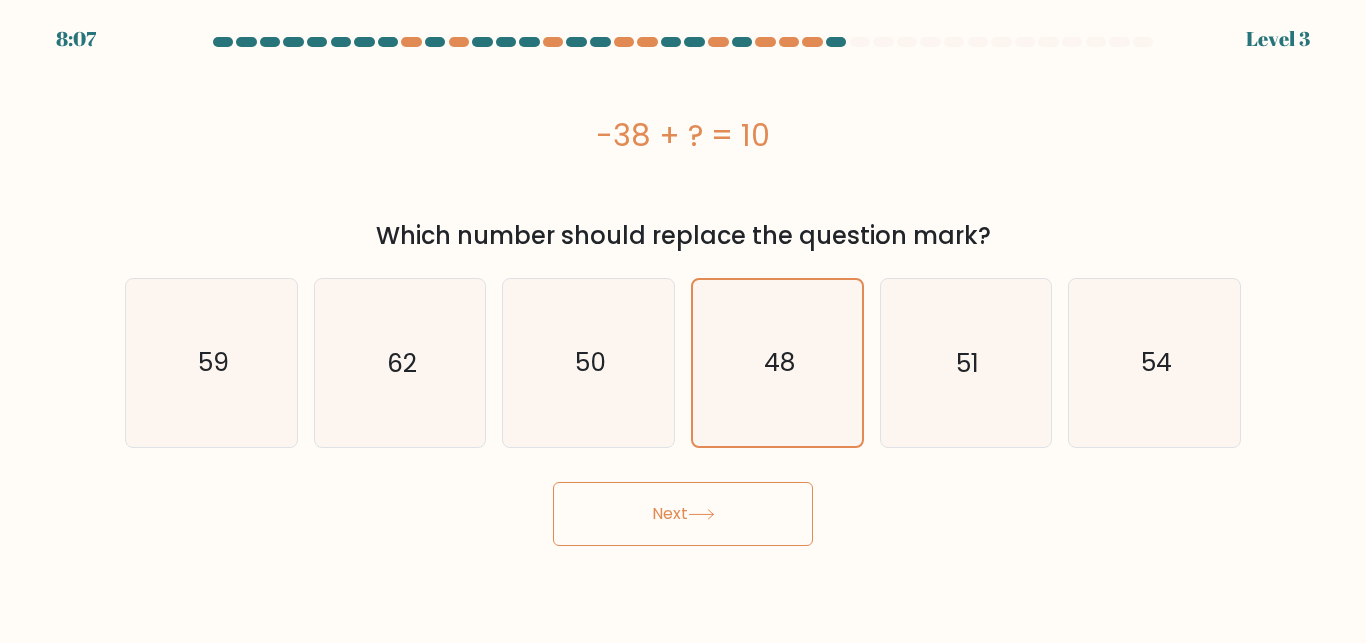 click on "Next" at bounding box center [683, 514] 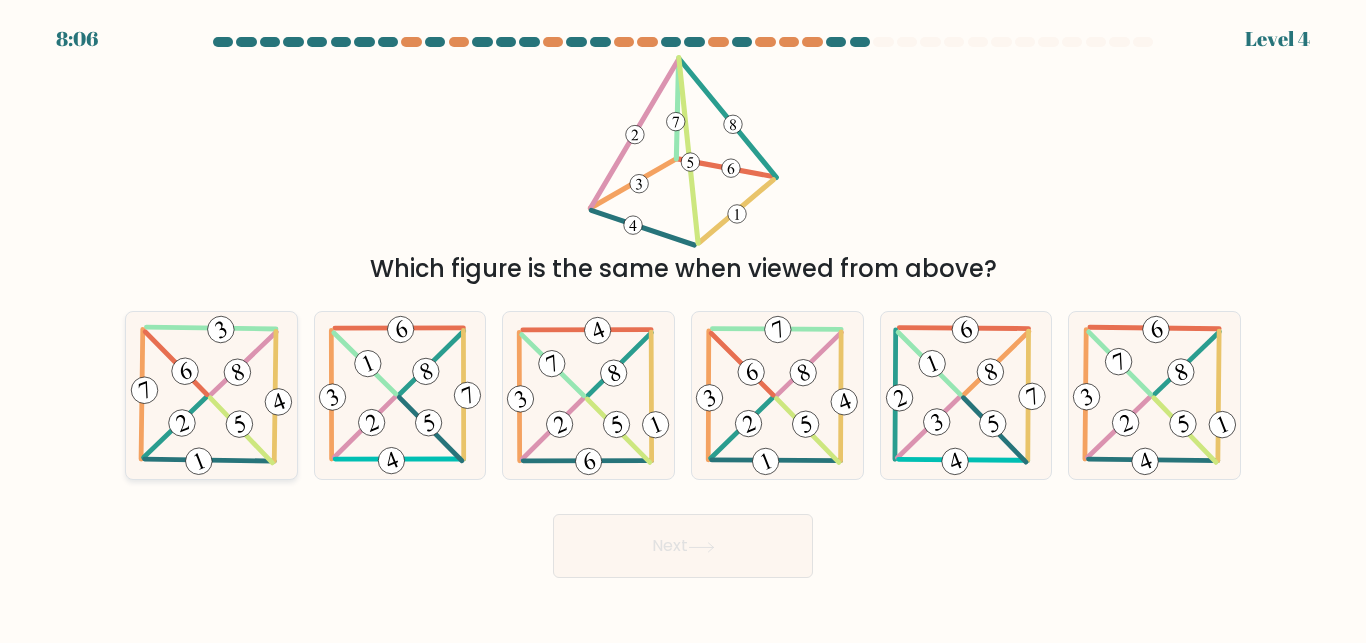 click 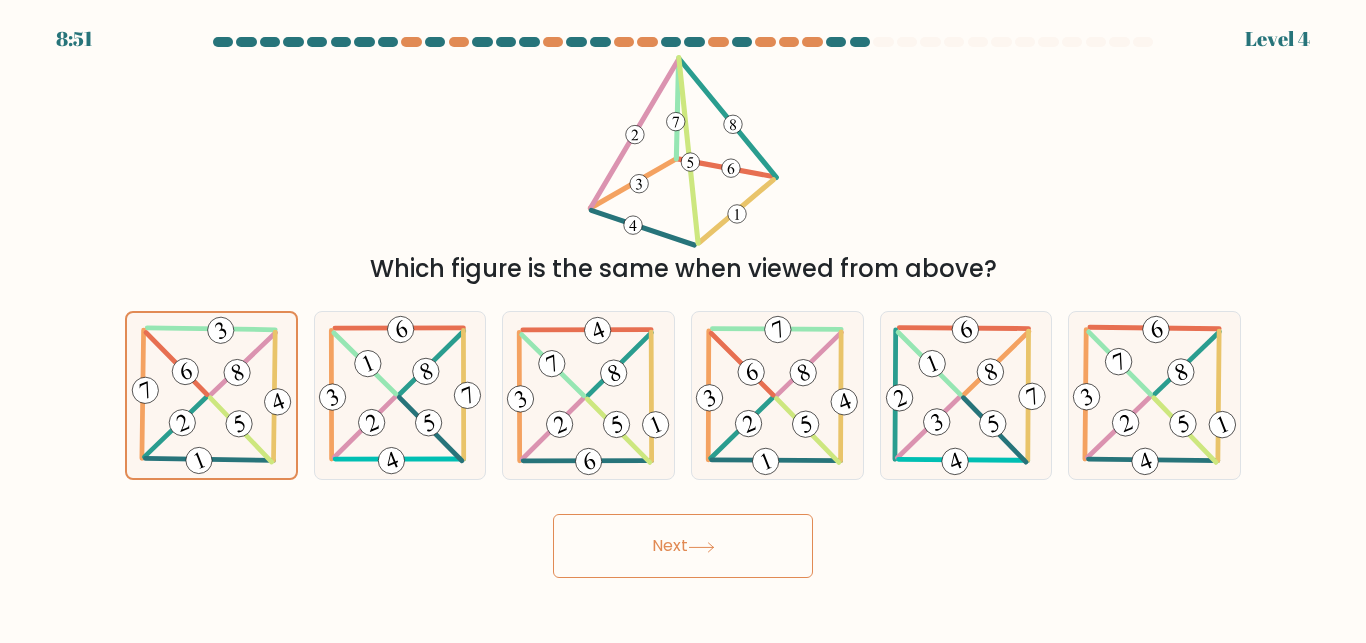 click on "Next" at bounding box center [683, 546] 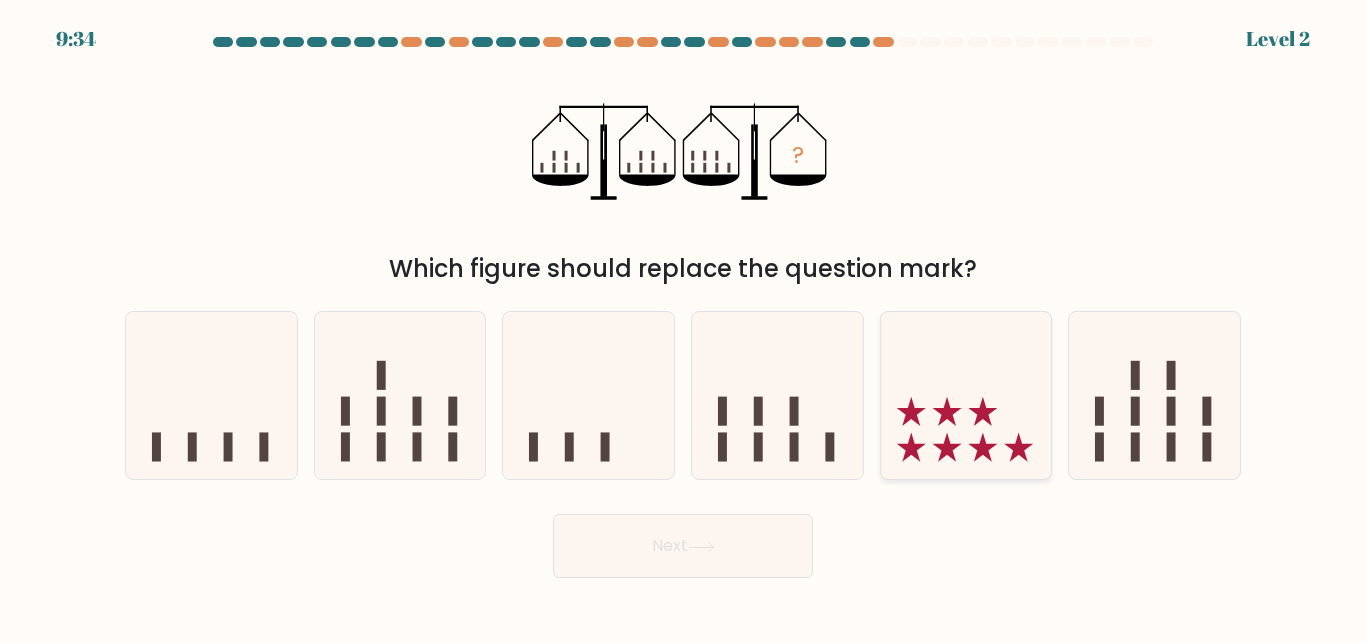 click 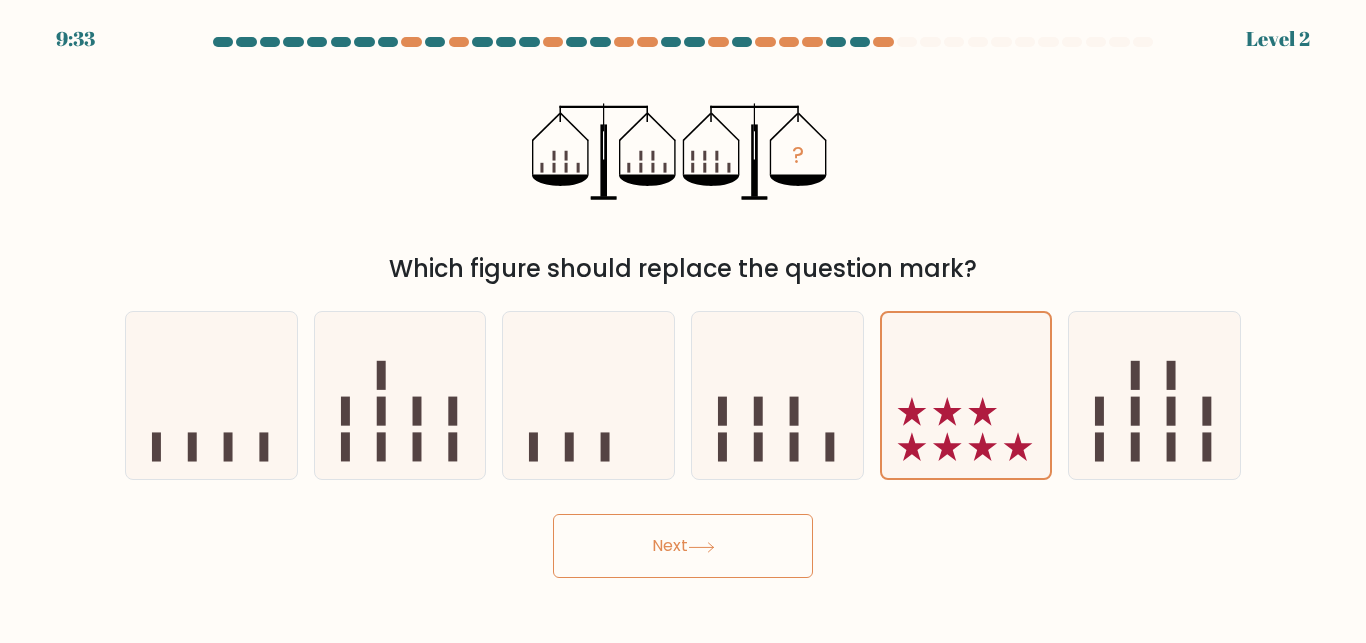 click on "Next" at bounding box center [683, 546] 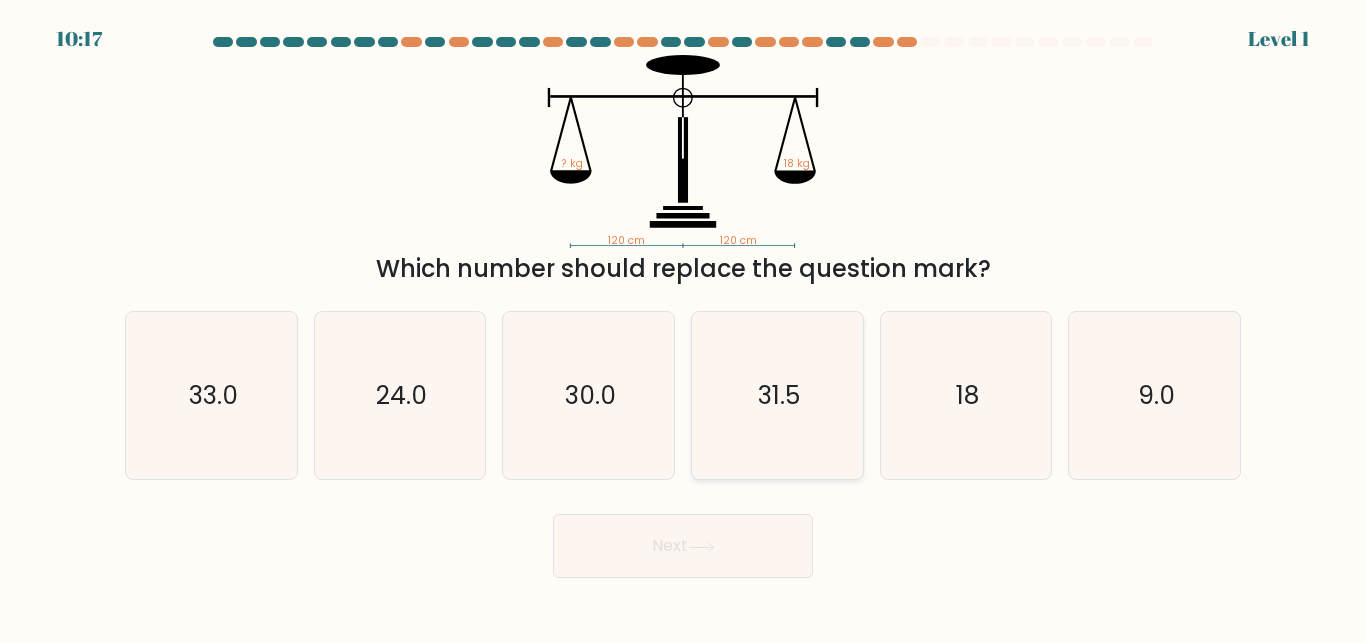 click on "31.5" 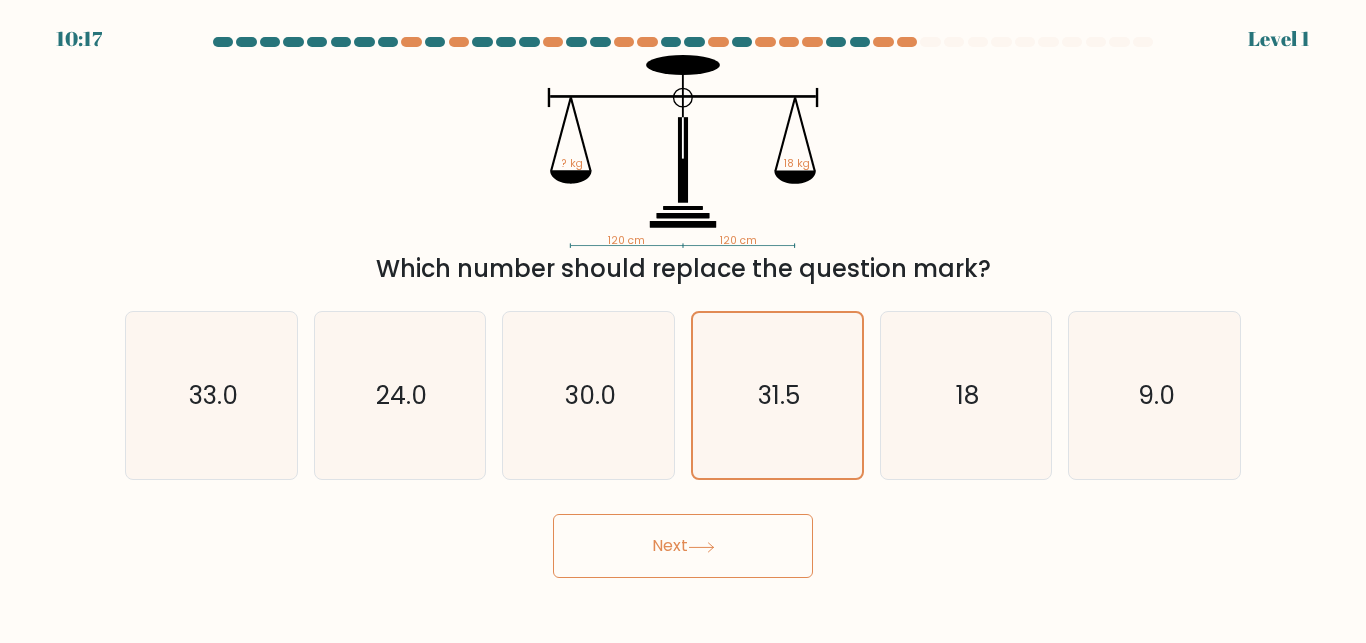click on "Next" at bounding box center (683, 546) 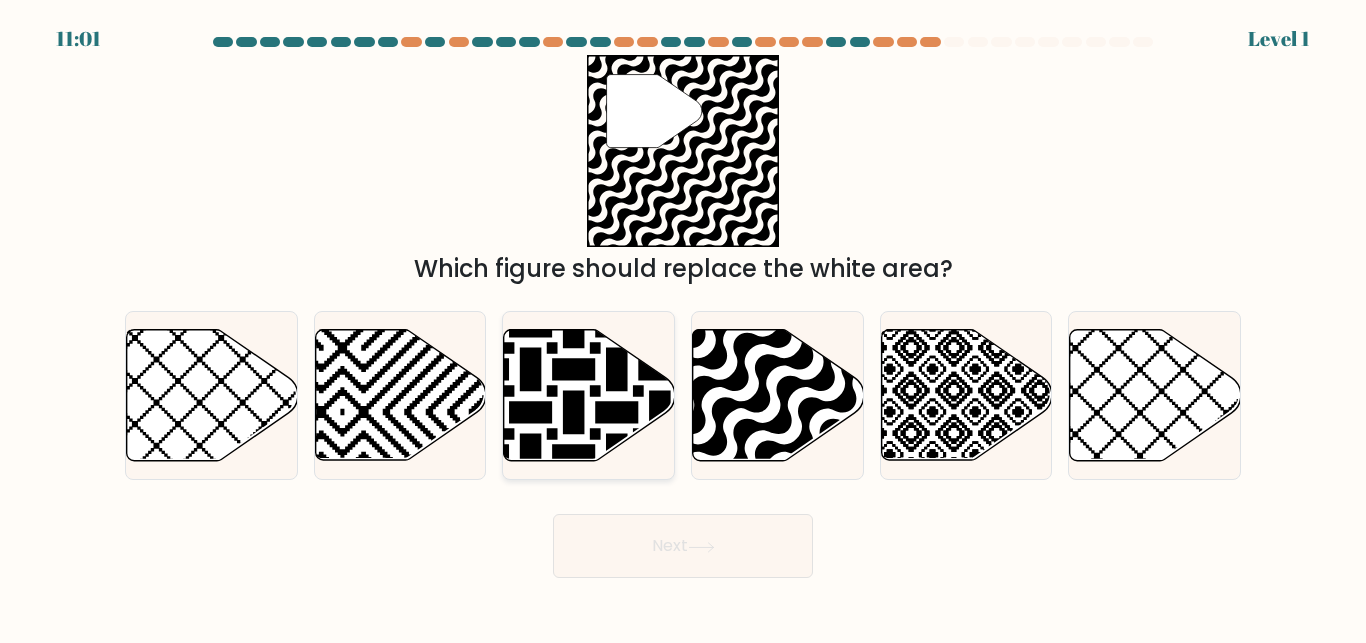 click 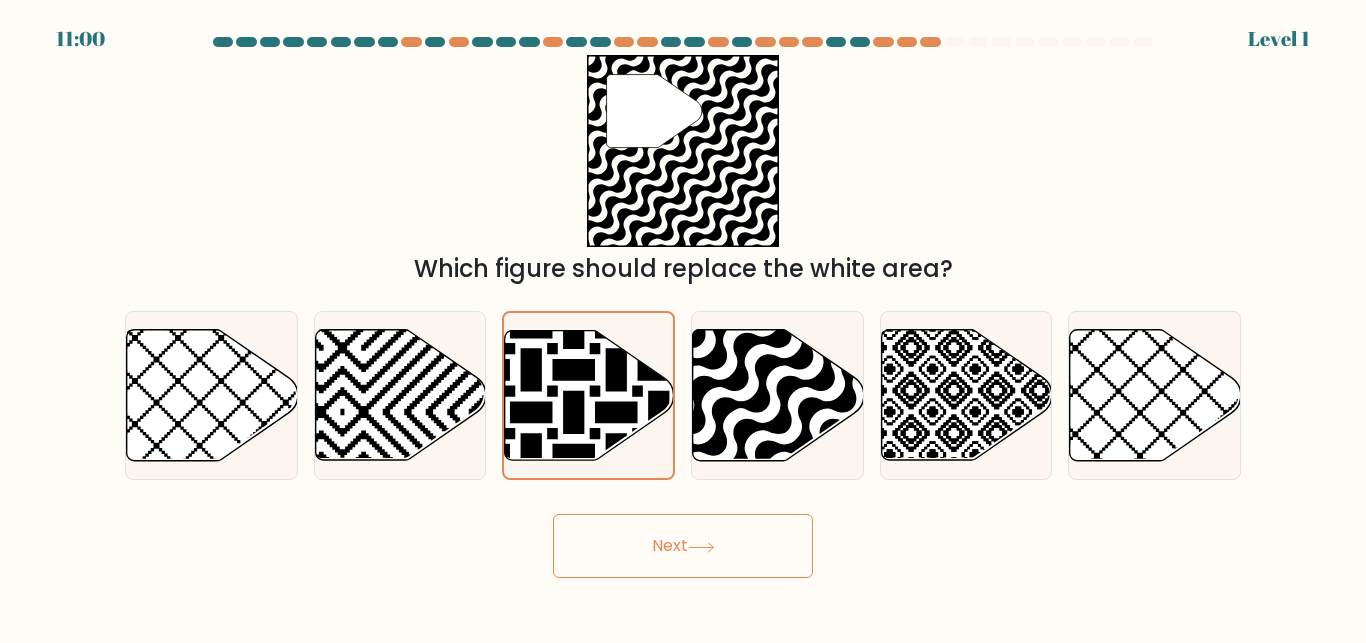 click on "Next" at bounding box center (683, 546) 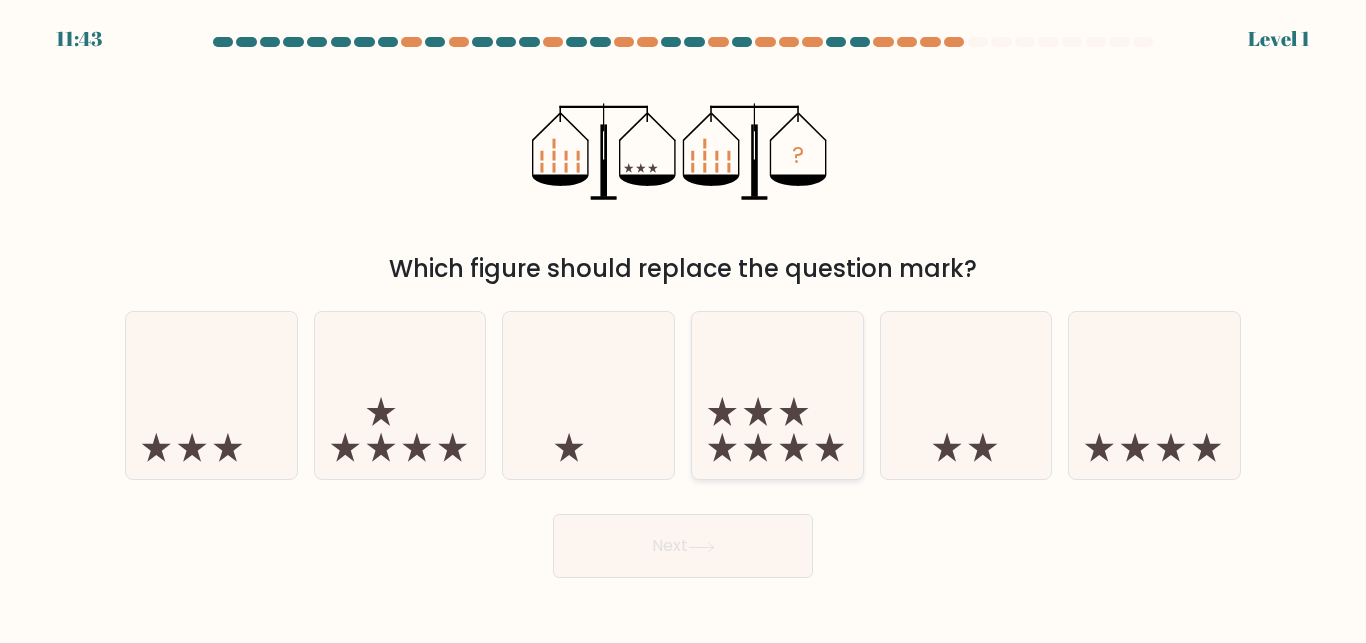 click 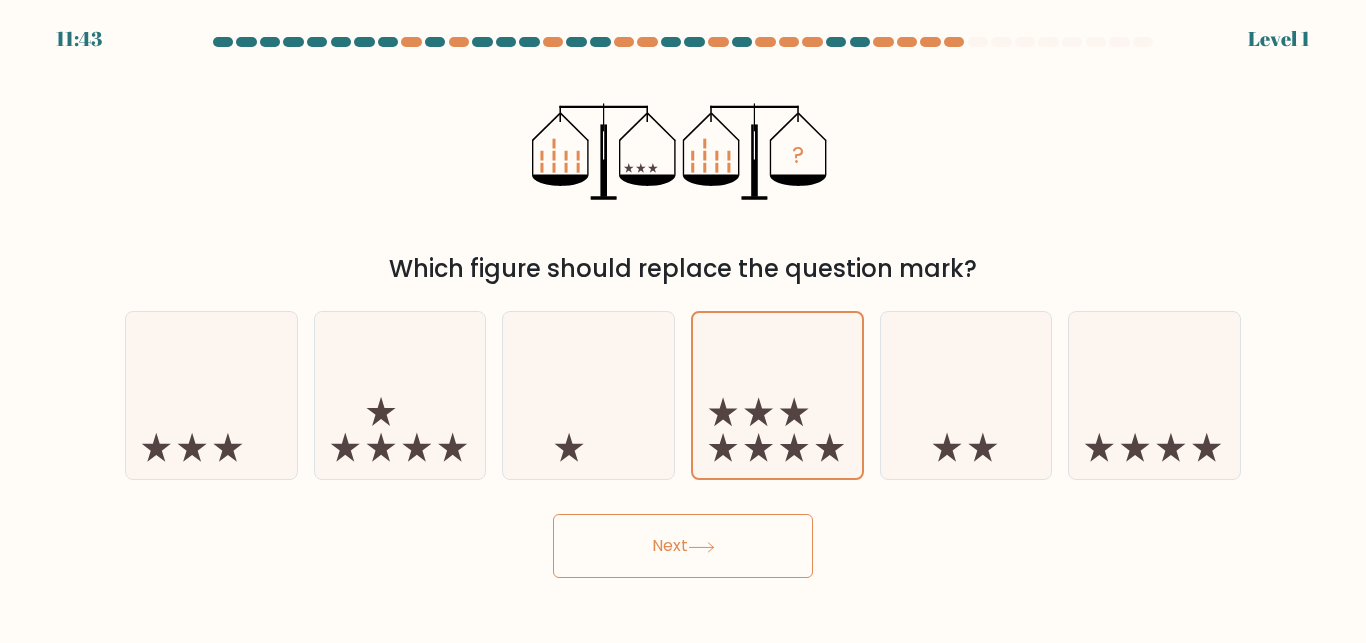 click on "Next" at bounding box center (683, 546) 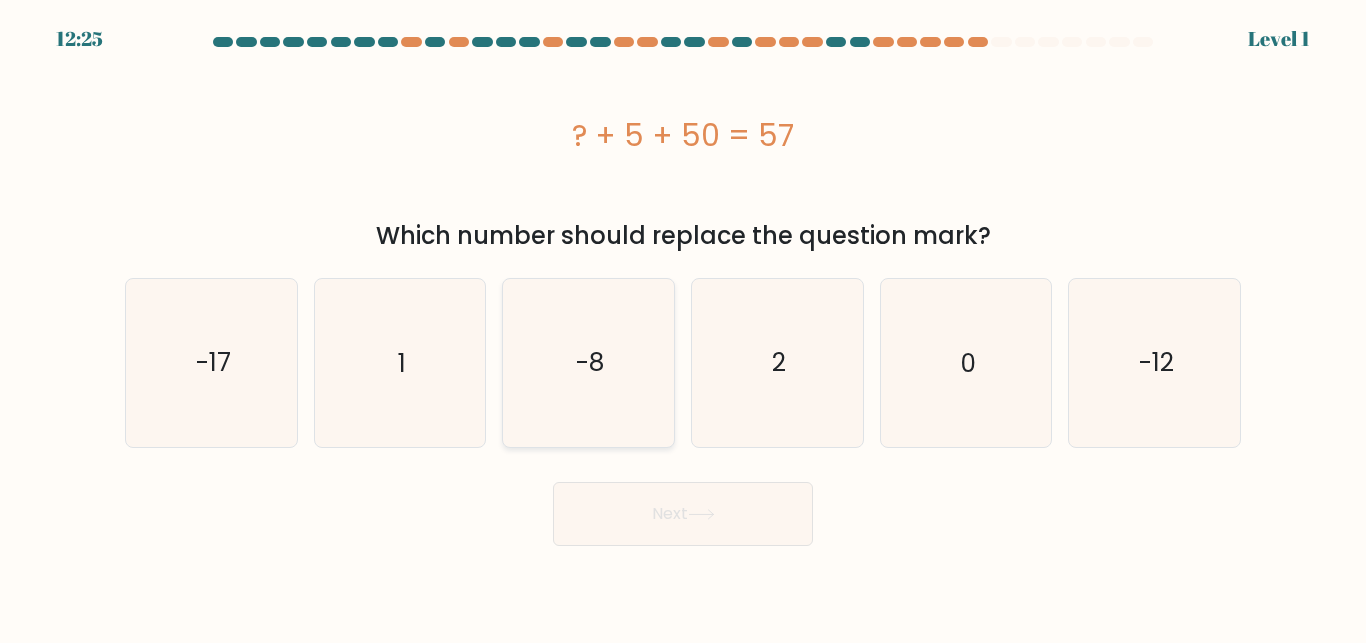 click on "-8" 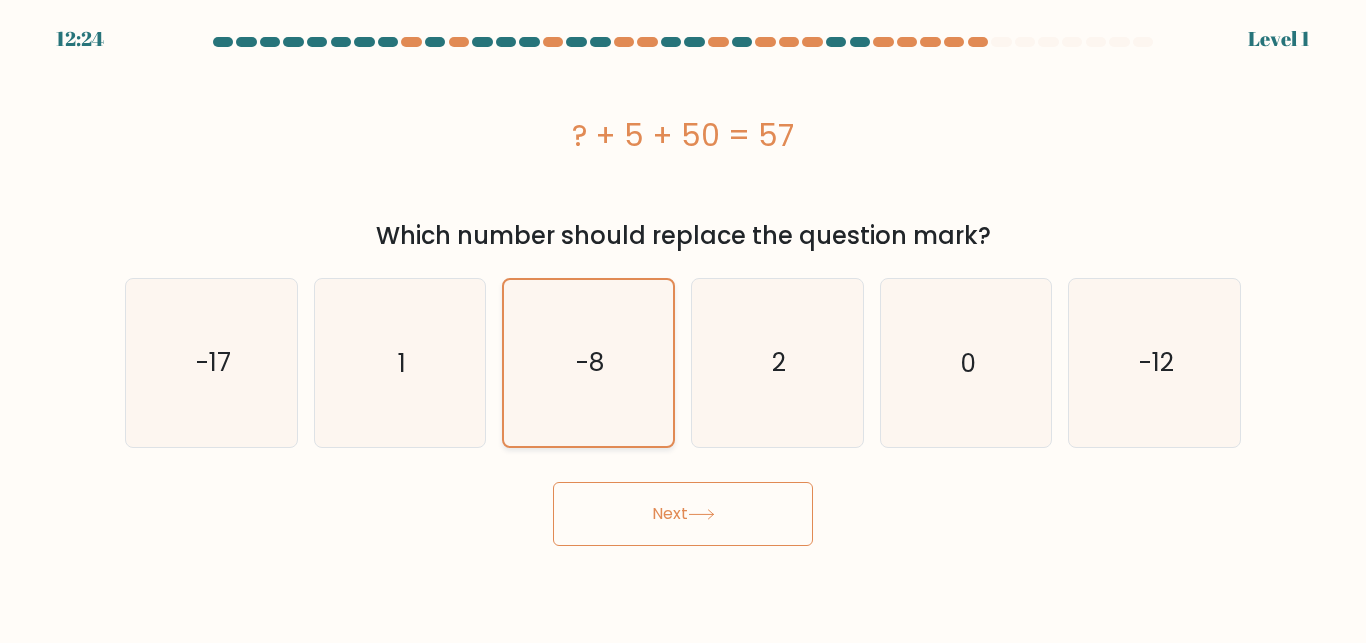 click on "-8" 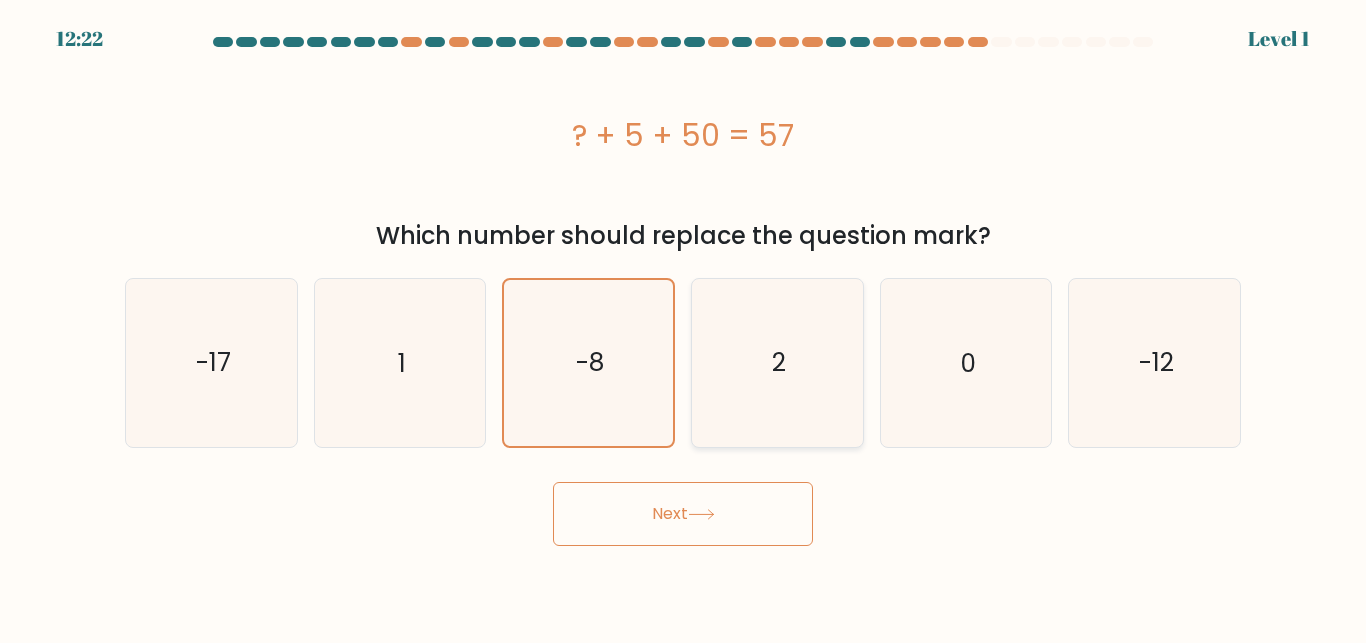 click on "2" at bounding box center (777, 362) 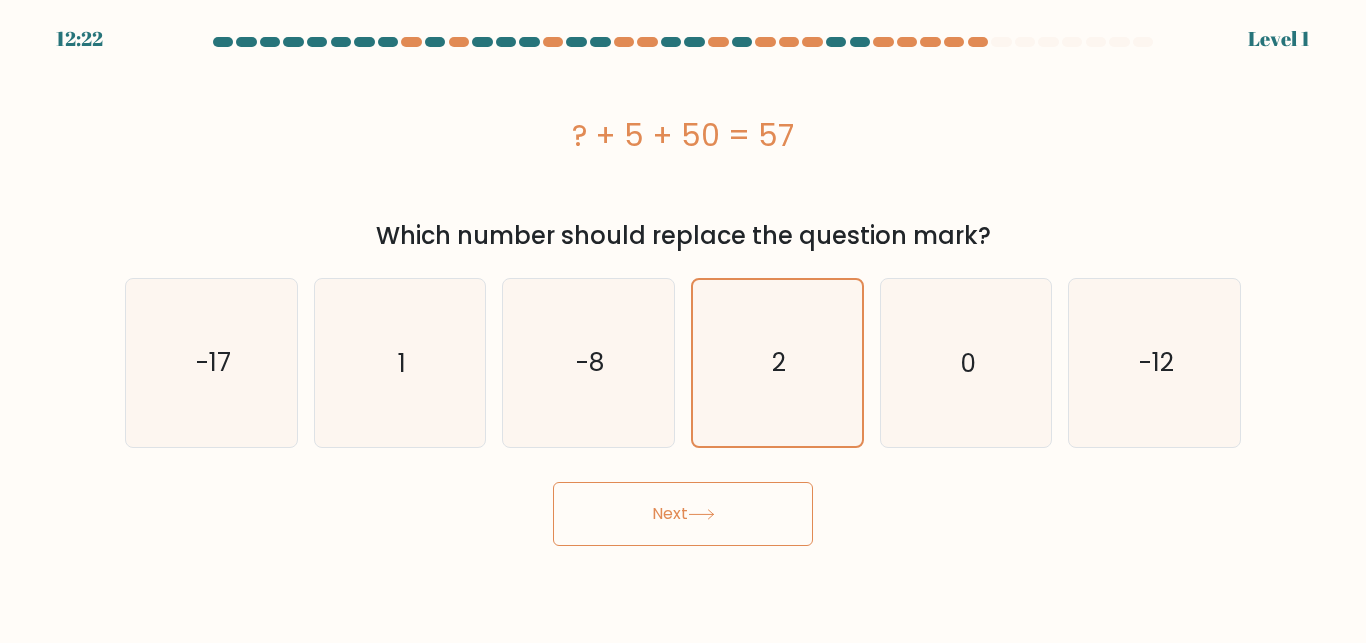 click on "Next" at bounding box center [683, 514] 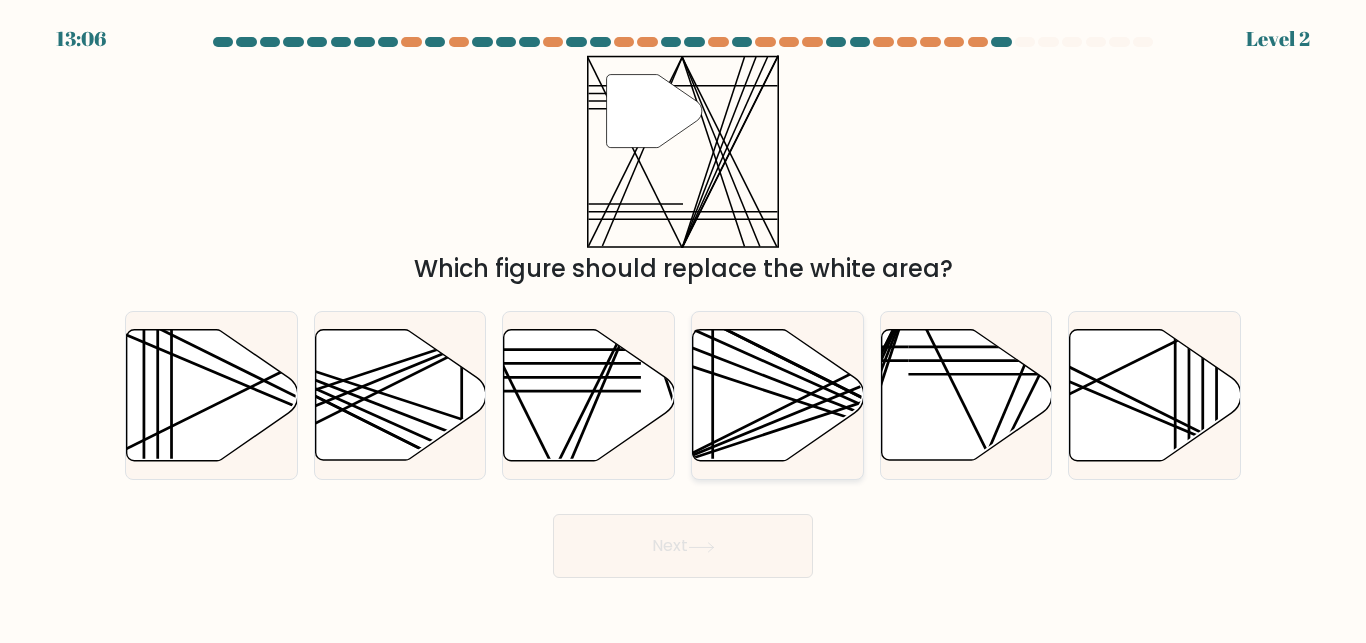 click 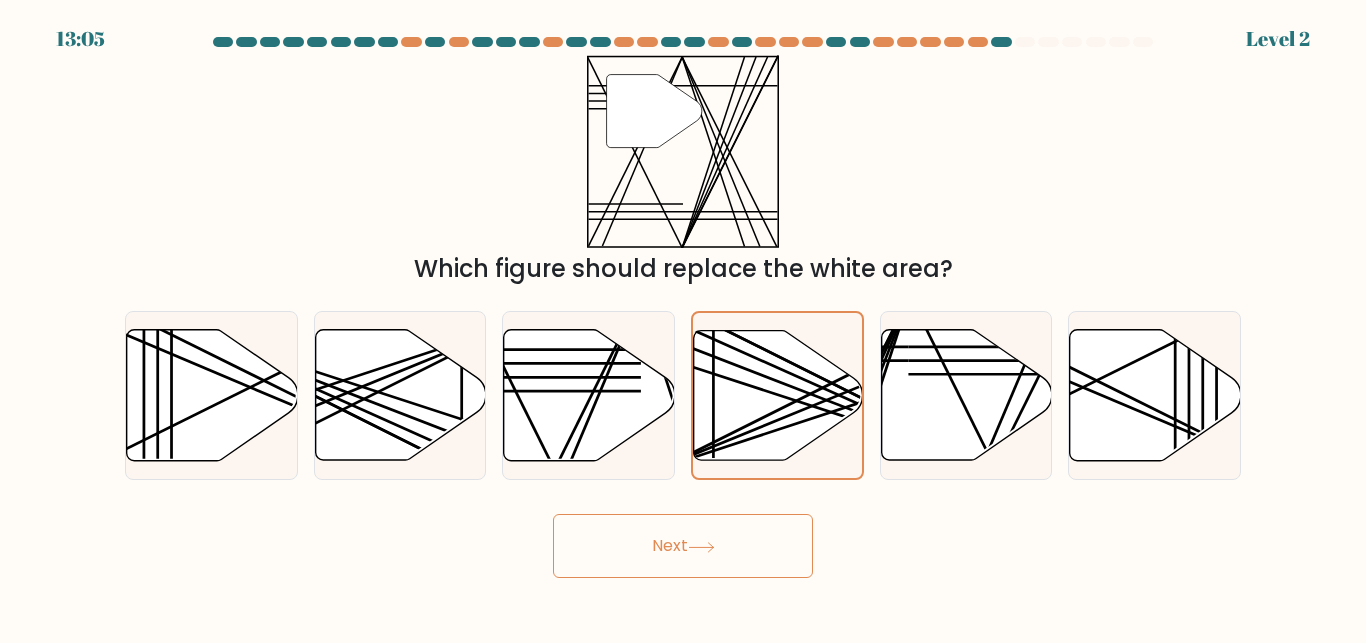 click on "Next" at bounding box center (683, 546) 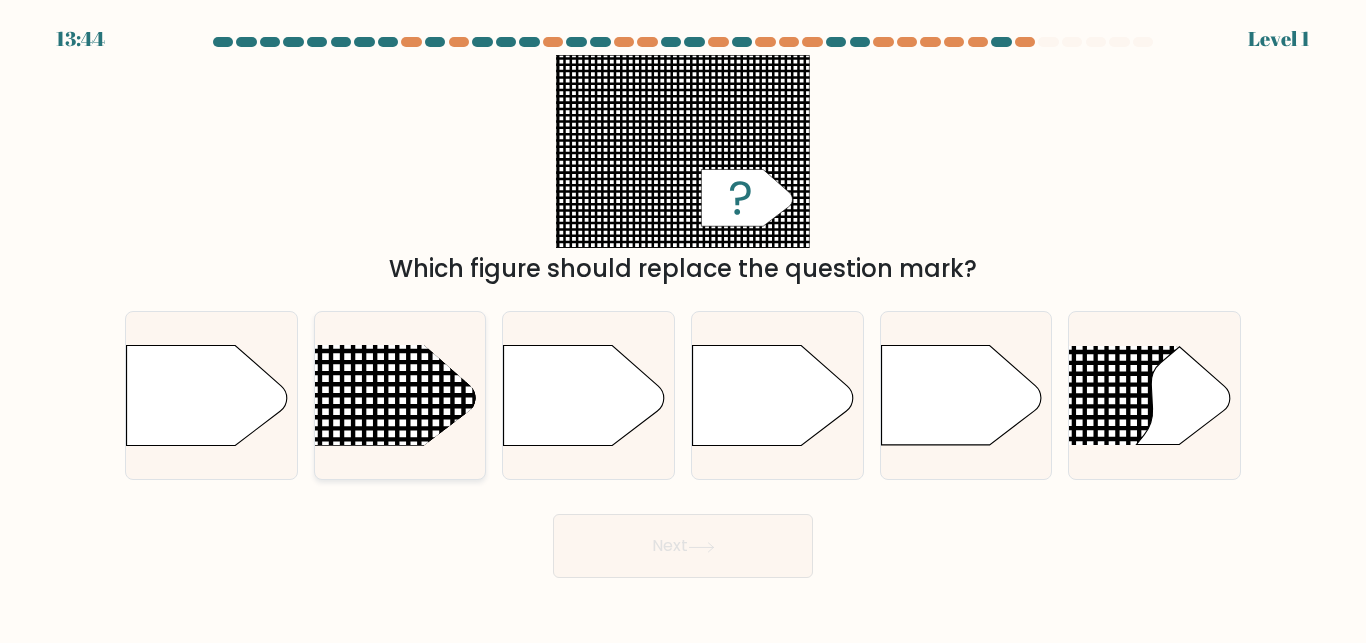 click 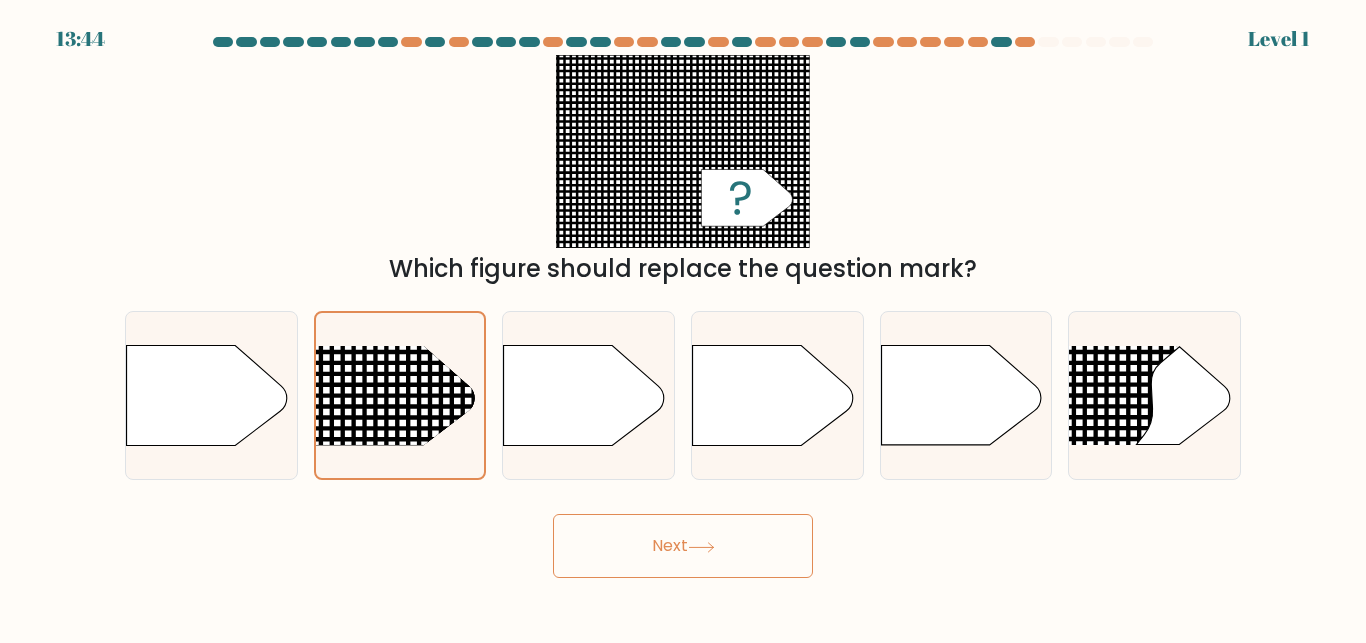 click on "Next" at bounding box center (683, 546) 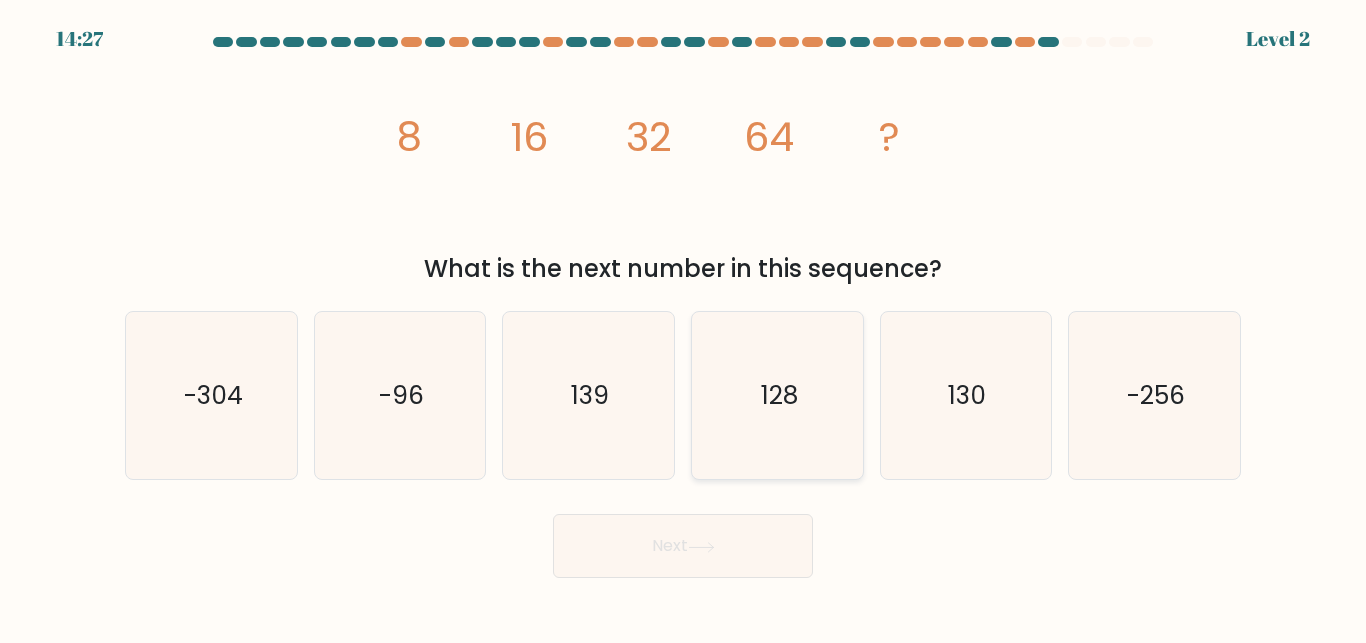 click on "128" 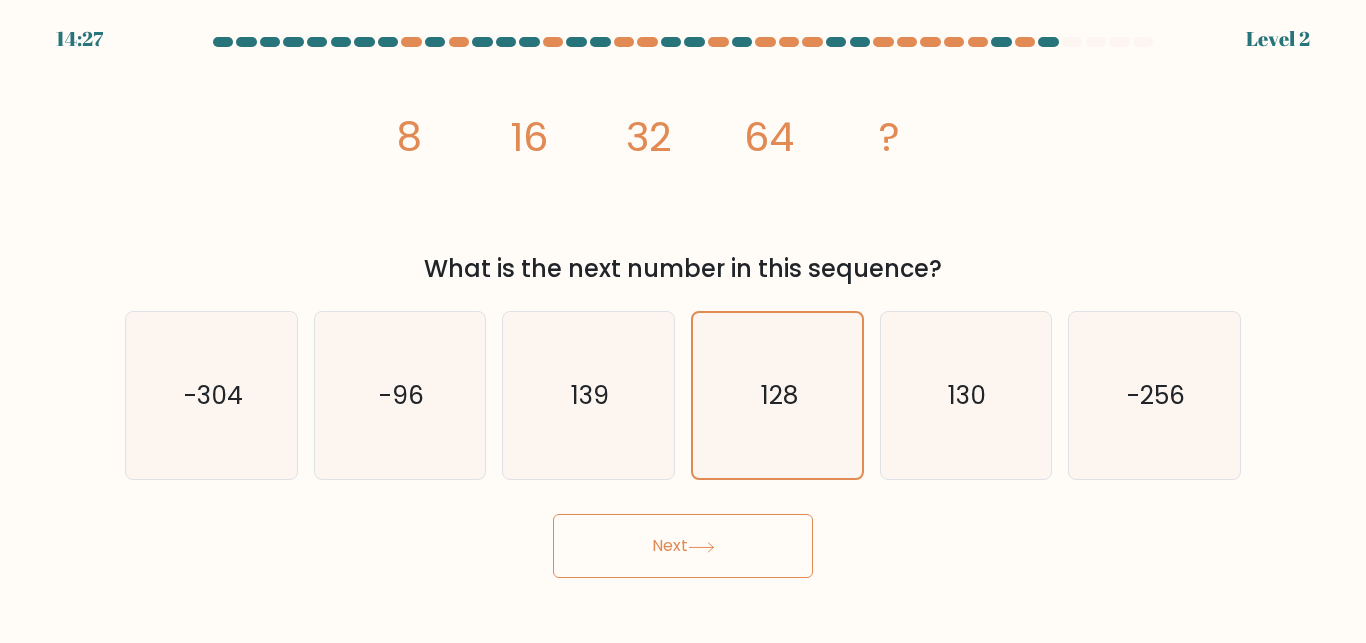 click on "Next" at bounding box center [683, 546] 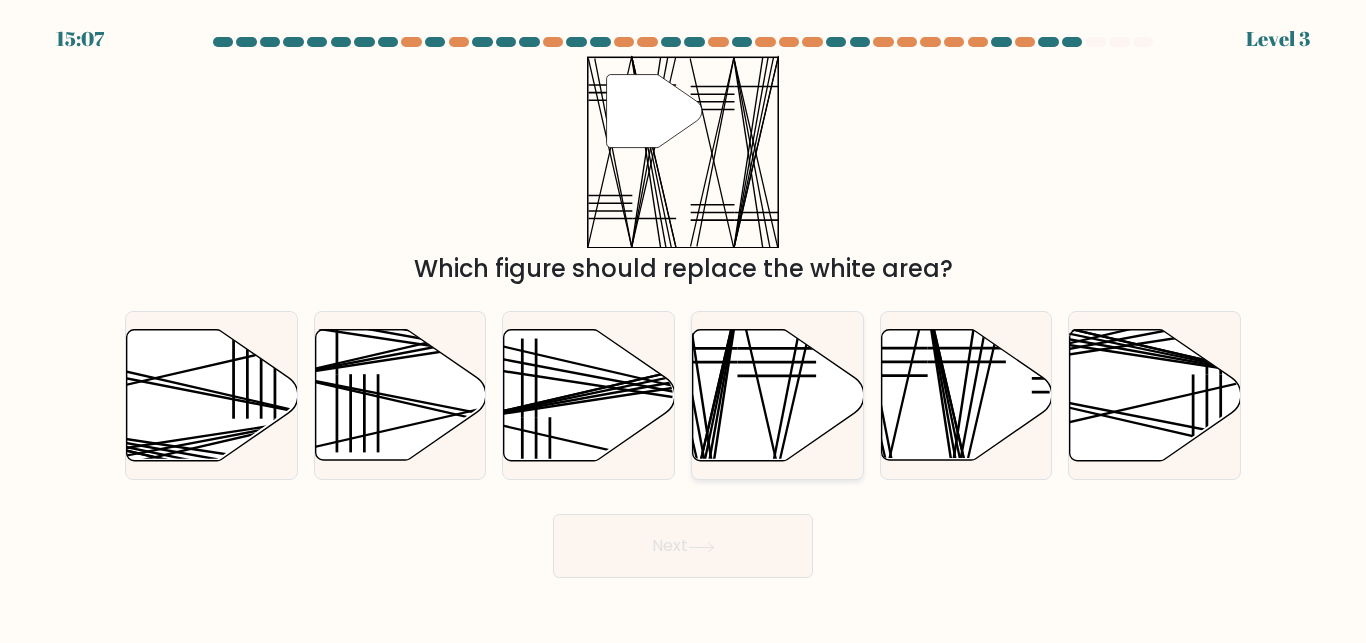 click 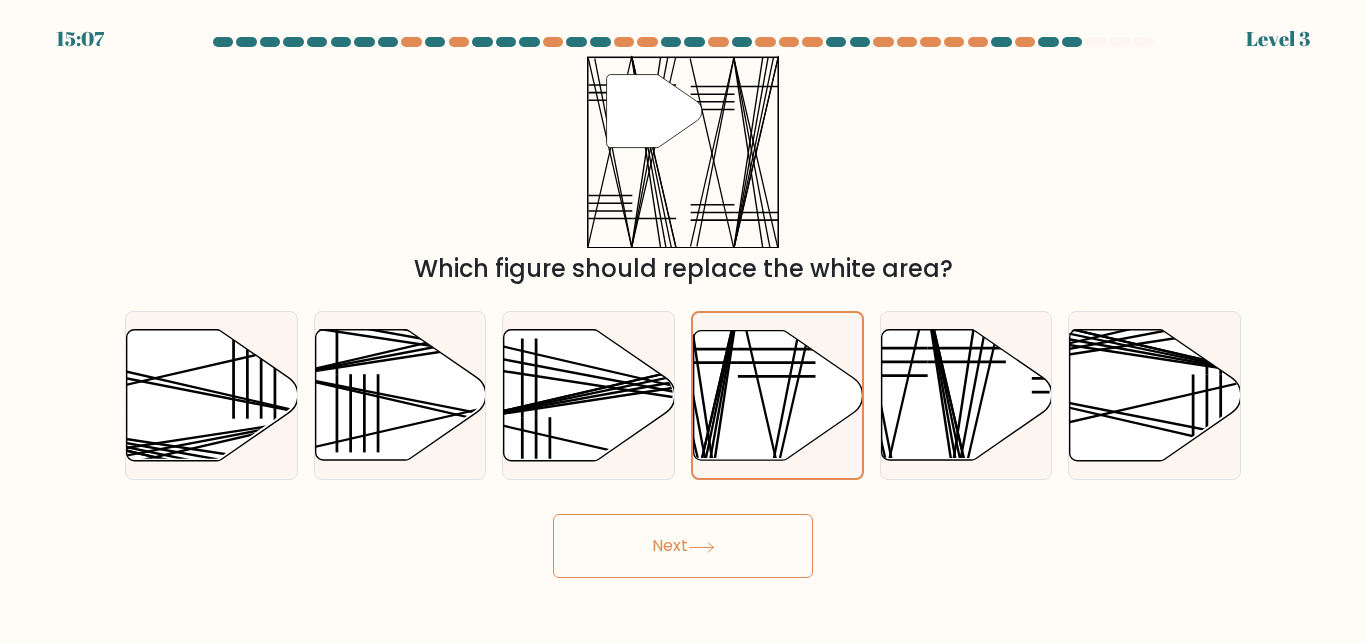 click on "Next" at bounding box center (683, 546) 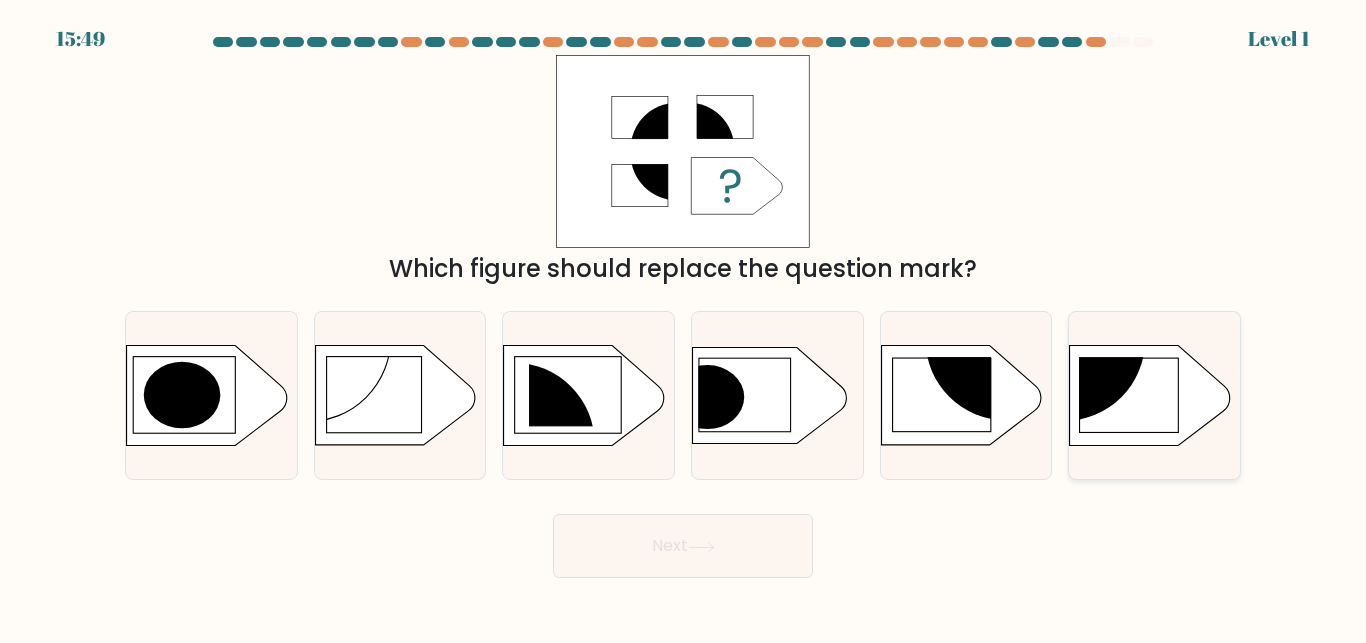 click 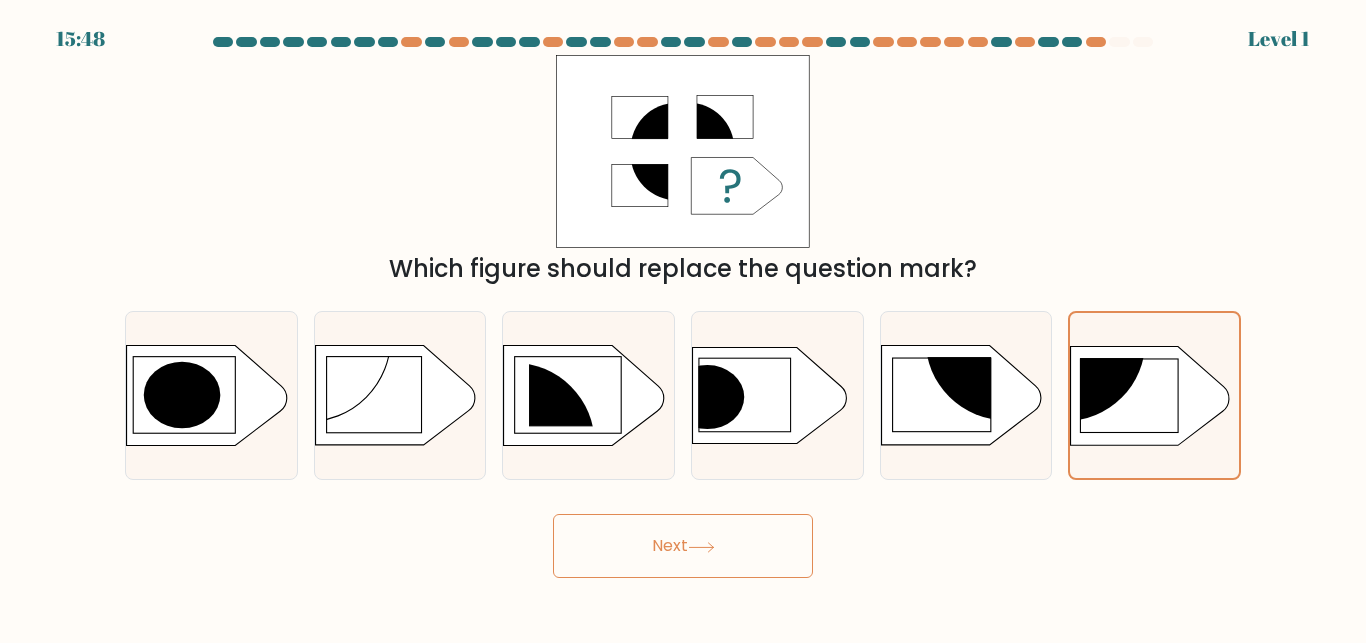 click on "Next" at bounding box center (683, 546) 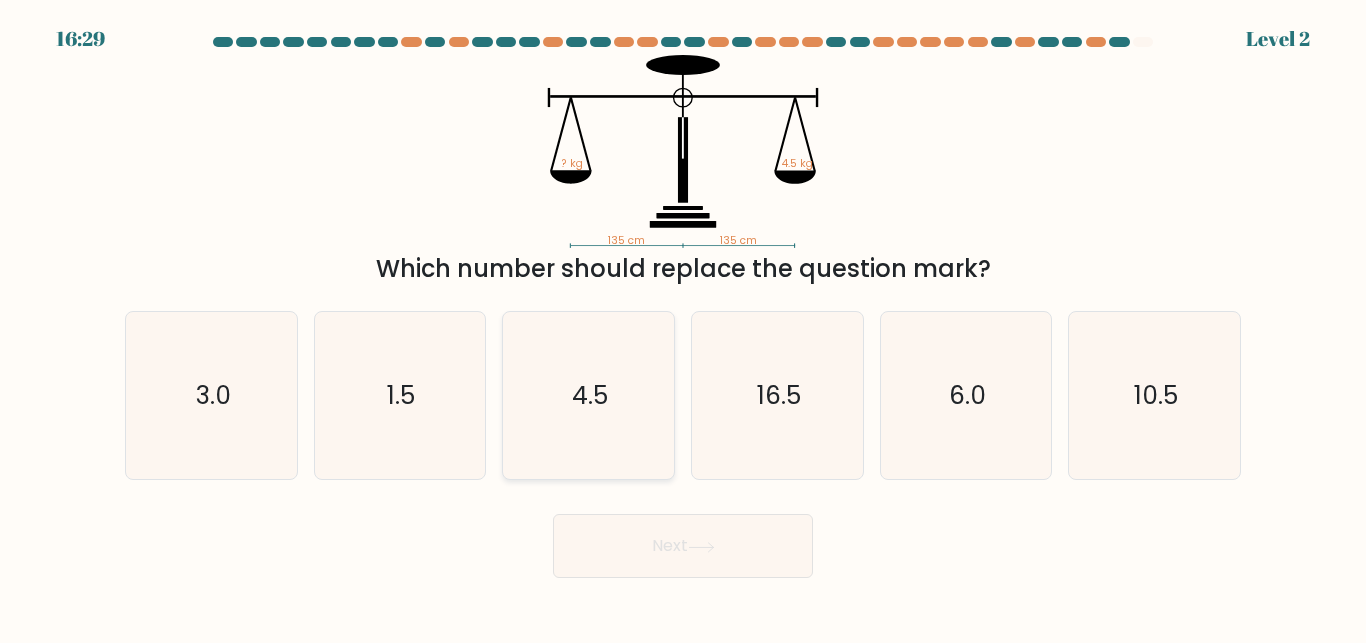 click on "4.5" 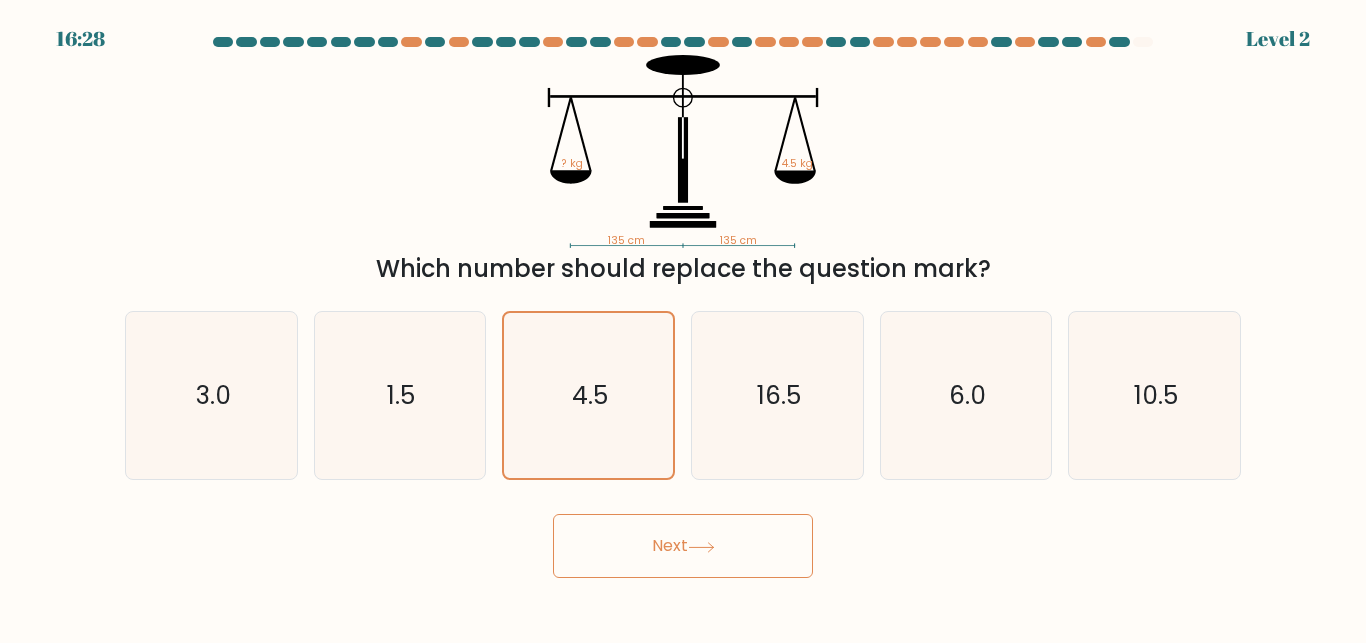 click on "Next" at bounding box center (683, 546) 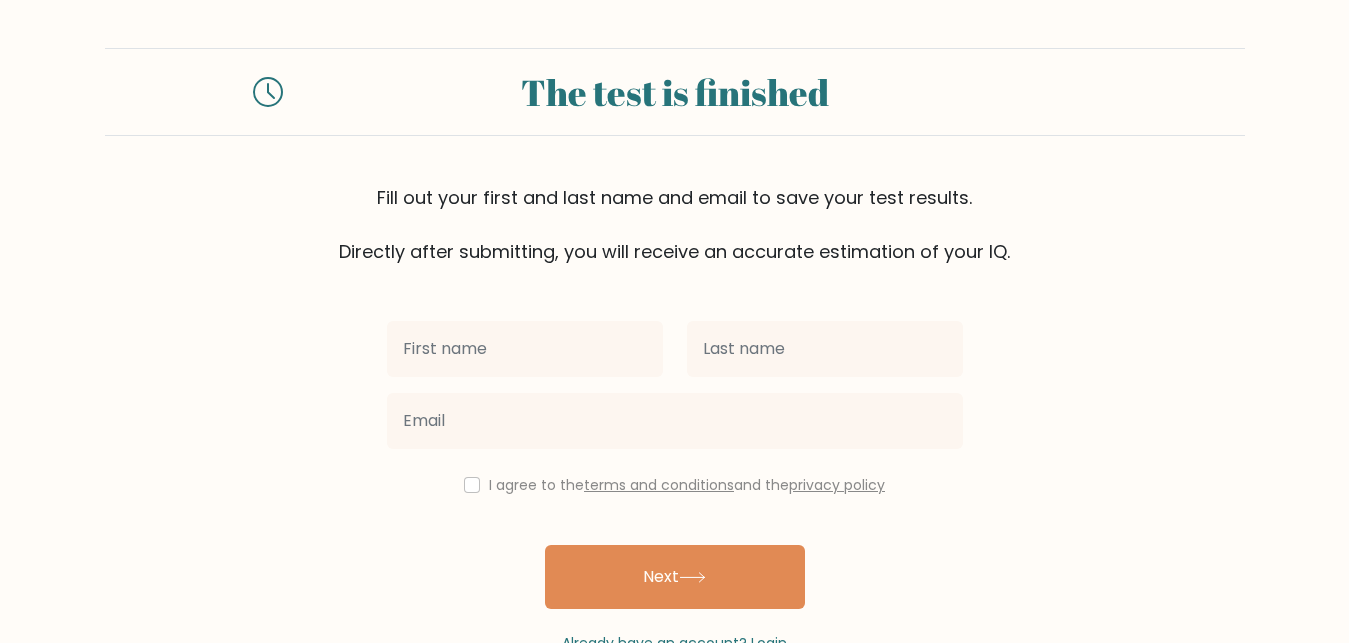 scroll, scrollTop: 0, scrollLeft: 0, axis: both 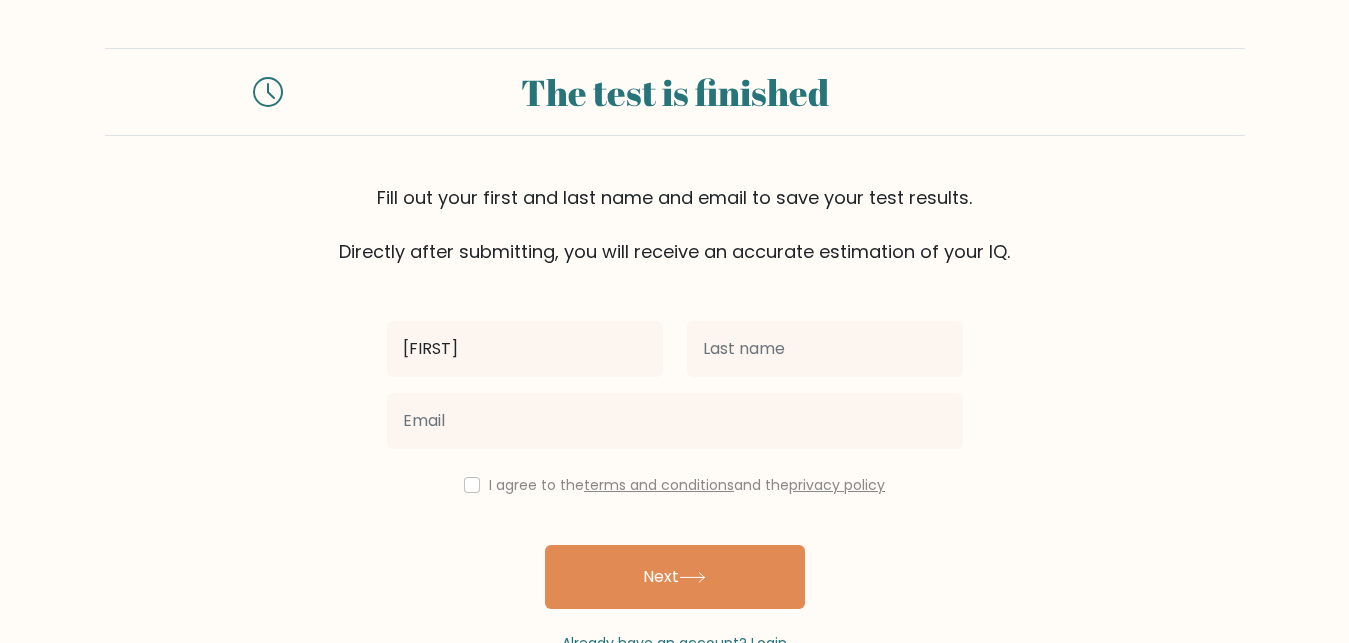 type on "[FIRST]" 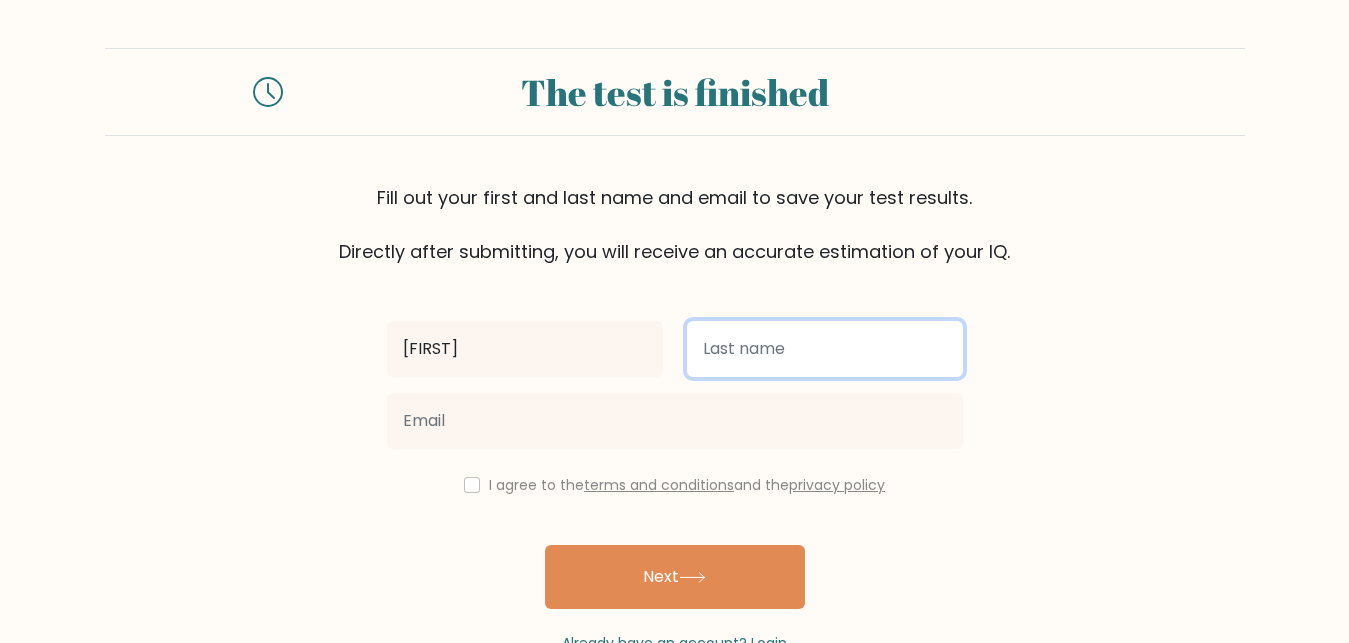 drag, startPoint x: 834, startPoint y: 344, endPoint x: 802, endPoint y: 320, distance: 40 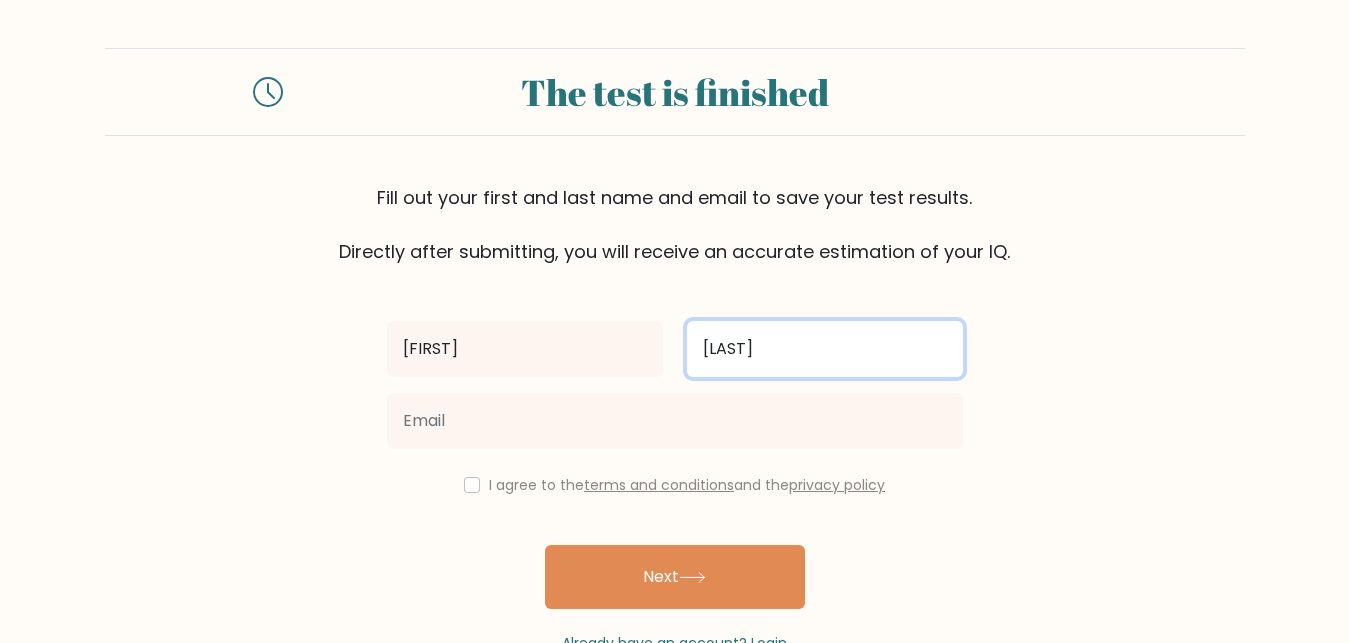 type on "[LAST]" 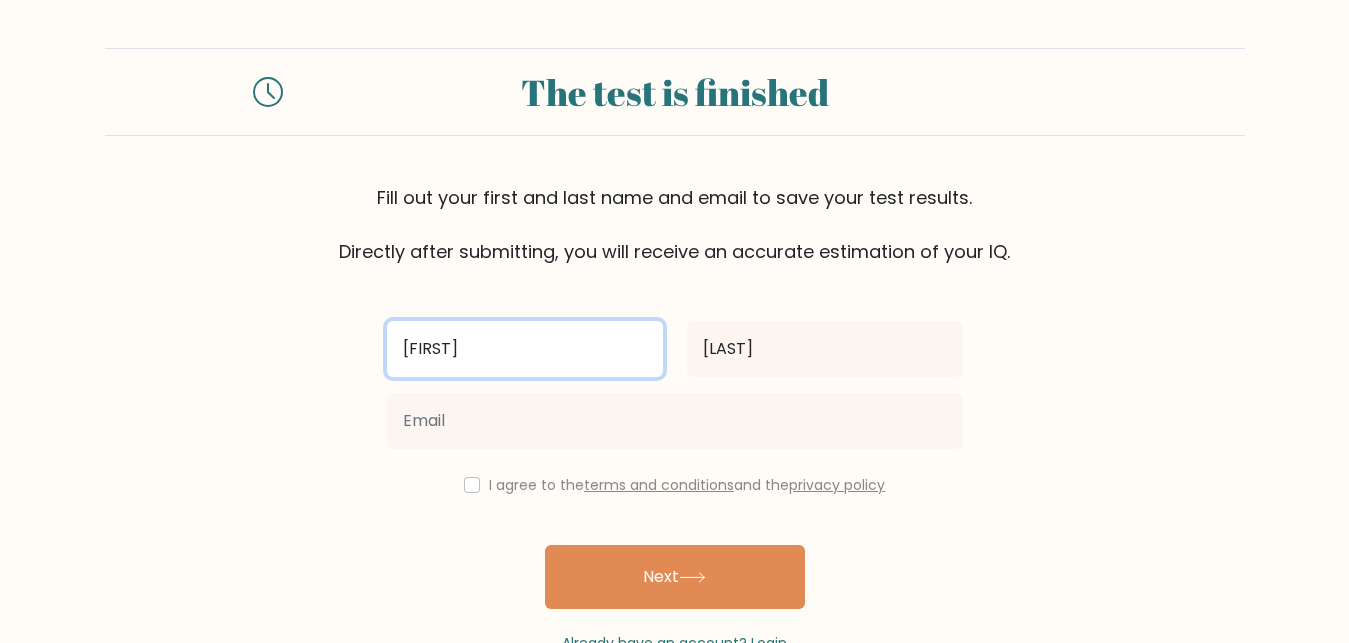 drag, startPoint x: 484, startPoint y: 354, endPoint x: 351, endPoint y: 365, distance: 133.45412 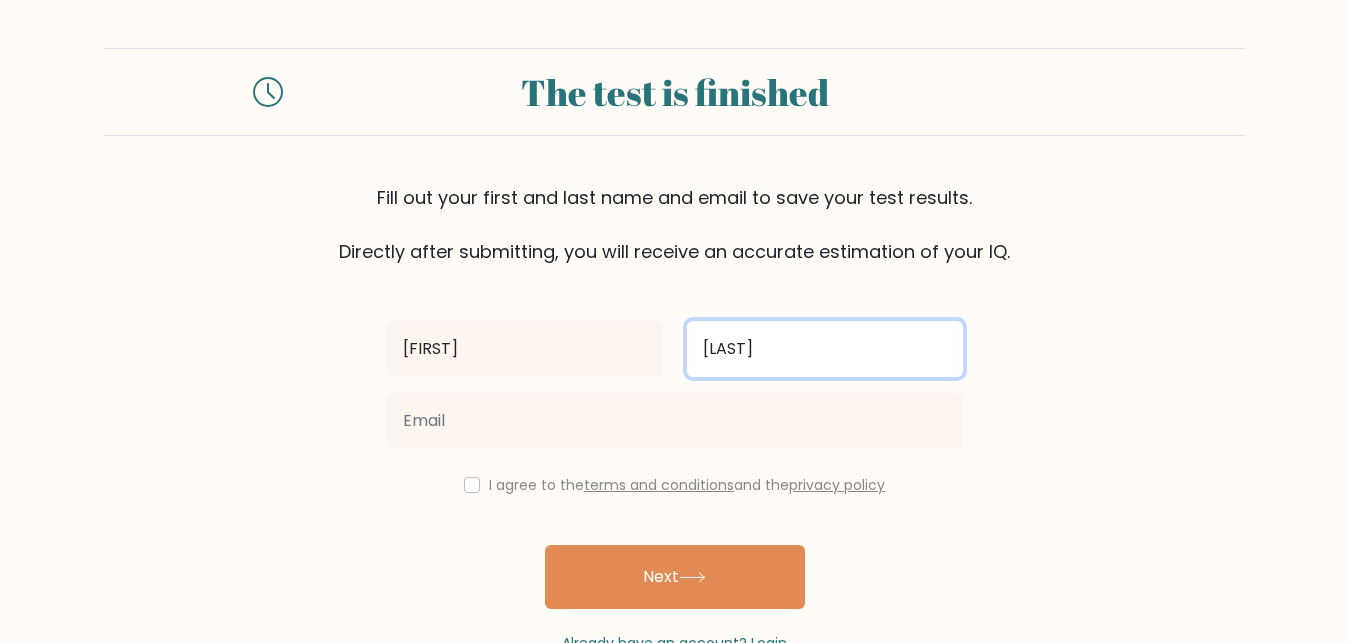 drag, startPoint x: 792, startPoint y: 359, endPoint x: 583, endPoint y: 354, distance: 209.0598 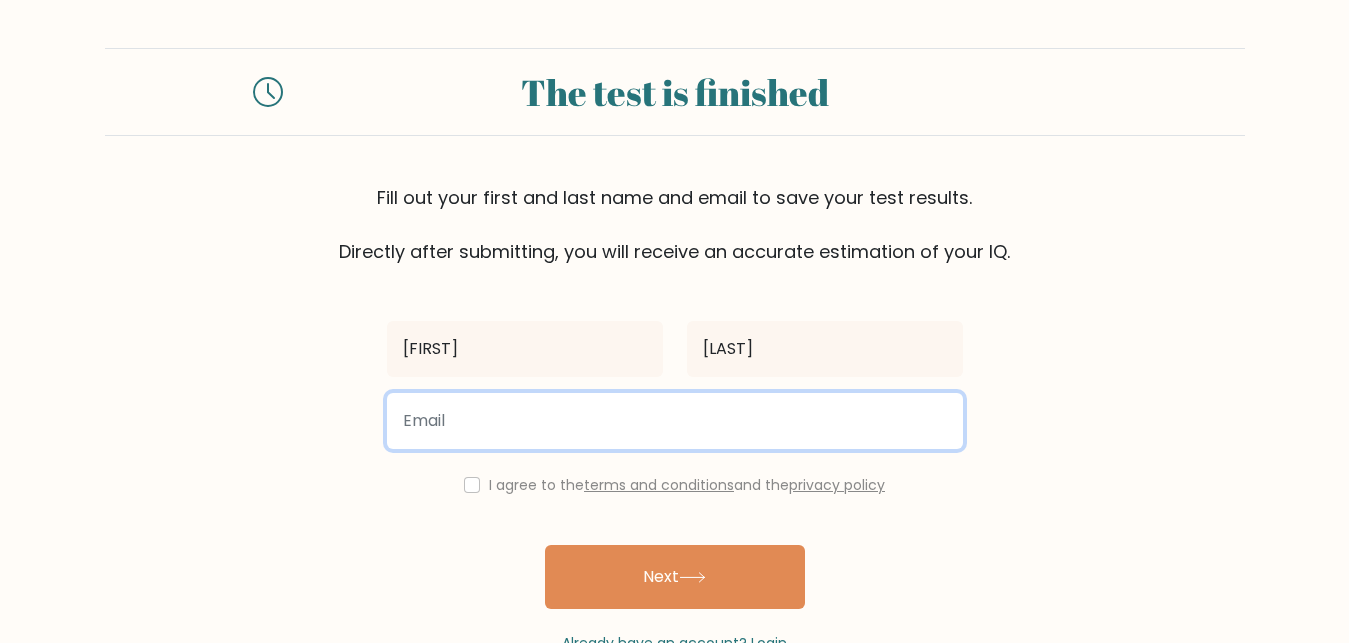 click at bounding box center [675, 421] 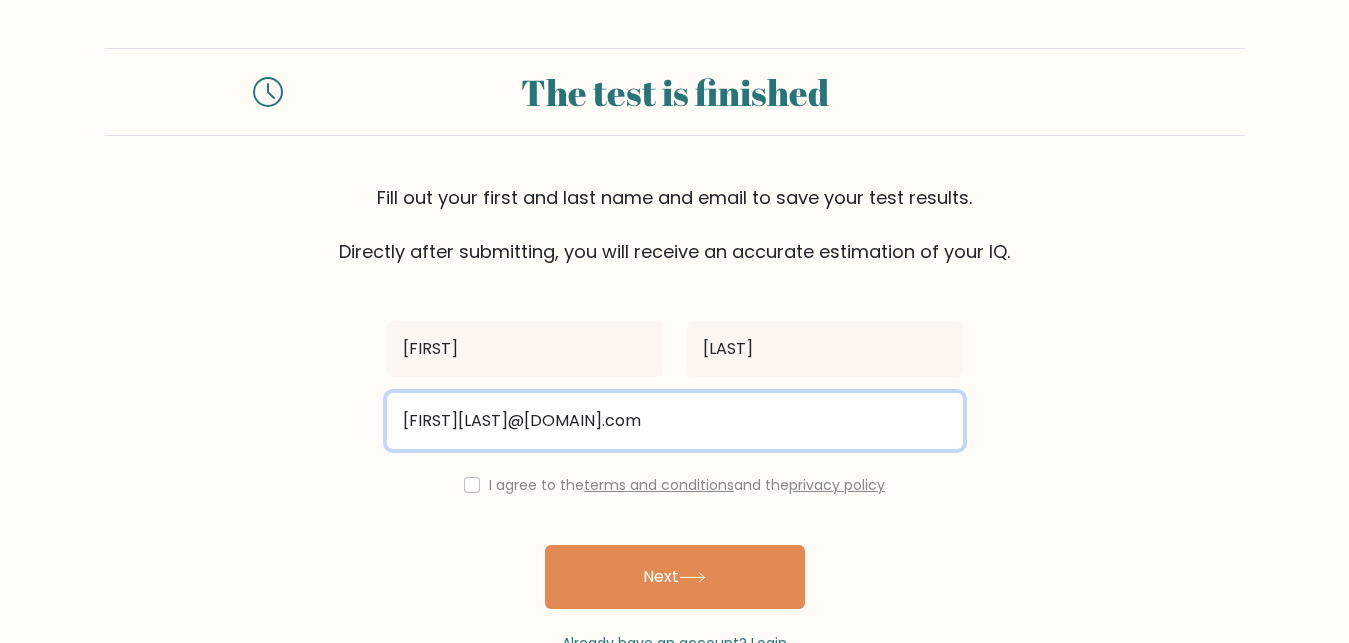 type on "juangomez@gmail.com" 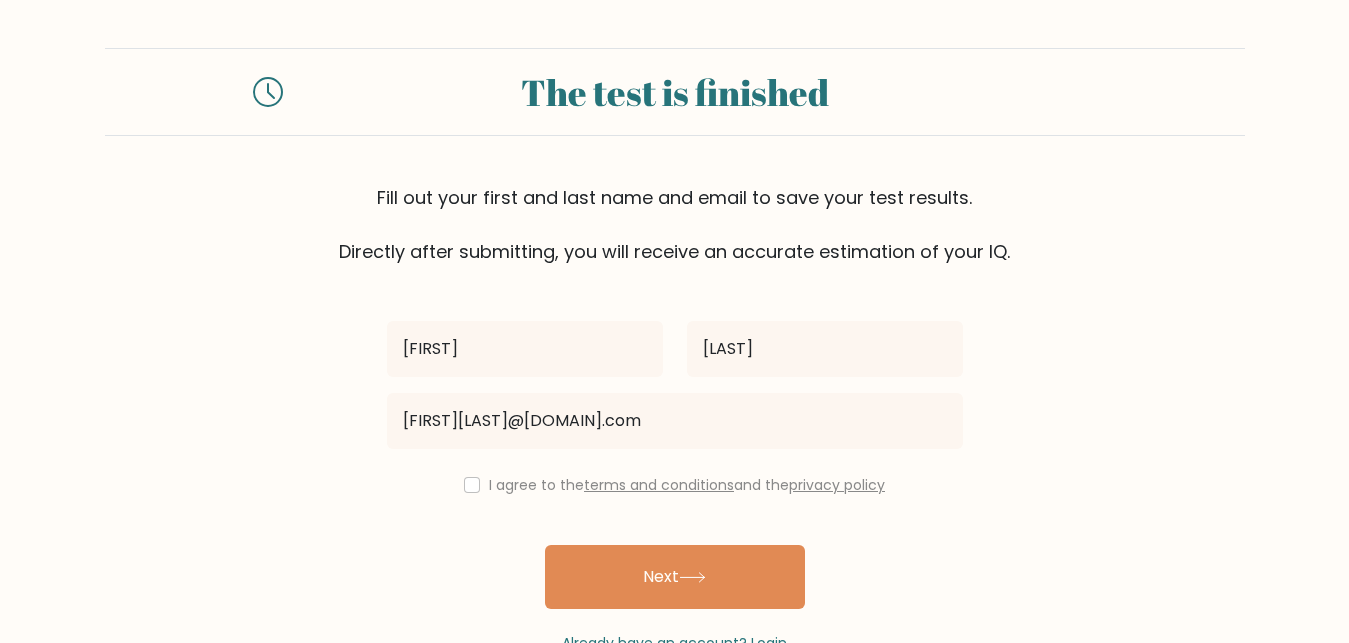 click on "I agree to the  terms and conditions  and the  privacy policy" at bounding box center [675, 485] 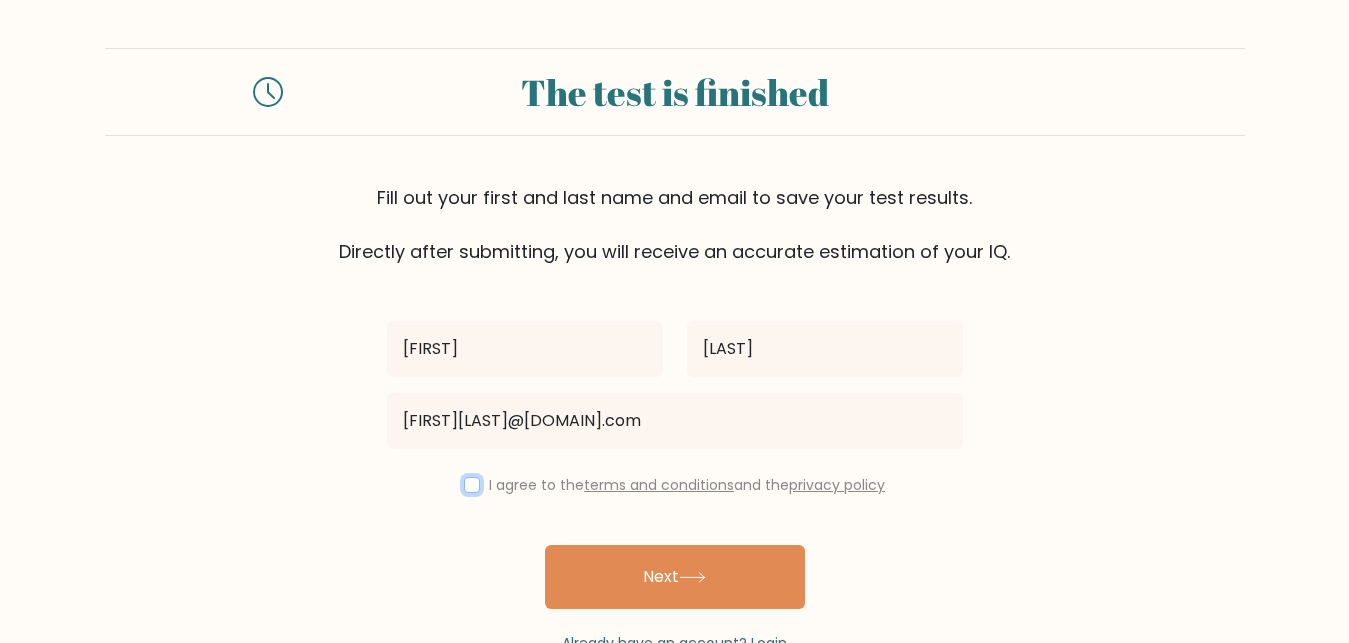 click at bounding box center [472, 485] 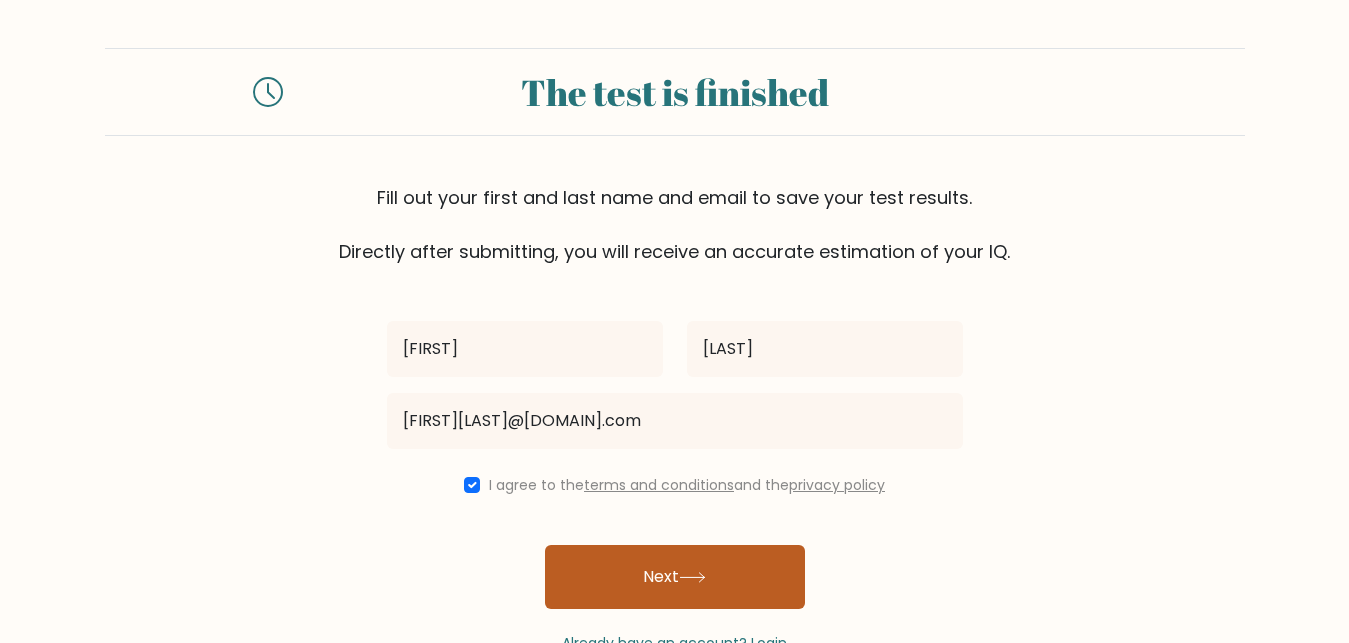 click on "Next" at bounding box center [675, 577] 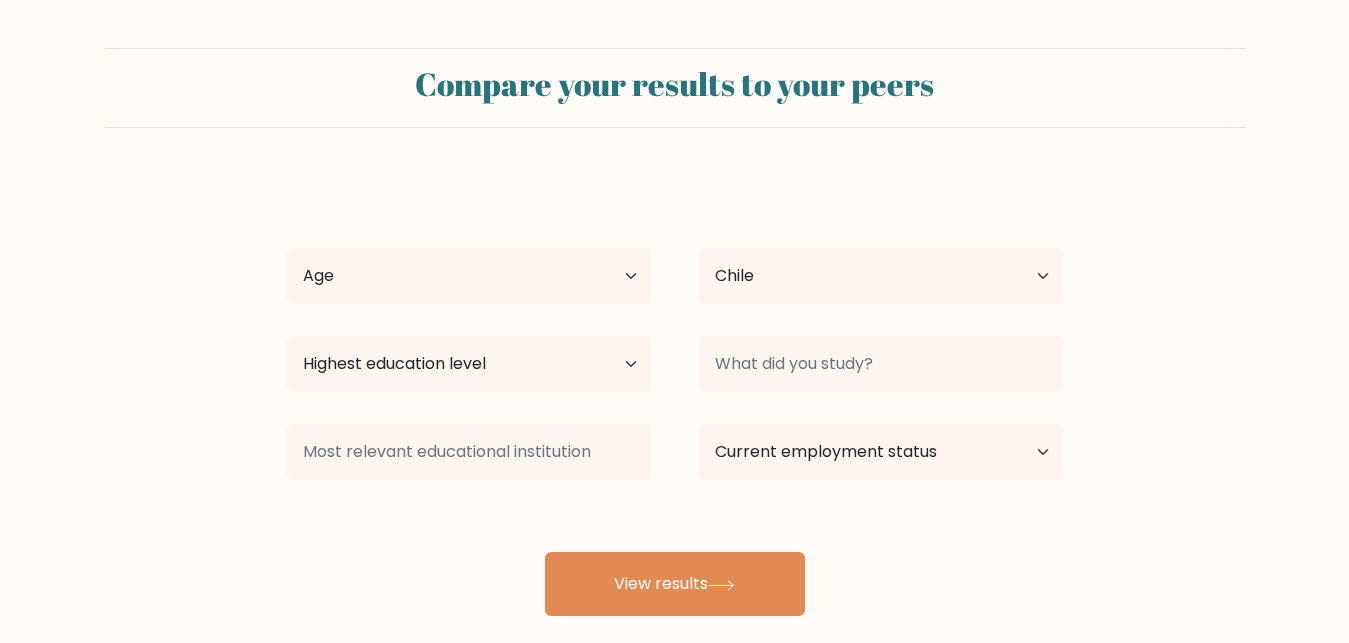 select on "CL" 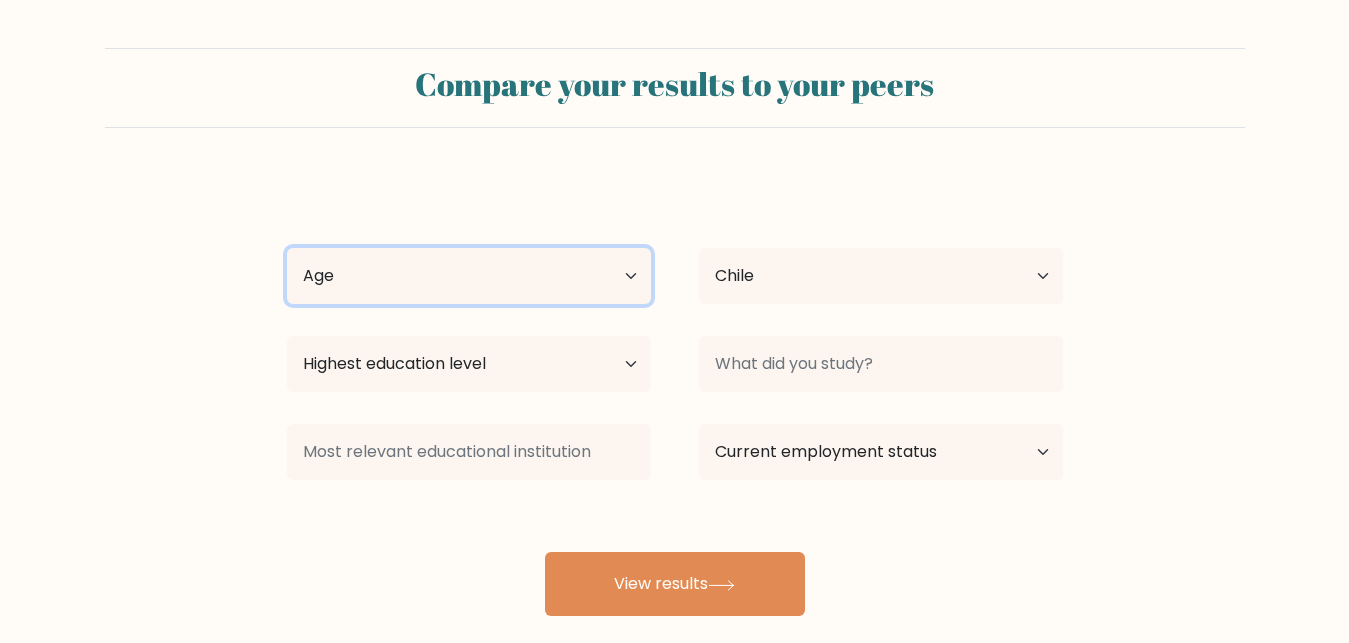 click on "Age
Under 18 years old
18-24 years old
25-34 years old
35-44 years old
45-54 years old
55-64 years old
65 years old and above" at bounding box center (469, 276) 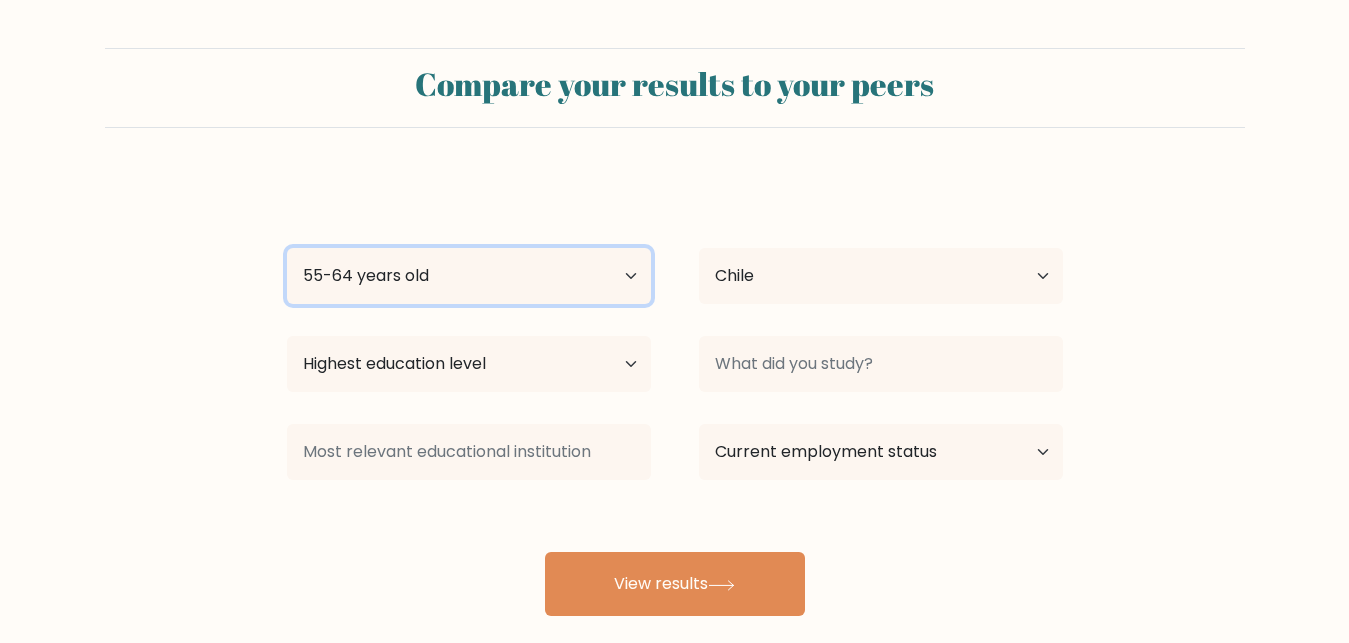 click on "55-64 years old" at bounding box center [0, 0] 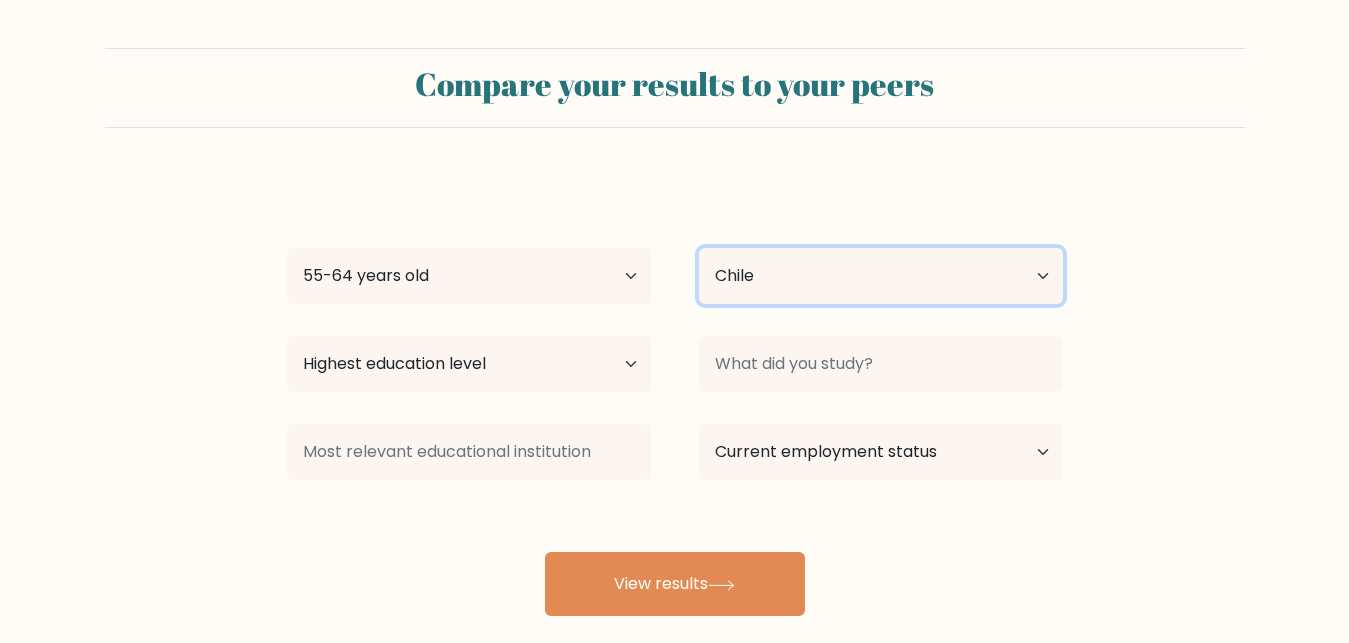 click on "Country
Afghanistan
Albania
Algeria
American Samoa
Andorra
Angola
Anguilla
Antarctica
Antigua and Barbuda
Argentina
Armenia
Aruba
Australia
Austria
Azerbaijan
Bahamas
Bahrain
Bangladesh
Barbados
Belarus
Belgium
Belize
Benin
Bermuda
Bhutan
Bolivia
Bonaire, Sint Eustatius and Saba
Bosnia and Herzegovina
Botswana
Bouvet Island
Brazil
British Indian Ocean Territory
Brunei
Bulgaria
Burkina Faso
Burundi
Cabo Verde
Cambodia
Cameroon
Canada
Cayman Islands
Central African Republic
Chad
Chile
China
Christmas Island
Cocos (Keeling) Islands
Colombia
Comoros
Congo
Congo (the Democratic Republic of the)
Cook Islands
Costa Rica
Côte d'Ivoire
Croatia
Cuba" at bounding box center (881, 276) 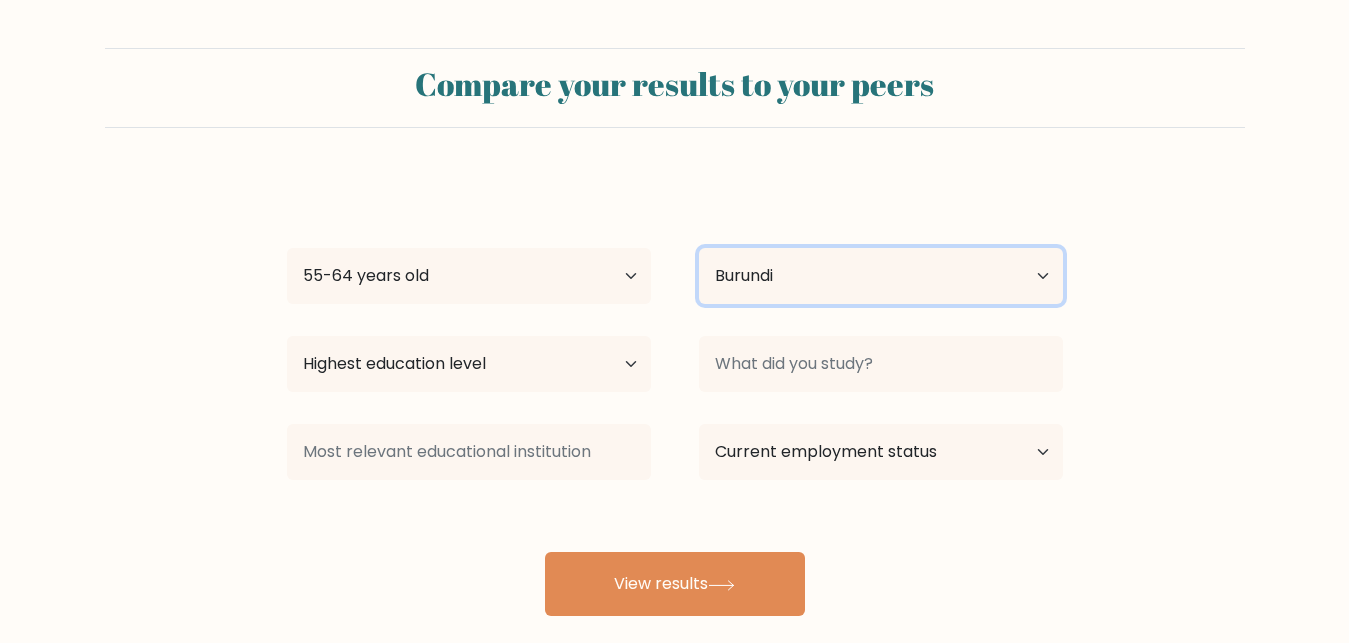 click on "Burundi" at bounding box center [0, 0] 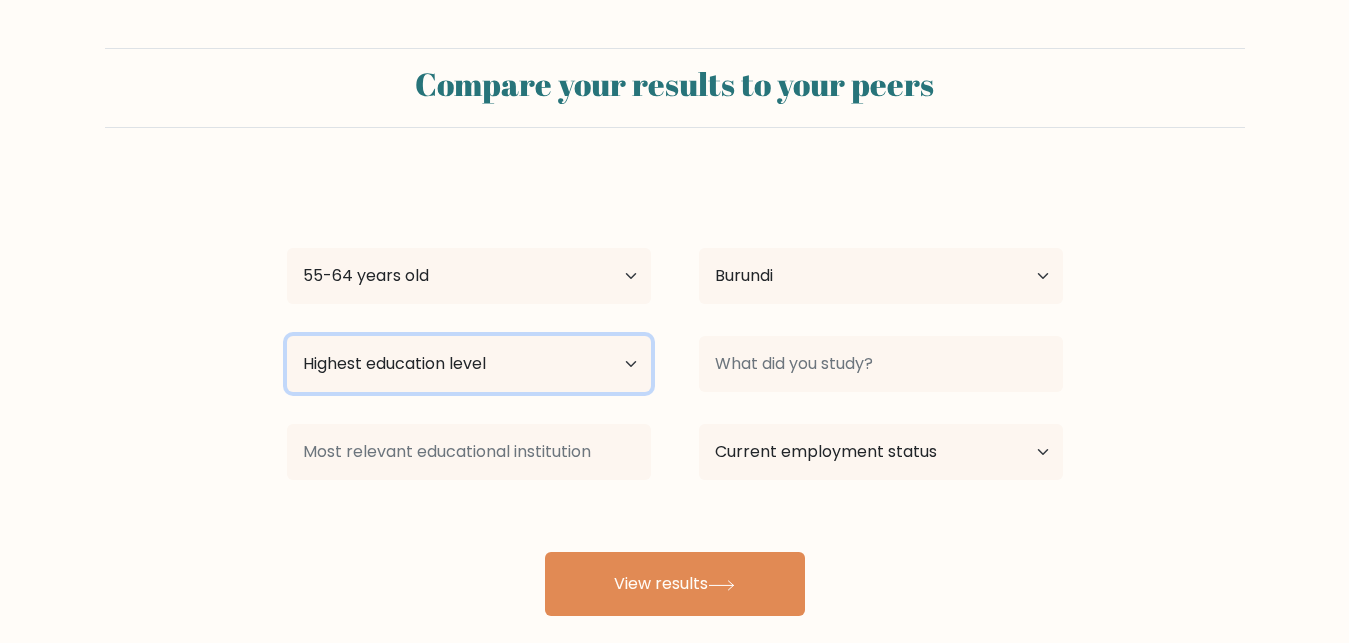 click on "Highest education level
No schooling
Primary
Lower Secondary
Upper Secondary
Occupation Specific
Bachelor's degree
Master's degree
Doctoral degree" at bounding box center [469, 364] 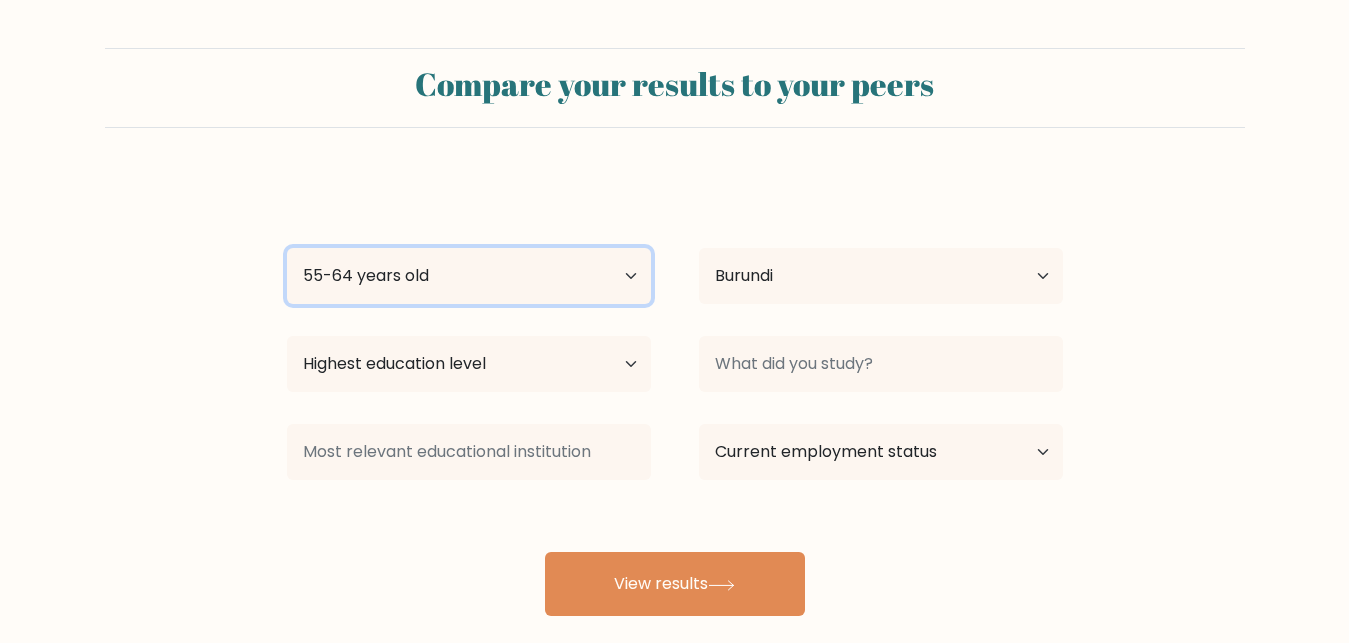 click on "Age
Under 18 years old
18-24 years old
25-34 years old
35-44 years old
45-54 years old
55-64 years old
65 years old and above" at bounding box center [469, 276] 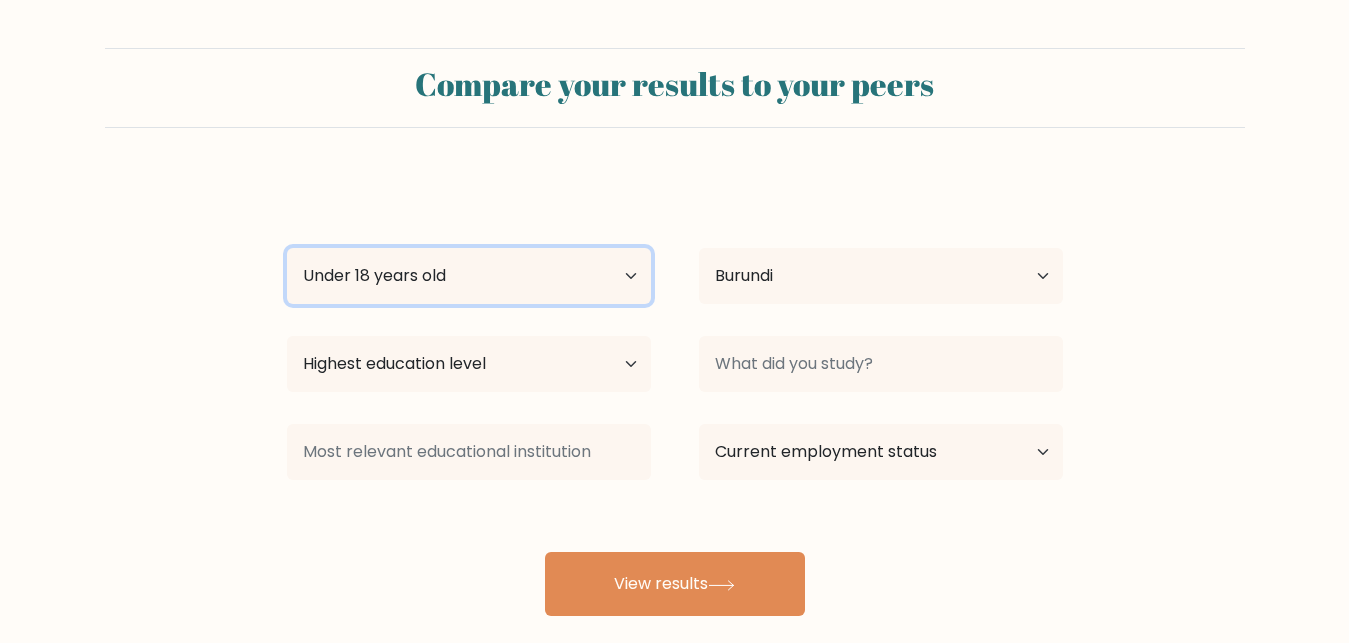 click on "Under 18 years old" at bounding box center [0, 0] 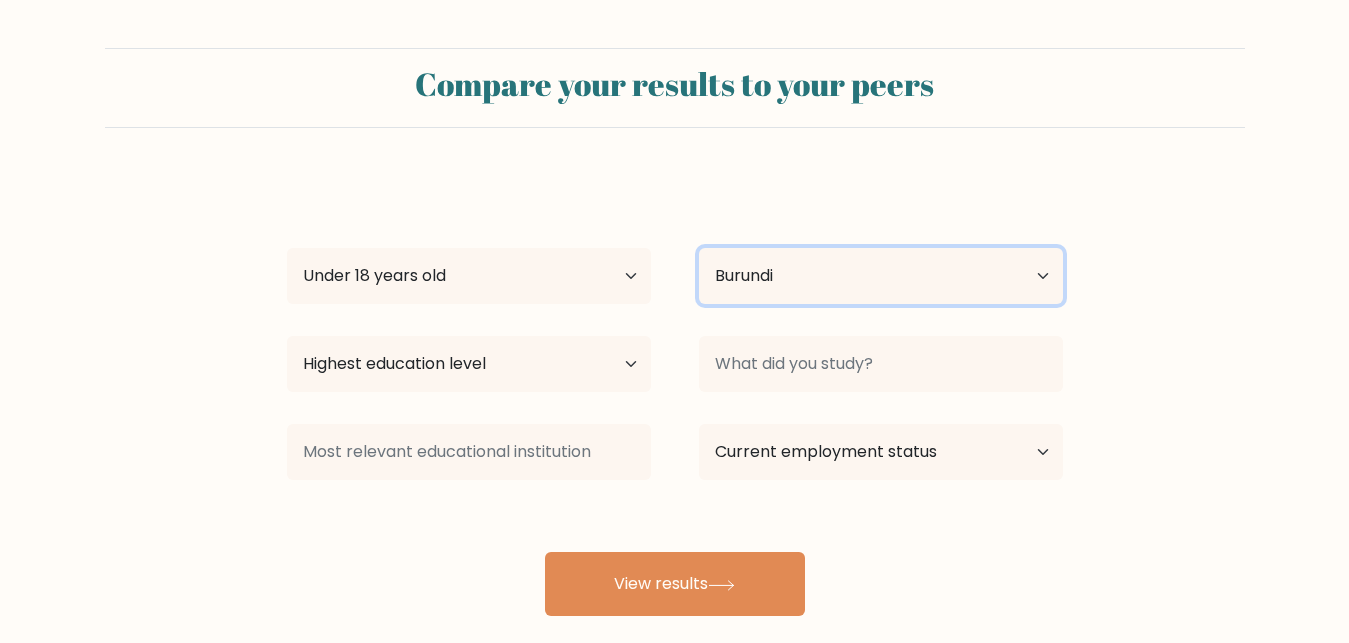 click on "Country
Afghanistan
Albania
Algeria
American Samoa
Andorra
Angola
Anguilla
Antarctica
Antigua and Barbuda
Argentina
Armenia
Aruba
Australia
Austria
Azerbaijan
Bahamas
Bahrain
Bangladesh
Barbados
Belarus
Belgium
Belize
Benin
Bermuda
Bhutan
Bolivia
Bonaire, Sint Eustatius and Saba
Bosnia and Herzegovina
Botswana
Bouvet Island
Brazil
British Indian Ocean Territory
Brunei
Bulgaria
Burkina Faso
Burundi
Cabo Verde
Cambodia
Cameroon
Canada
Cayman Islands
Central African Republic
Chad
Chile
China
Christmas Island
Cocos (Keeling) Islands
Colombia
Comoros
Congo
Congo (the Democratic Republic of the)
Cook Islands
Costa Rica
Côte d'Ivoire
Croatia
Cuba" at bounding box center (881, 276) 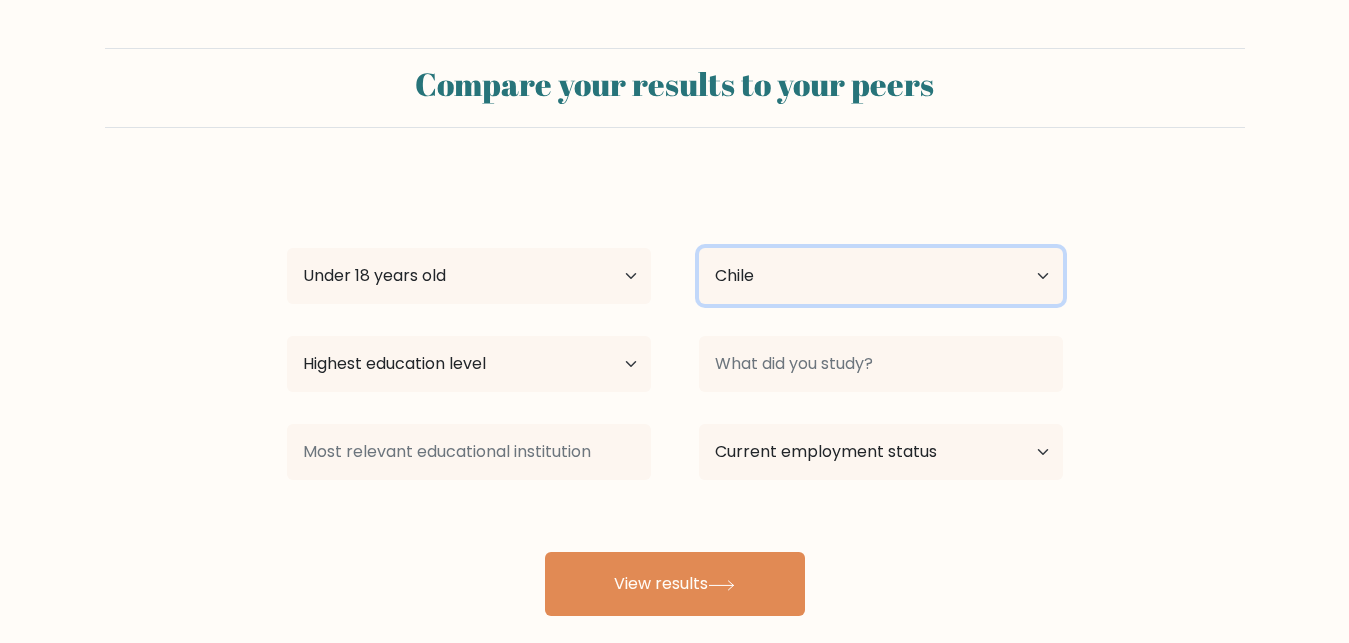 click on "Chile" at bounding box center [0, 0] 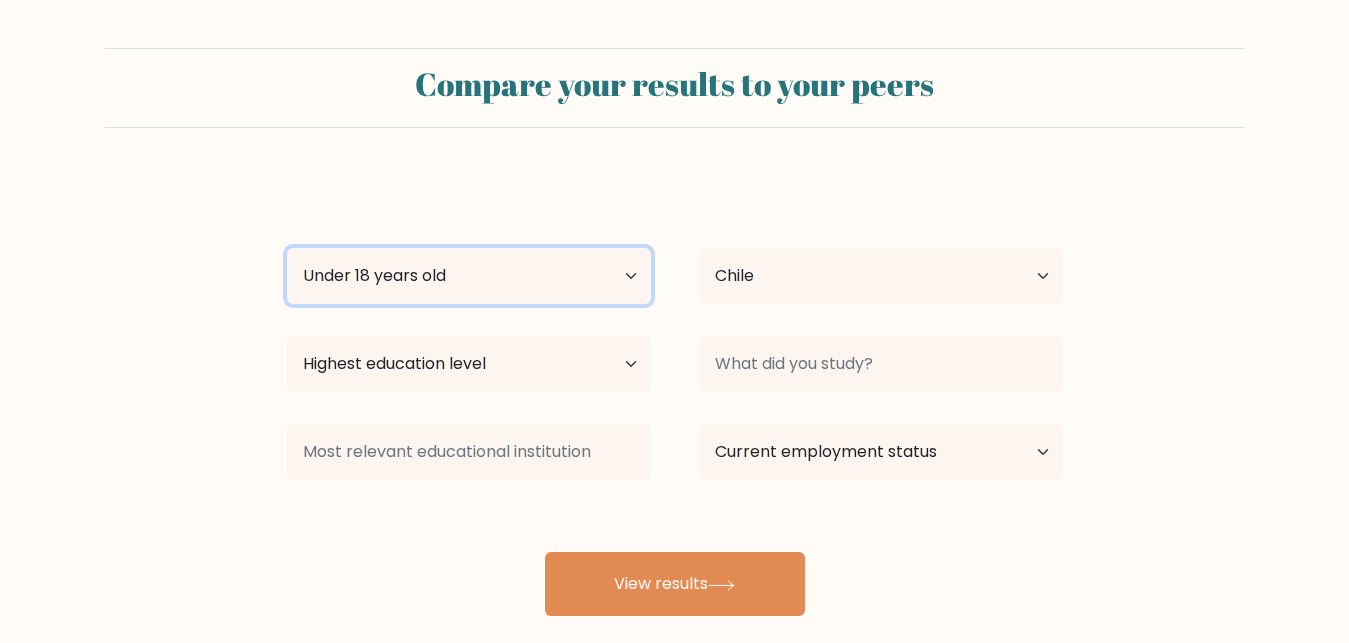 click on "Age
Under 18 years old
18-24 years old
25-34 years old
35-44 years old
45-54 years old
55-64 years old
65 years old and above" at bounding box center (469, 276) 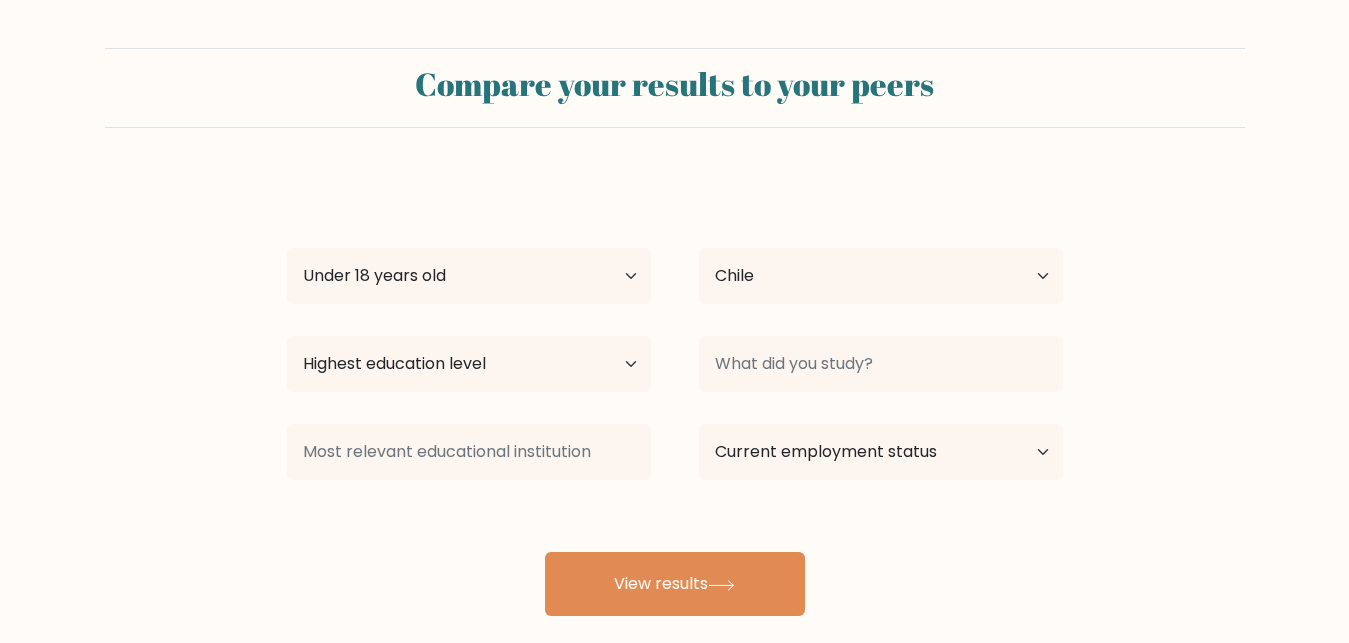 click on "juan
gomez
Age
Under 18 years old
18-24 years old
25-34 years old
35-44 years old
45-54 years old
55-64 years old
65 years old and above
Country
Afghanistan
Albania
Algeria
American Samoa
Andorra
Angola
Anguilla
Antarctica
Antigua and Barbuda
Argentina
Armenia
Aruba
Australia
Austria
Azerbaijan
Bahamas
Bahrain
Bangladesh
Barbados
Belarus
Belgium
Belize
Benin
Bermuda
Bhutan
Bolivia
Bonaire, Sint Eustatius and Saba
Bosnia and Herzegovina
Botswana
Bouvet Island
Brazil
Brunei" at bounding box center [675, 396] 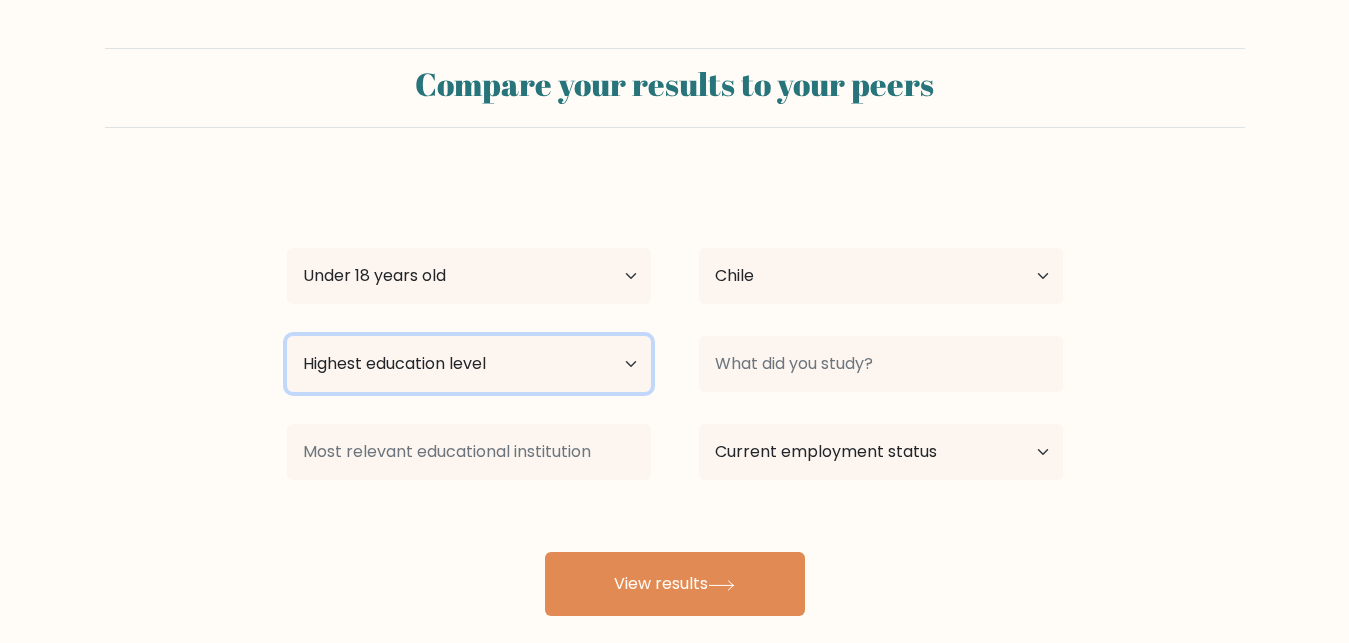 click on "Highest education level
No schooling
Primary
Lower Secondary
Upper Secondary
Occupation Specific
Bachelor's degree
Master's degree
Doctoral degree" at bounding box center [469, 364] 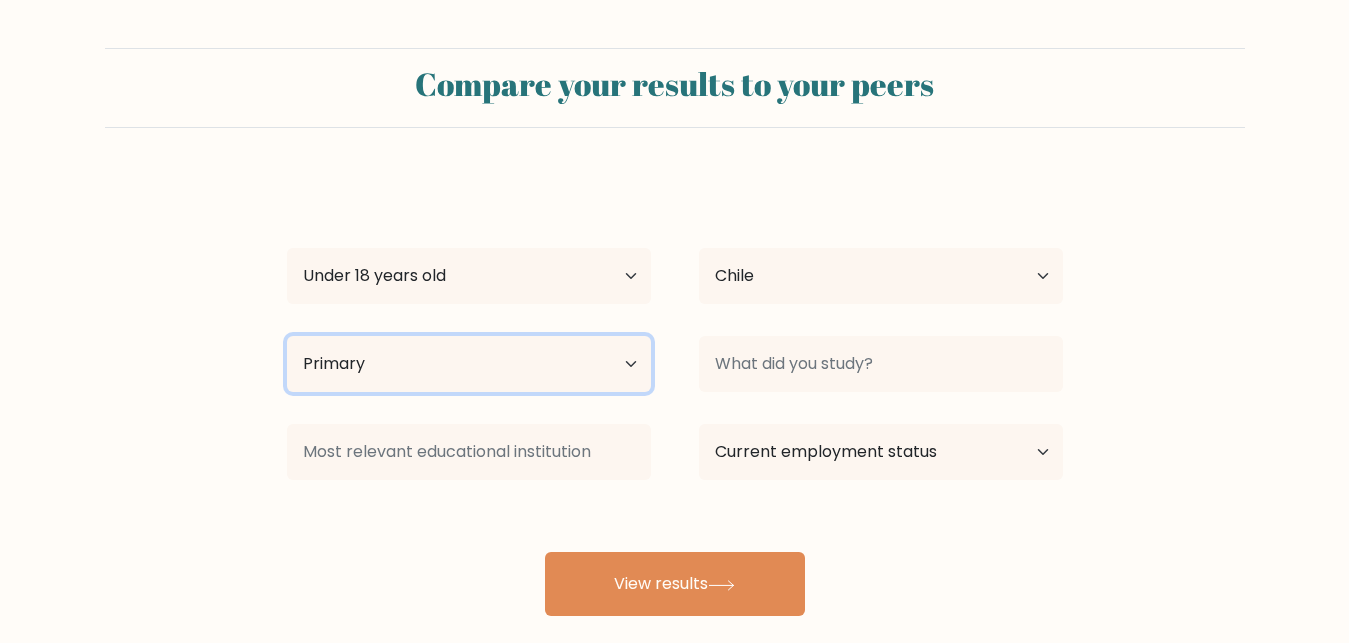 click on "Primary" at bounding box center (0, 0) 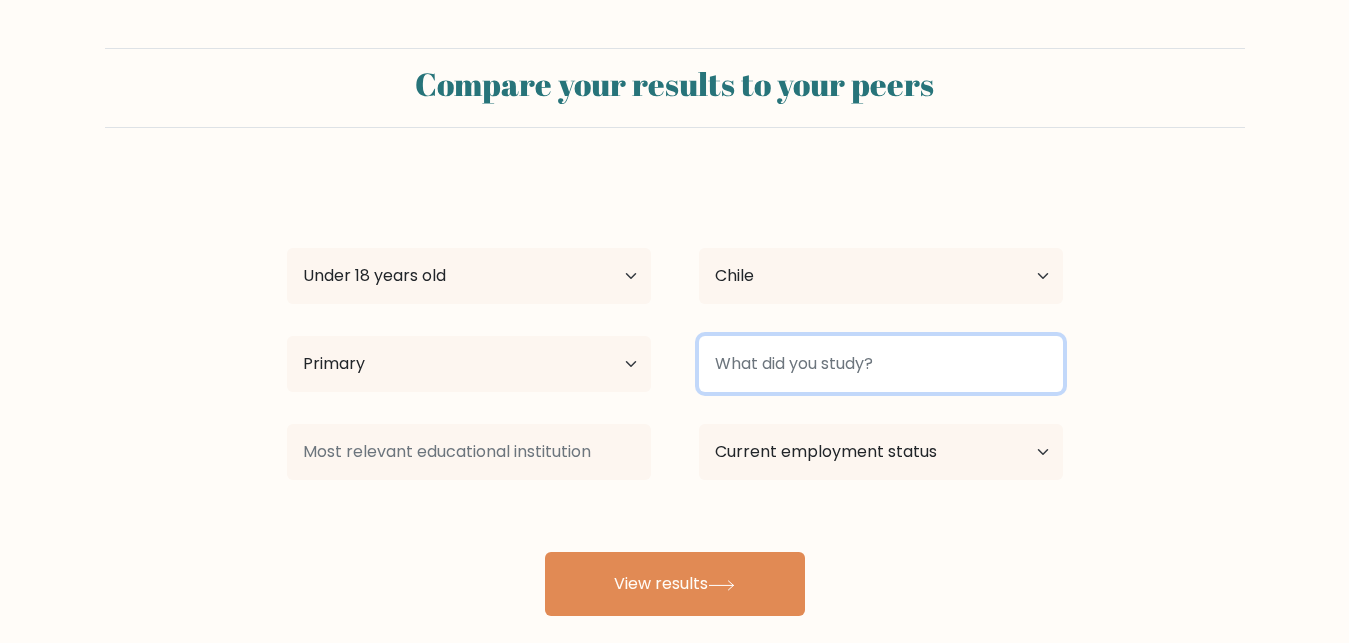 click at bounding box center [881, 364] 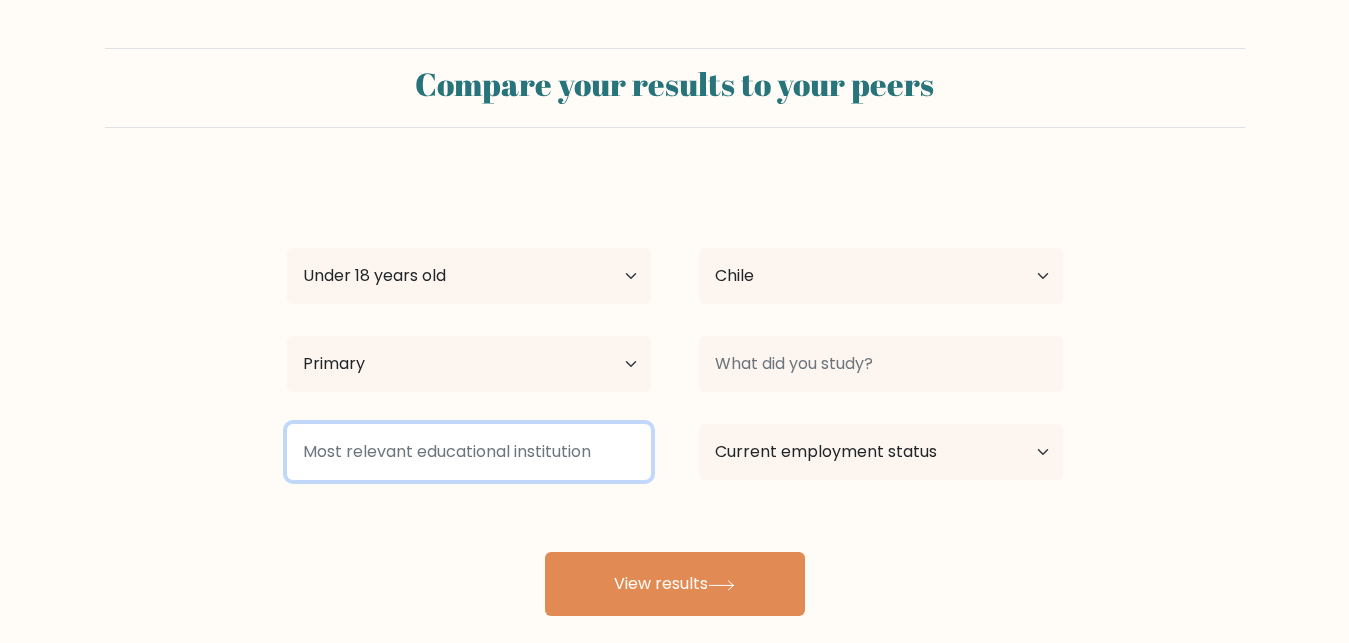 click at bounding box center (469, 452) 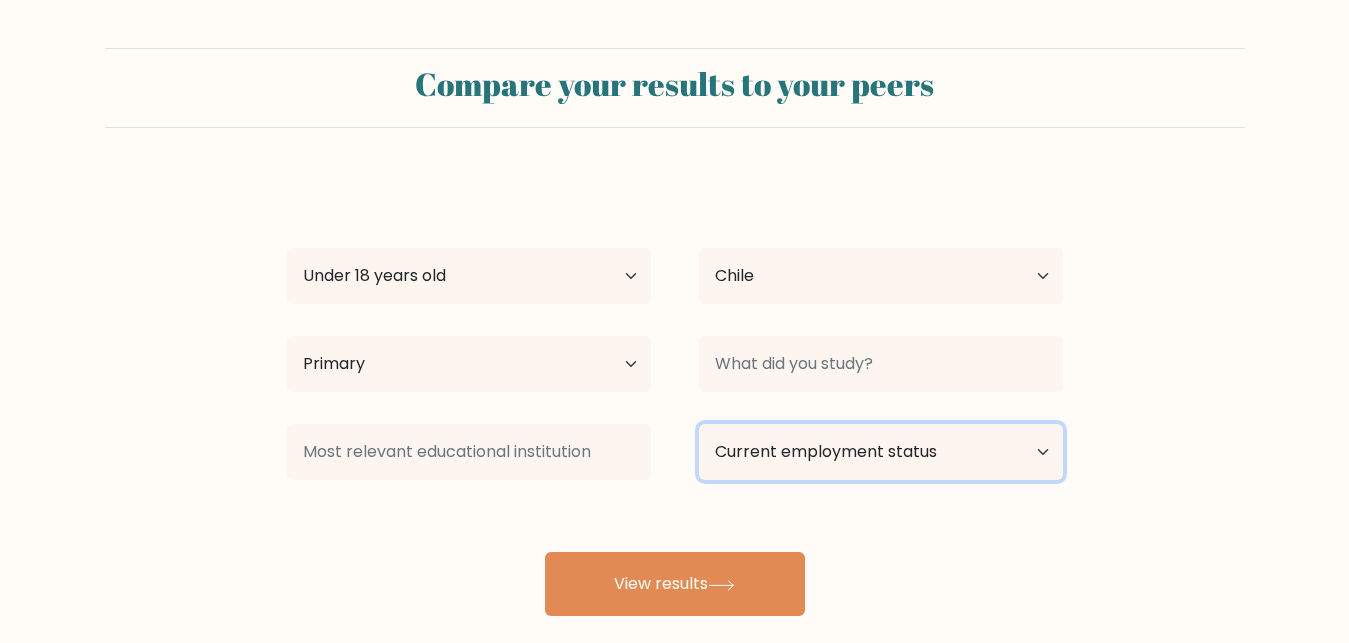 click on "Current employment status
Employed
Student
Retired
Other / prefer not to answer" at bounding box center [881, 452] 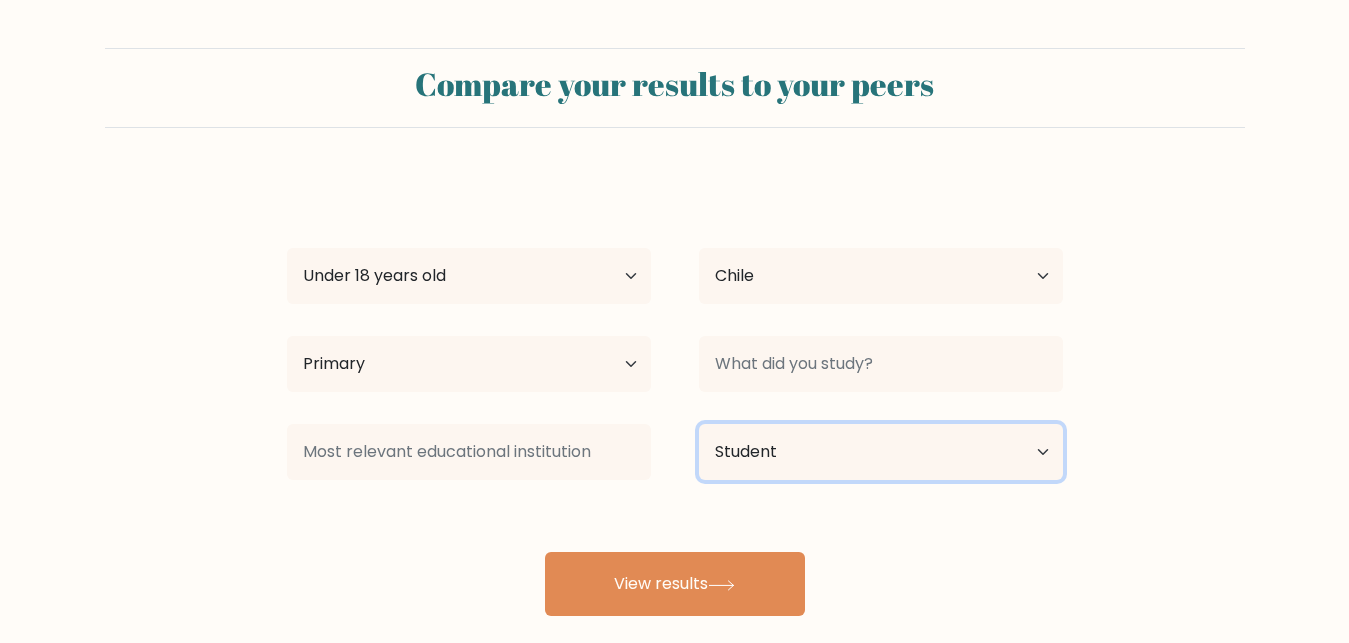 click on "Student" at bounding box center [0, 0] 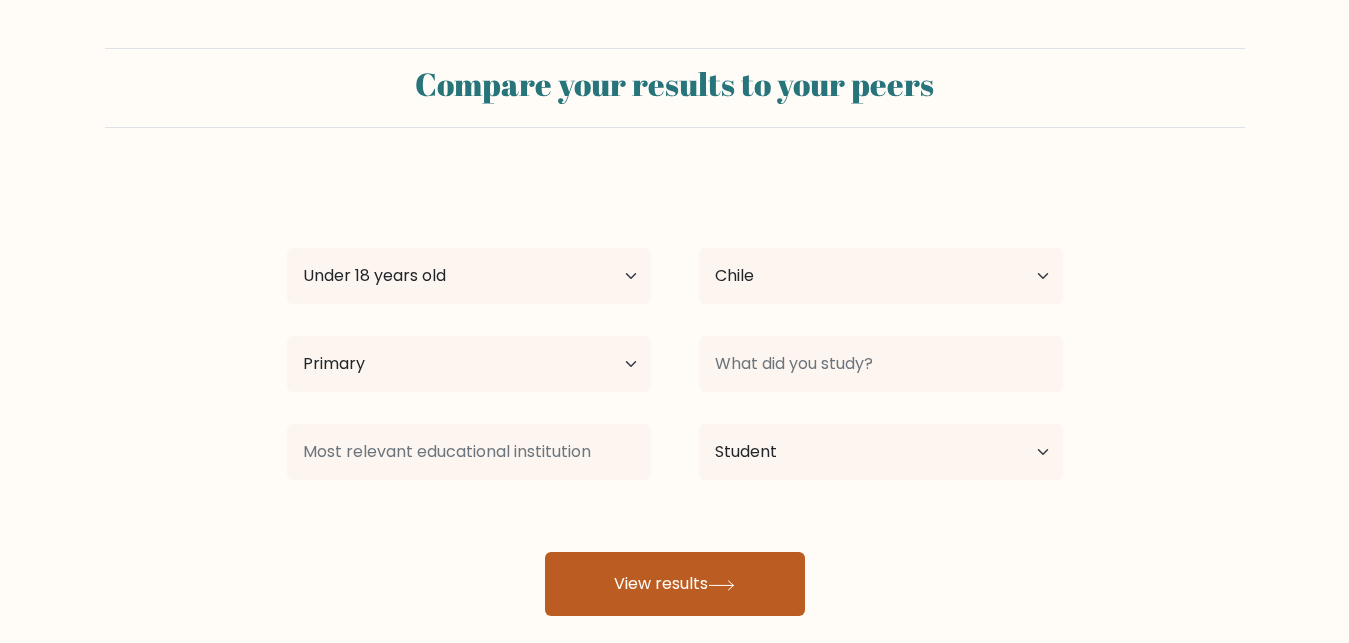 click on "View results" at bounding box center (675, 584) 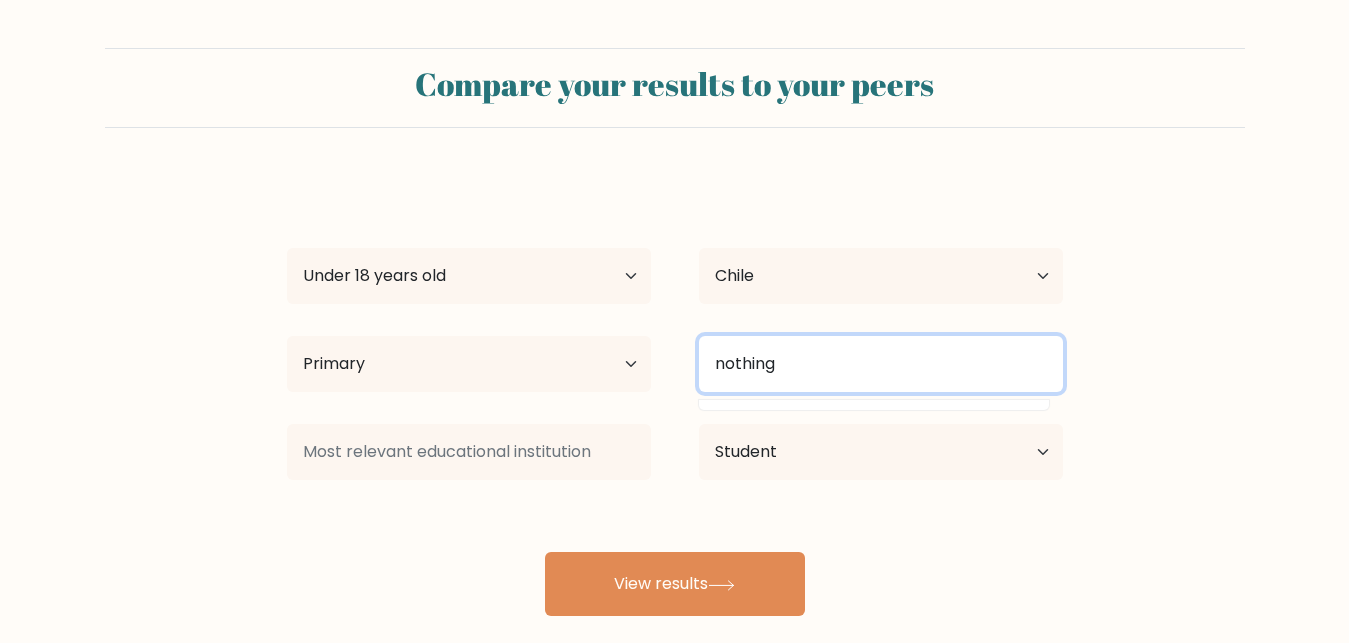 type on "nothing" 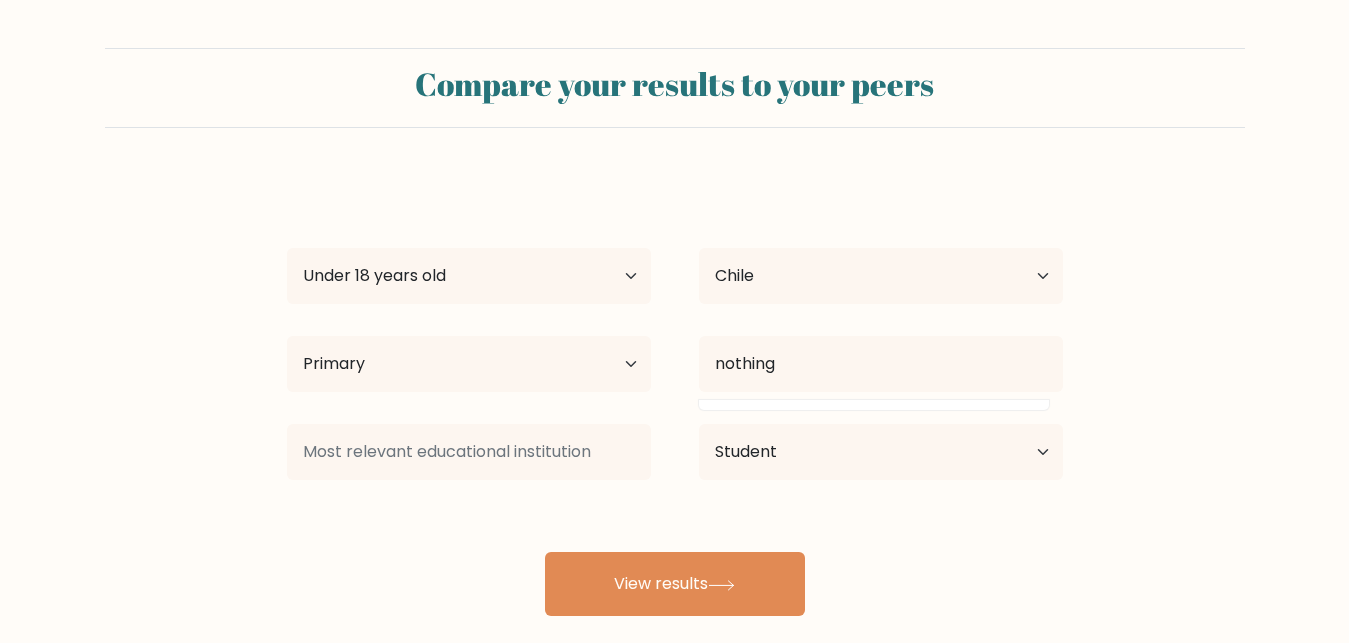 drag, startPoint x: 700, startPoint y: 504, endPoint x: 681, endPoint y: 622, distance: 119.519875 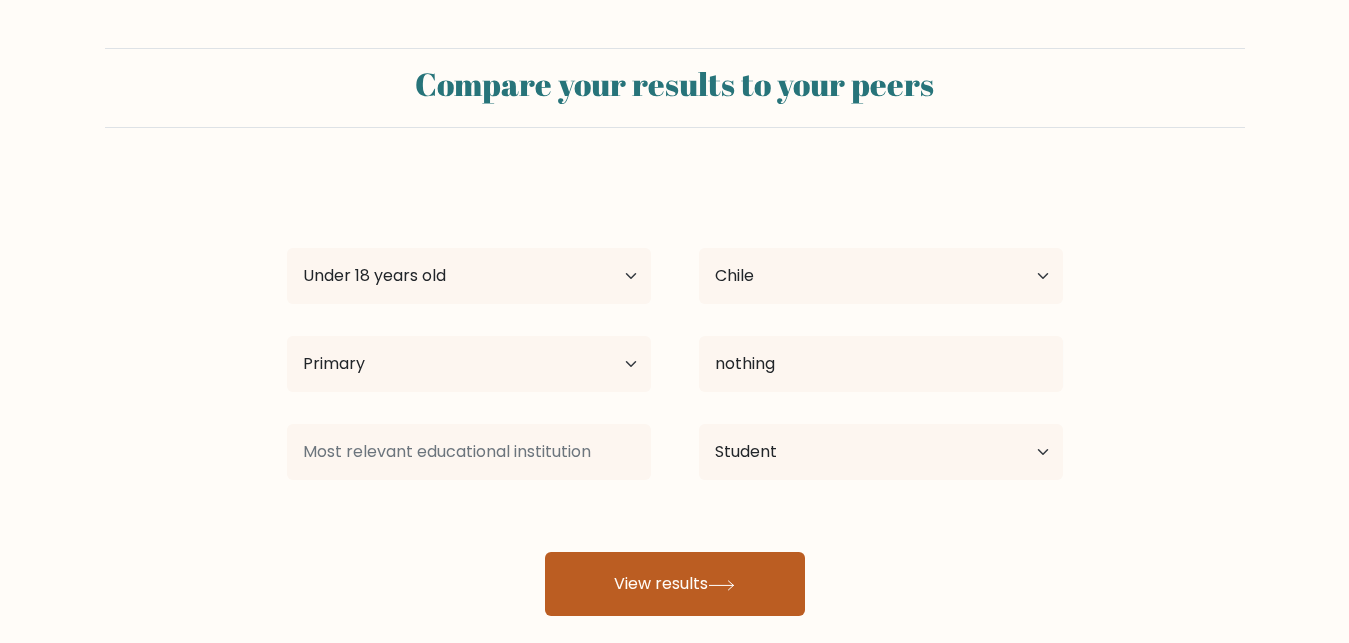 drag, startPoint x: 681, startPoint y: 622, endPoint x: 677, endPoint y: 557, distance: 65.12296 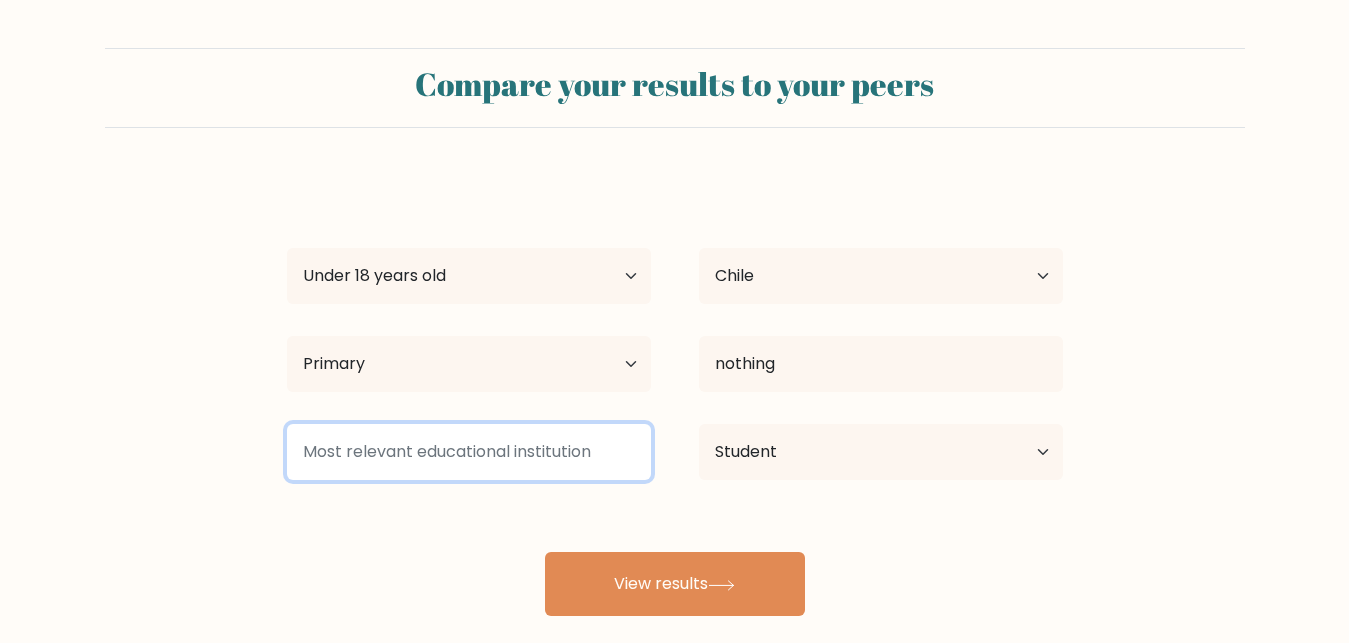 click at bounding box center [469, 452] 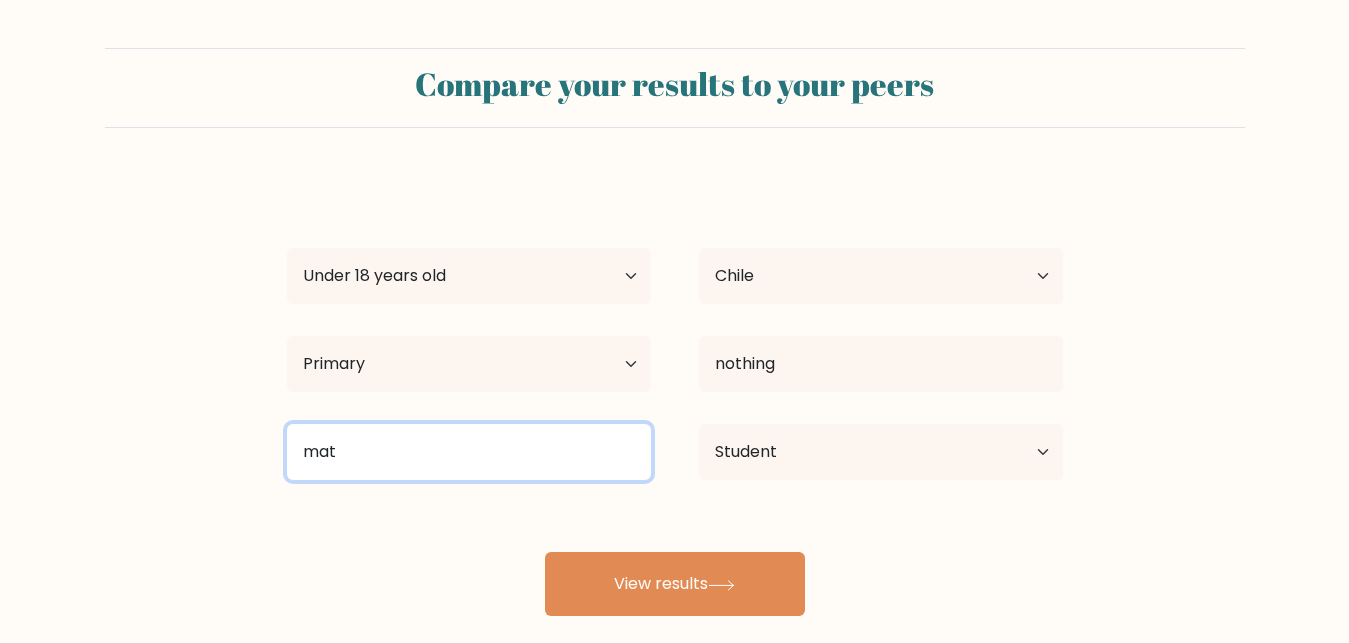 type on "math" 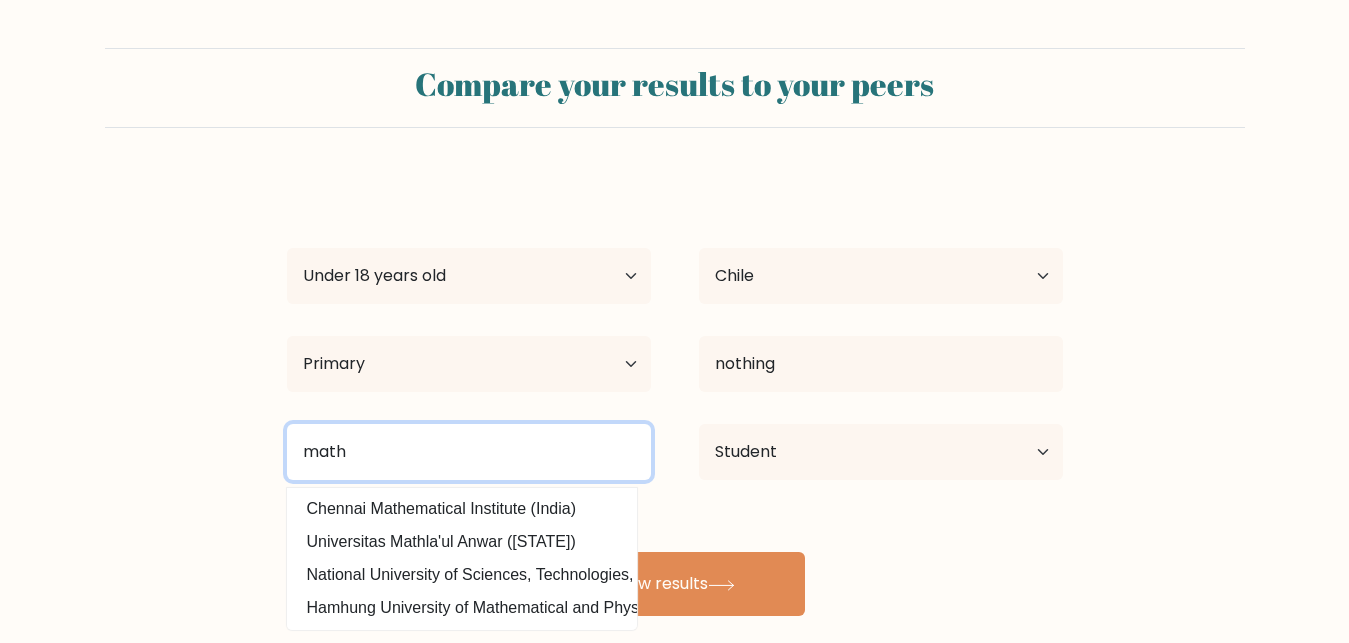 drag, startPoint x: 408, startPoint y: 449, endPoint x: 156, endPoint y: 448, distance: 252.00198 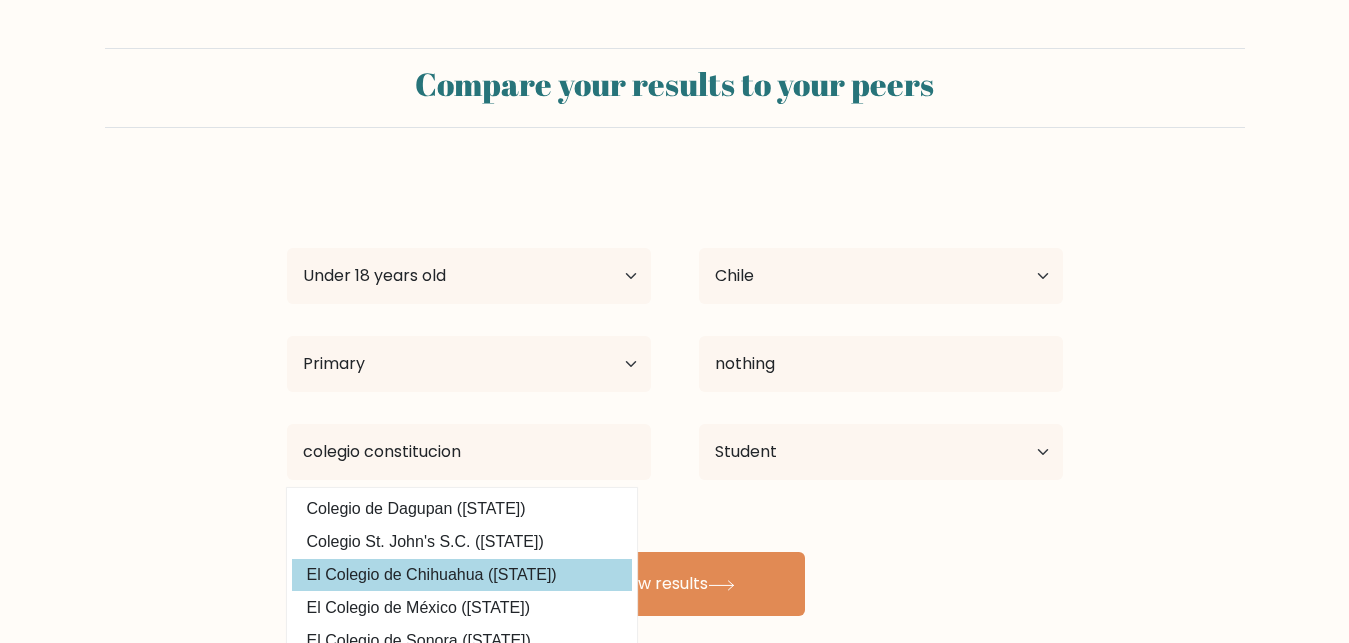 click on "El Colegio de Chihuahua (Mexico)" at bounding box center (462, 575) 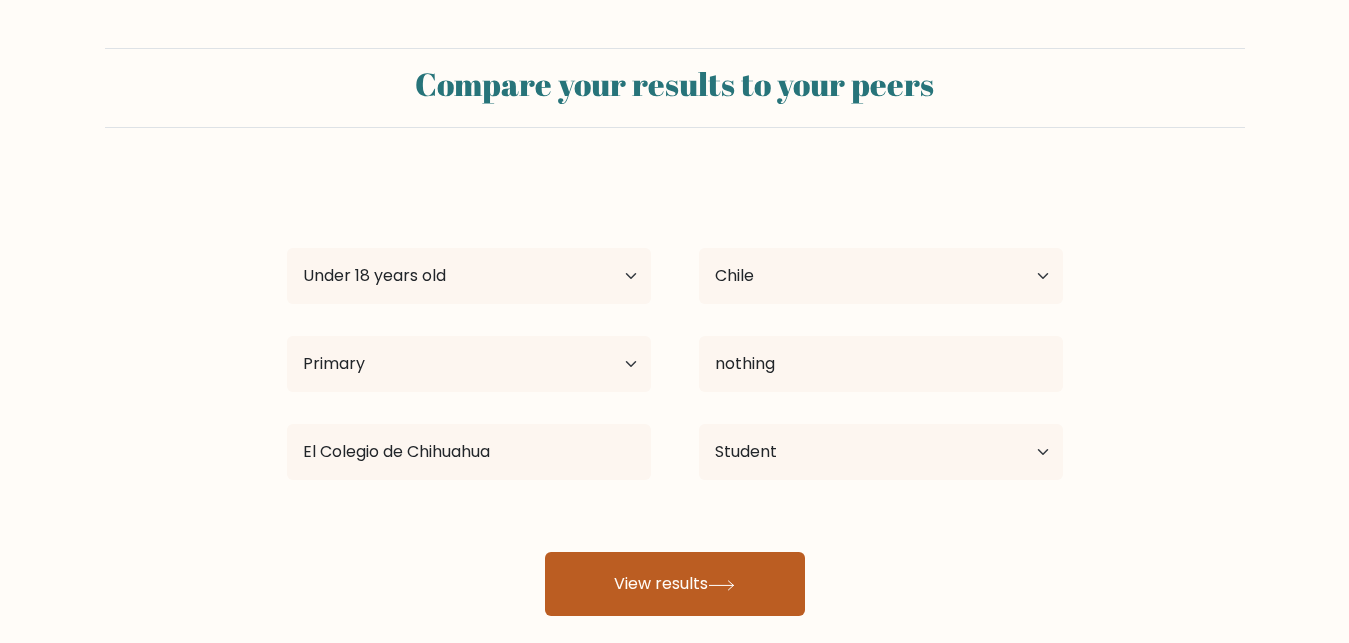 drag, startPoint x: 675, startPoint y: 591, endPoint x: 640, endPoint y: 606, distance: 38.078865 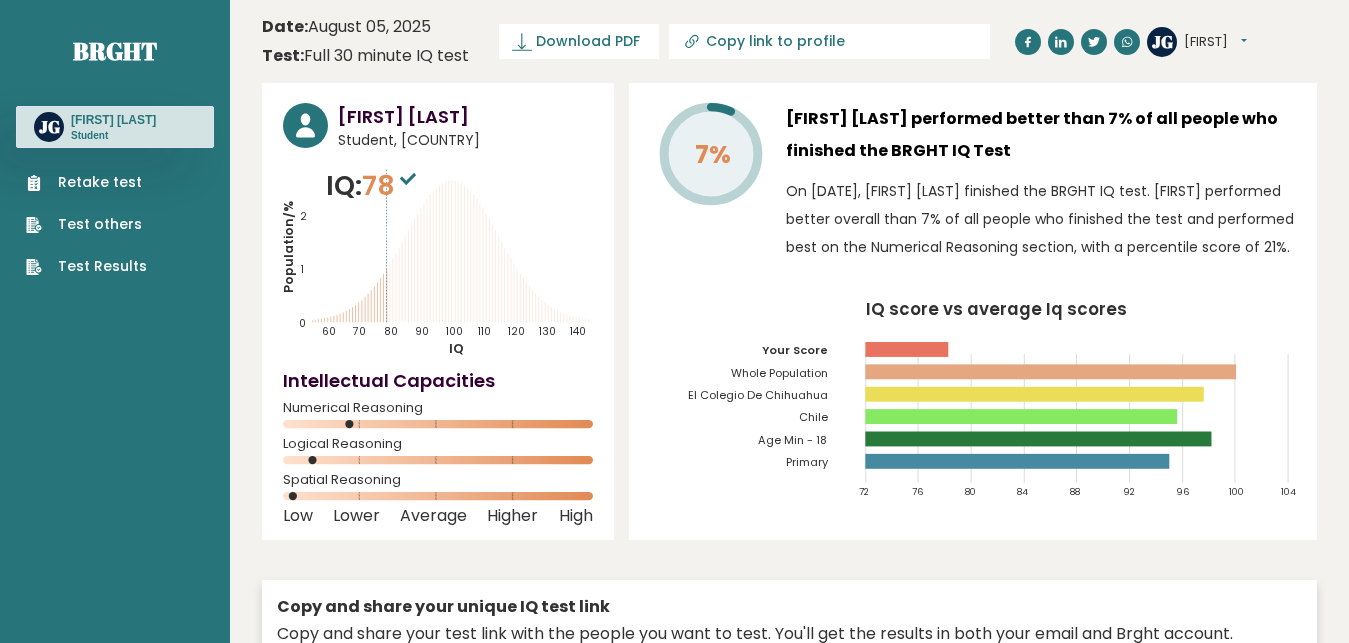 scroll, scrollTop: 0, scrollLeft: 0, axis: both 